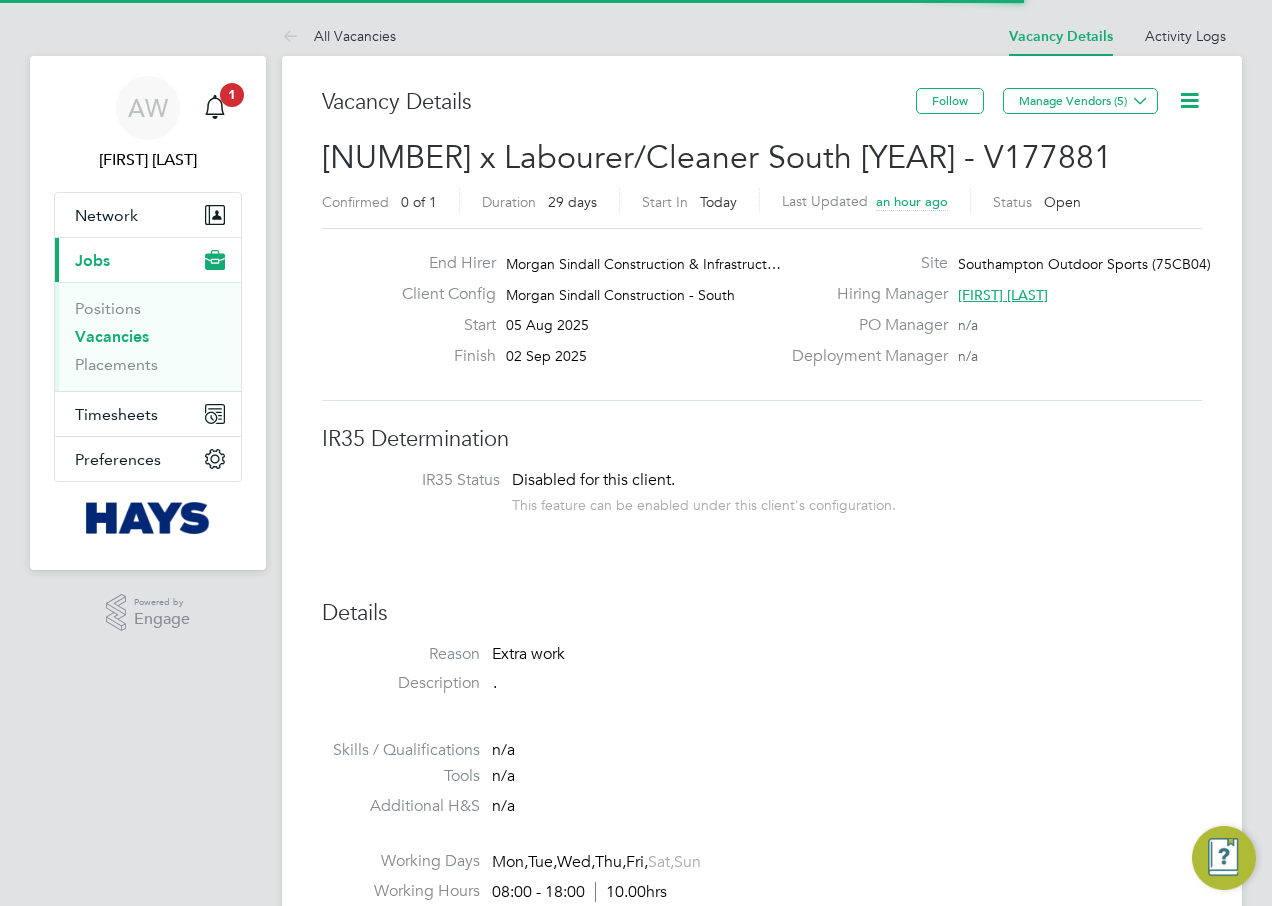 scroll, scrollTop: 0, scrollLeft: 0, axis: both 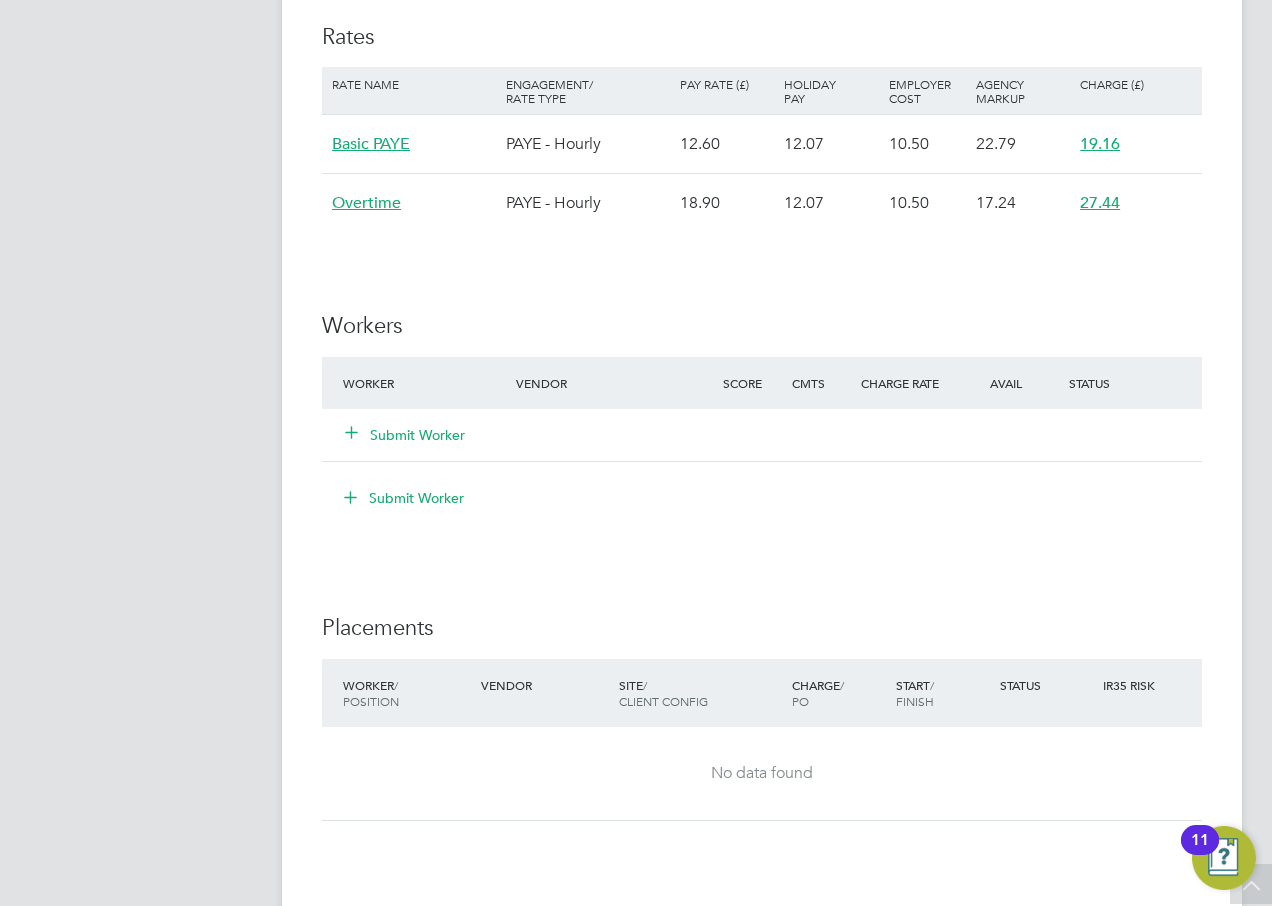 click on "Submit Worker" 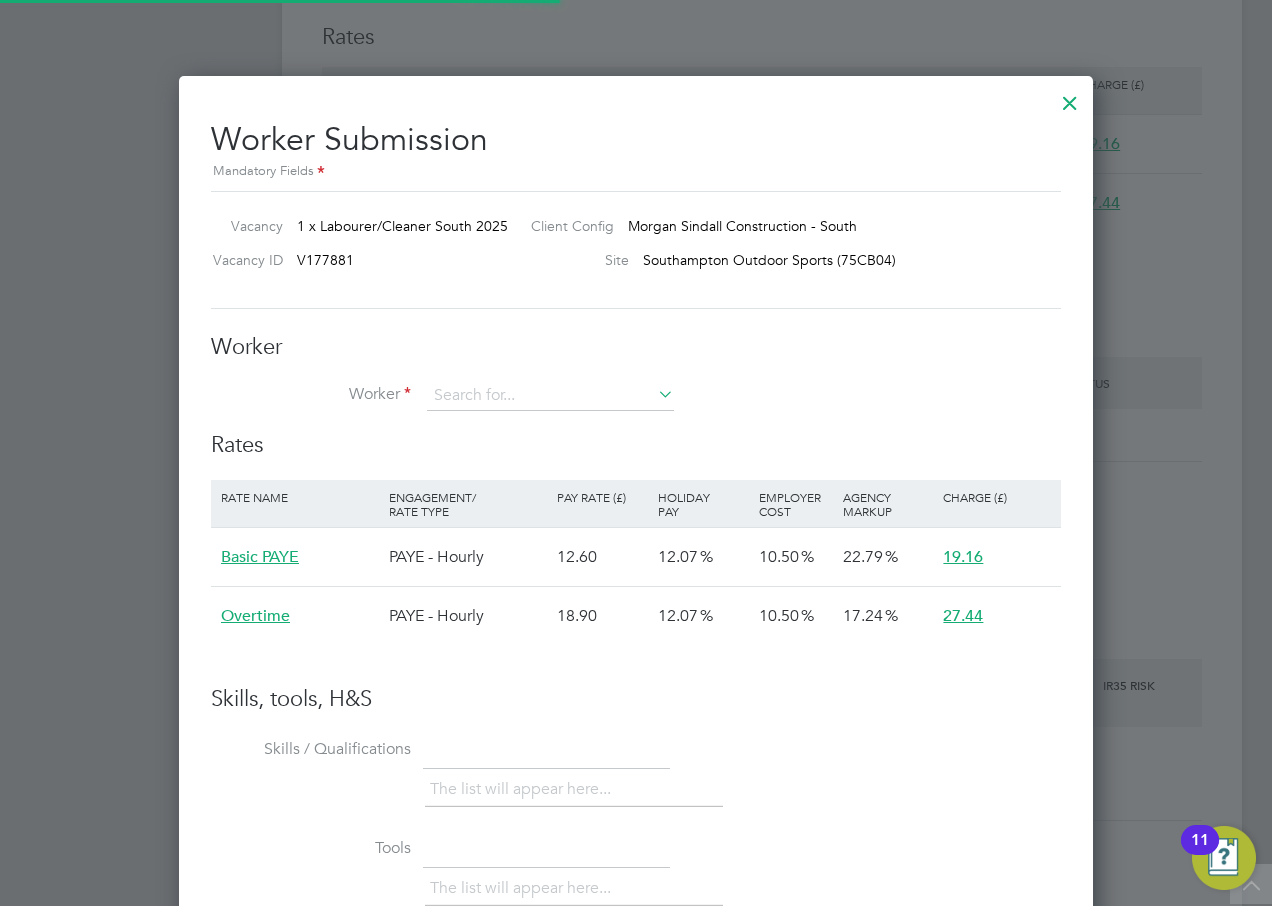 scroll, scrollTop: 10, scrollLeft: 10, axis: both 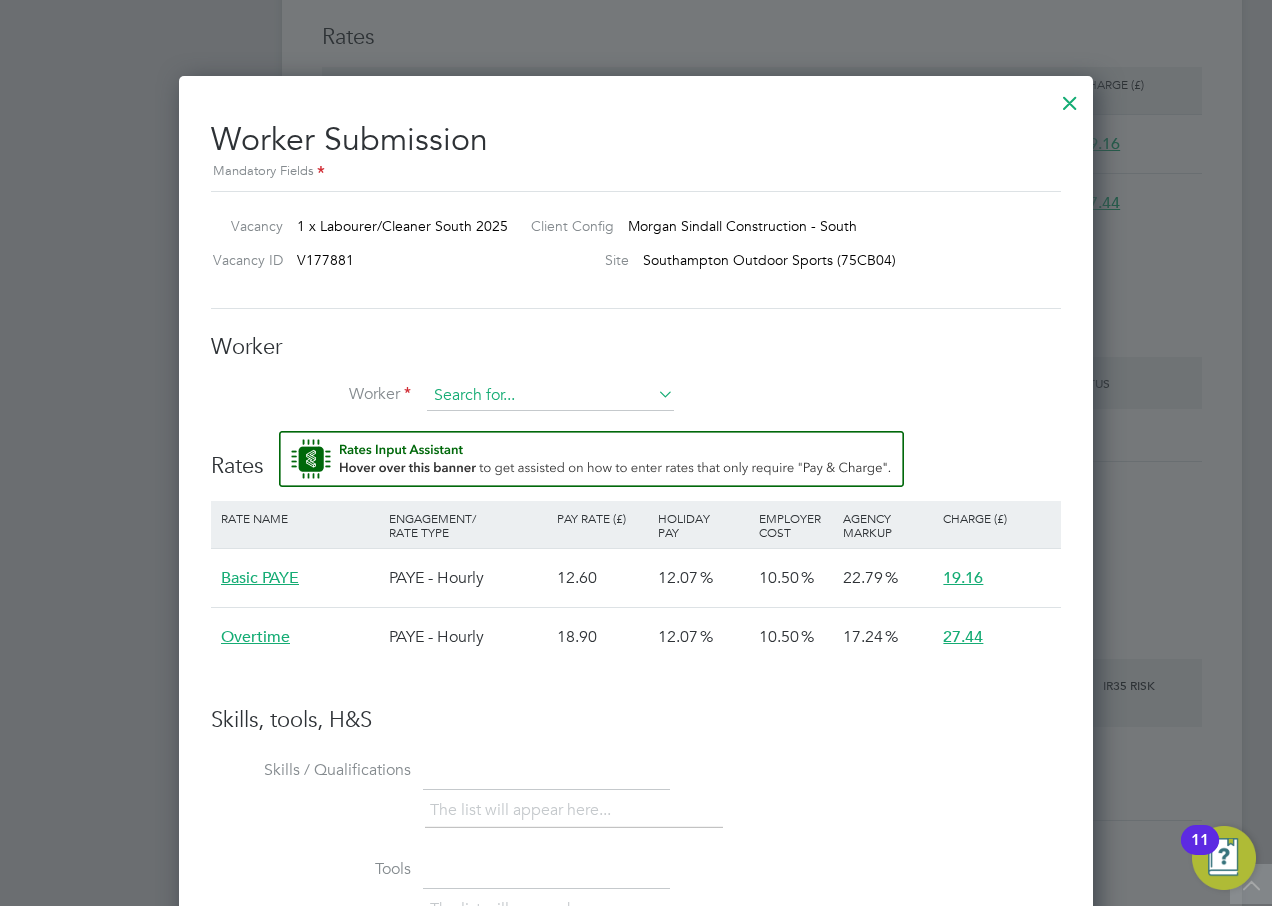 click at bounding box center [550, 396] 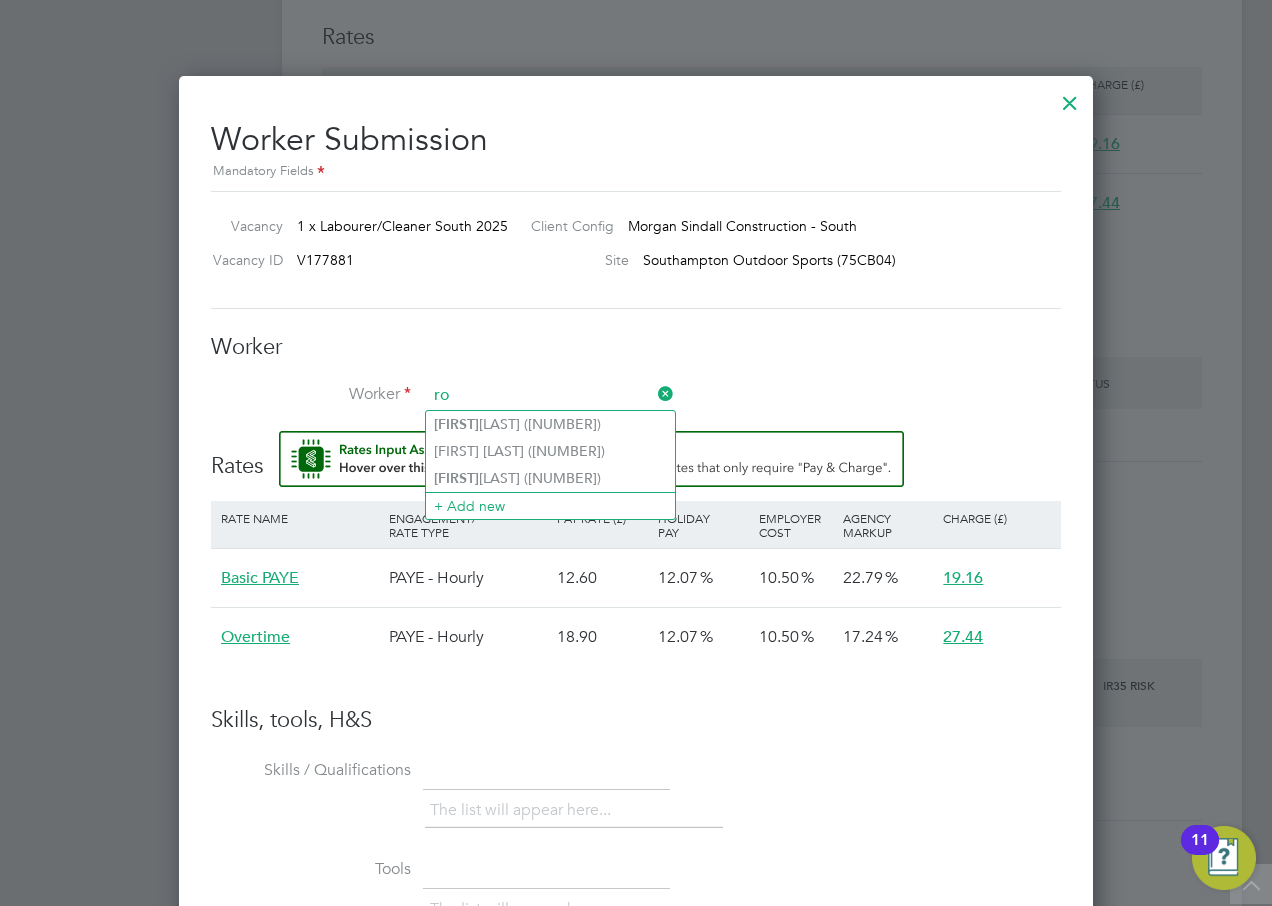 type on "r" 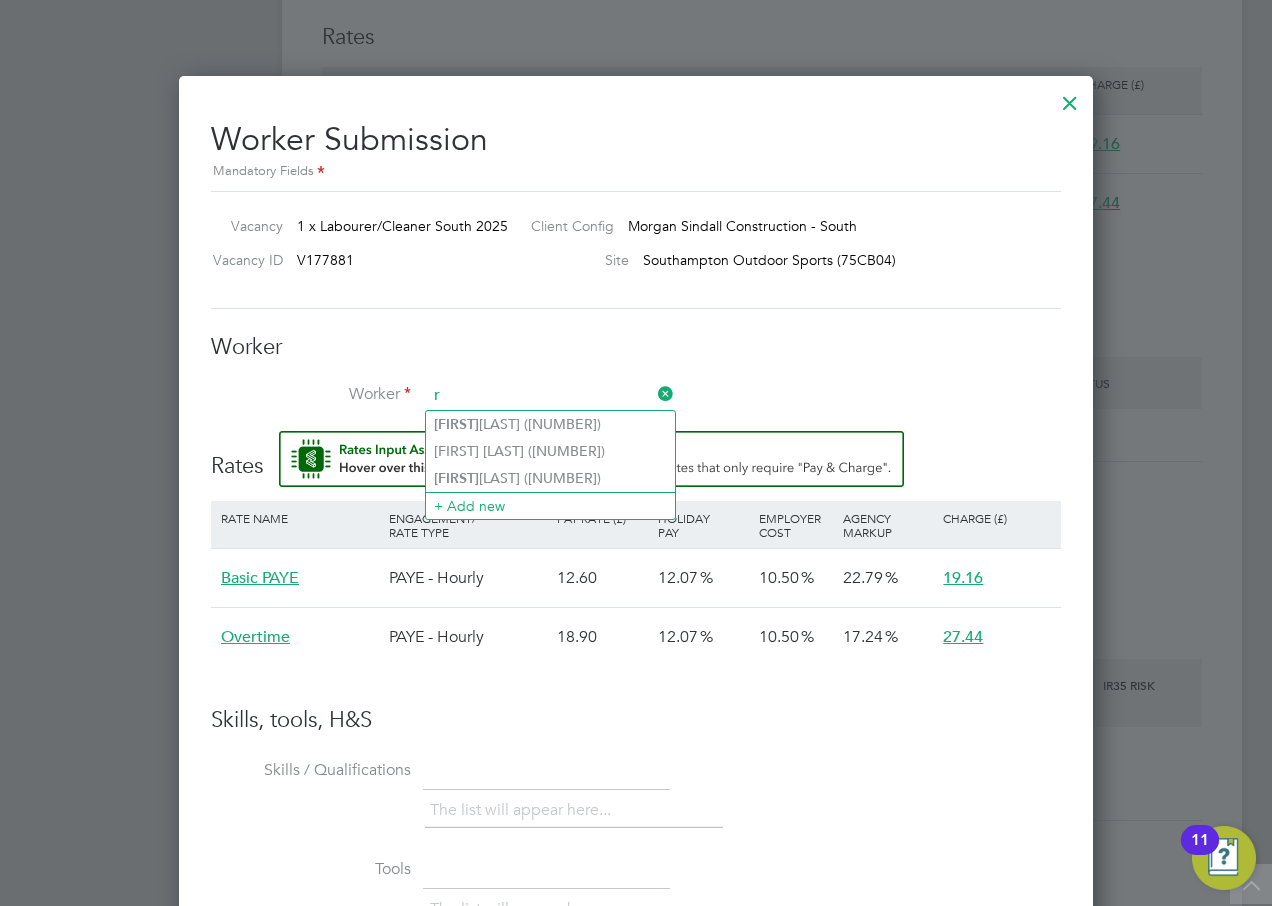 type 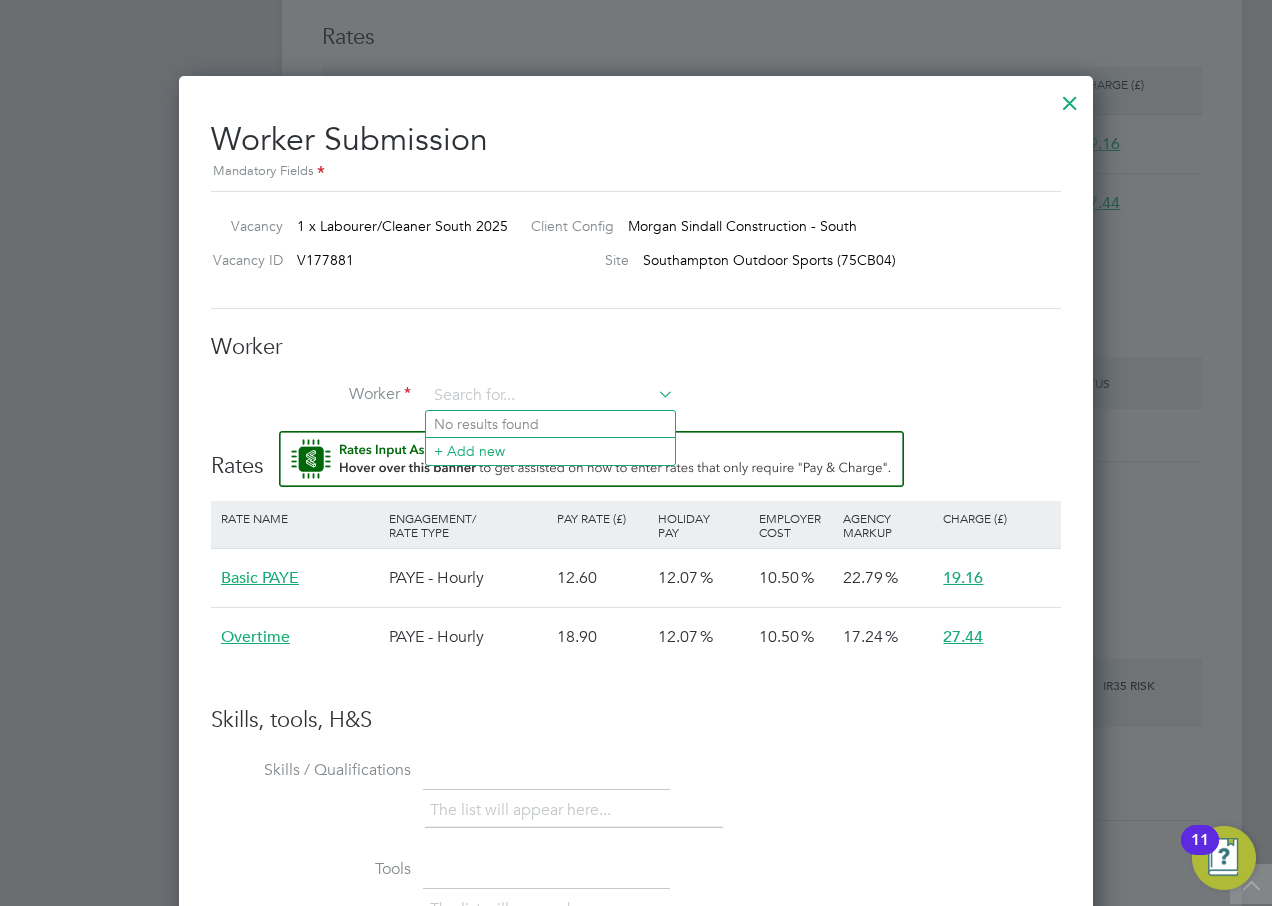 click at bounding box center [1070, 98] 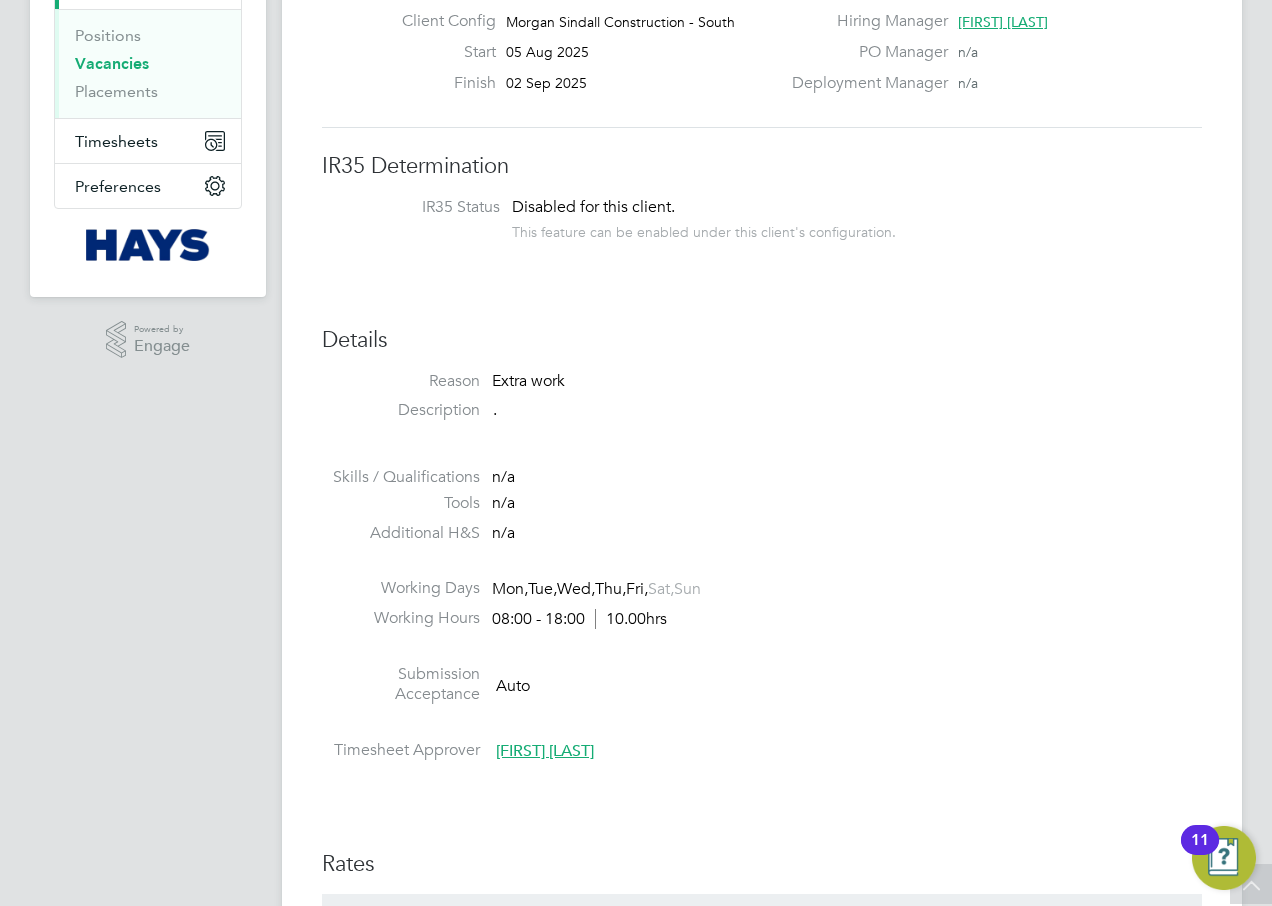 scroll, scrollTop: 100, scrollLeft: 0, axis: vertical 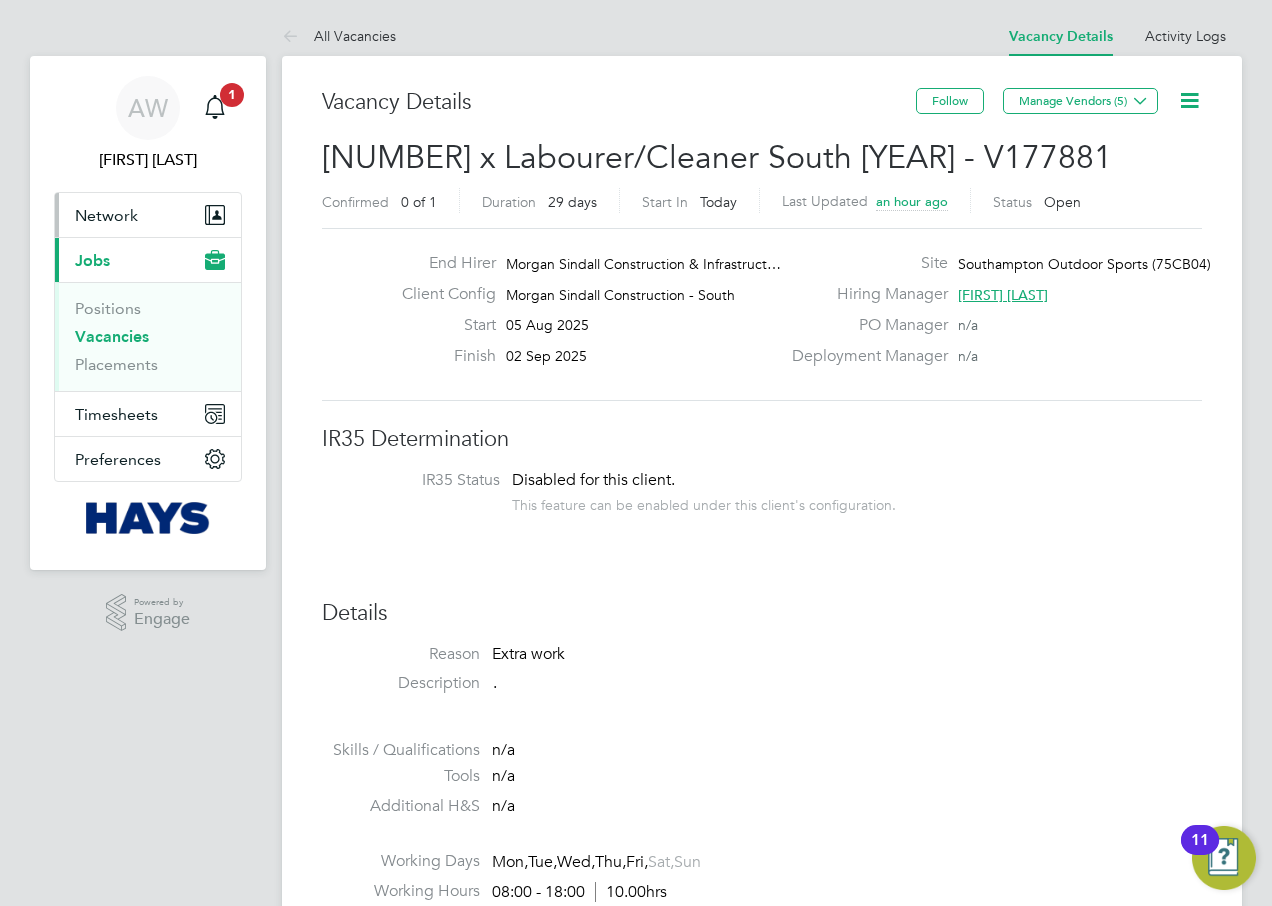 click on "Network" at bounding box center (106, 215) 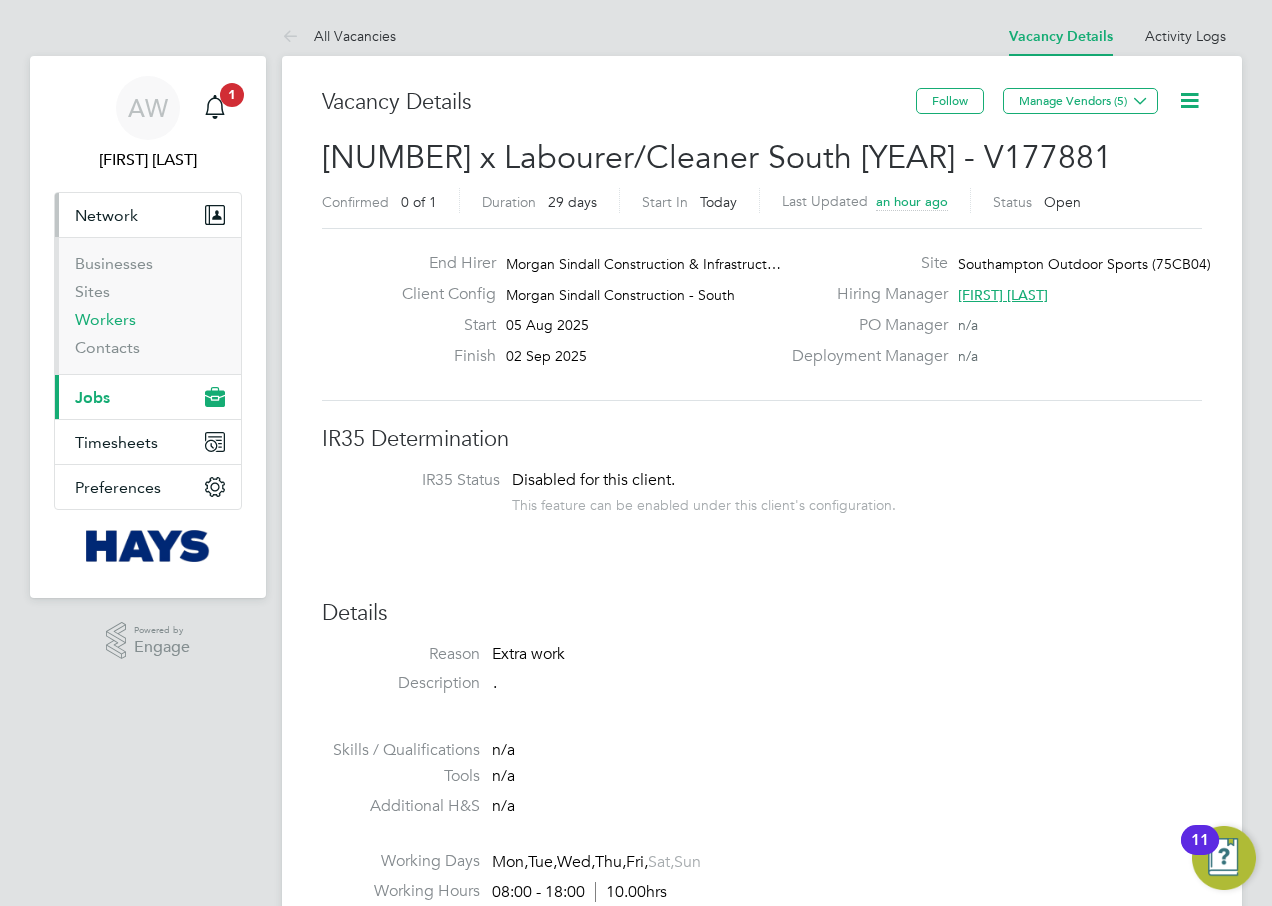 click on "Workers" at bounding box center (105, 319) 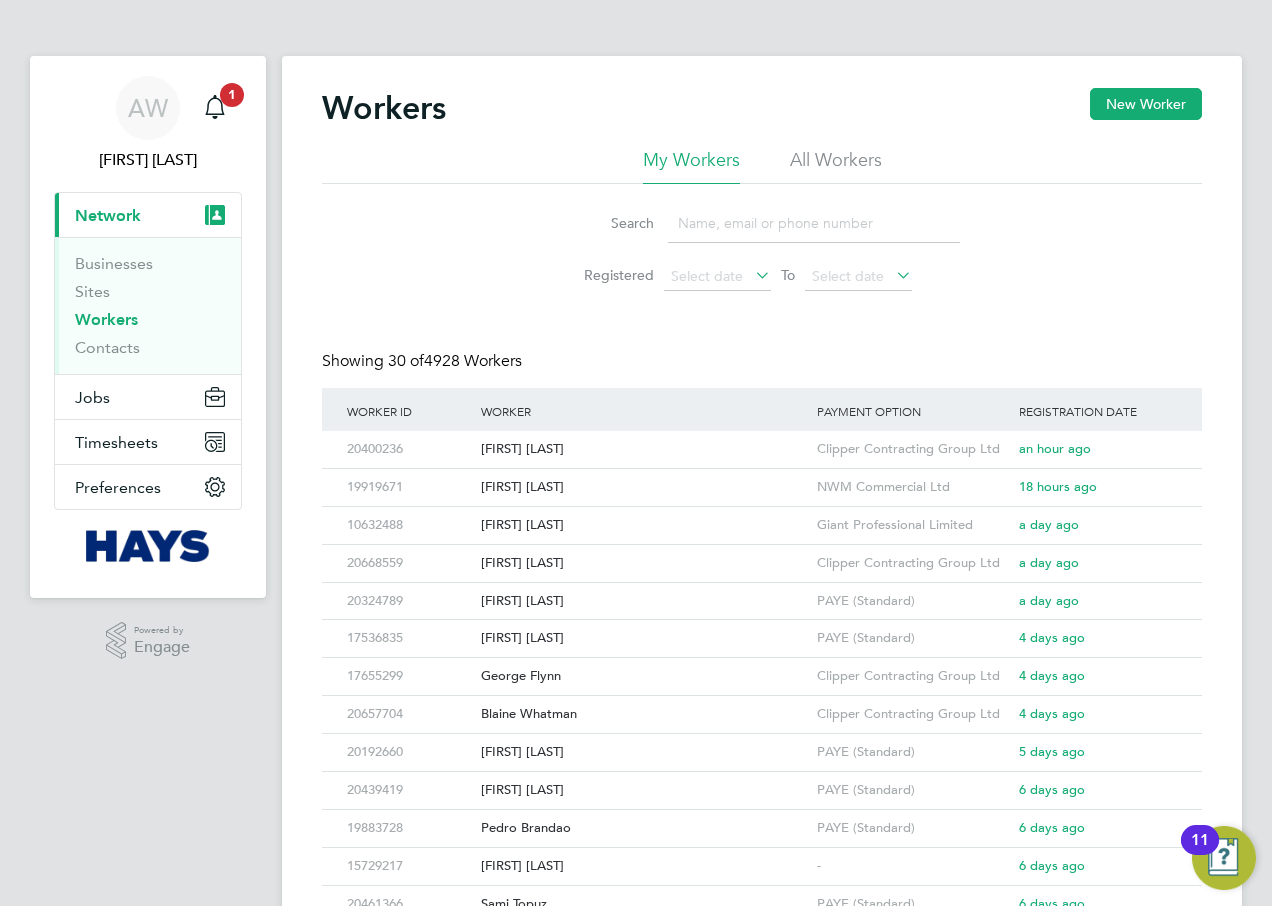 click on "All Workers" 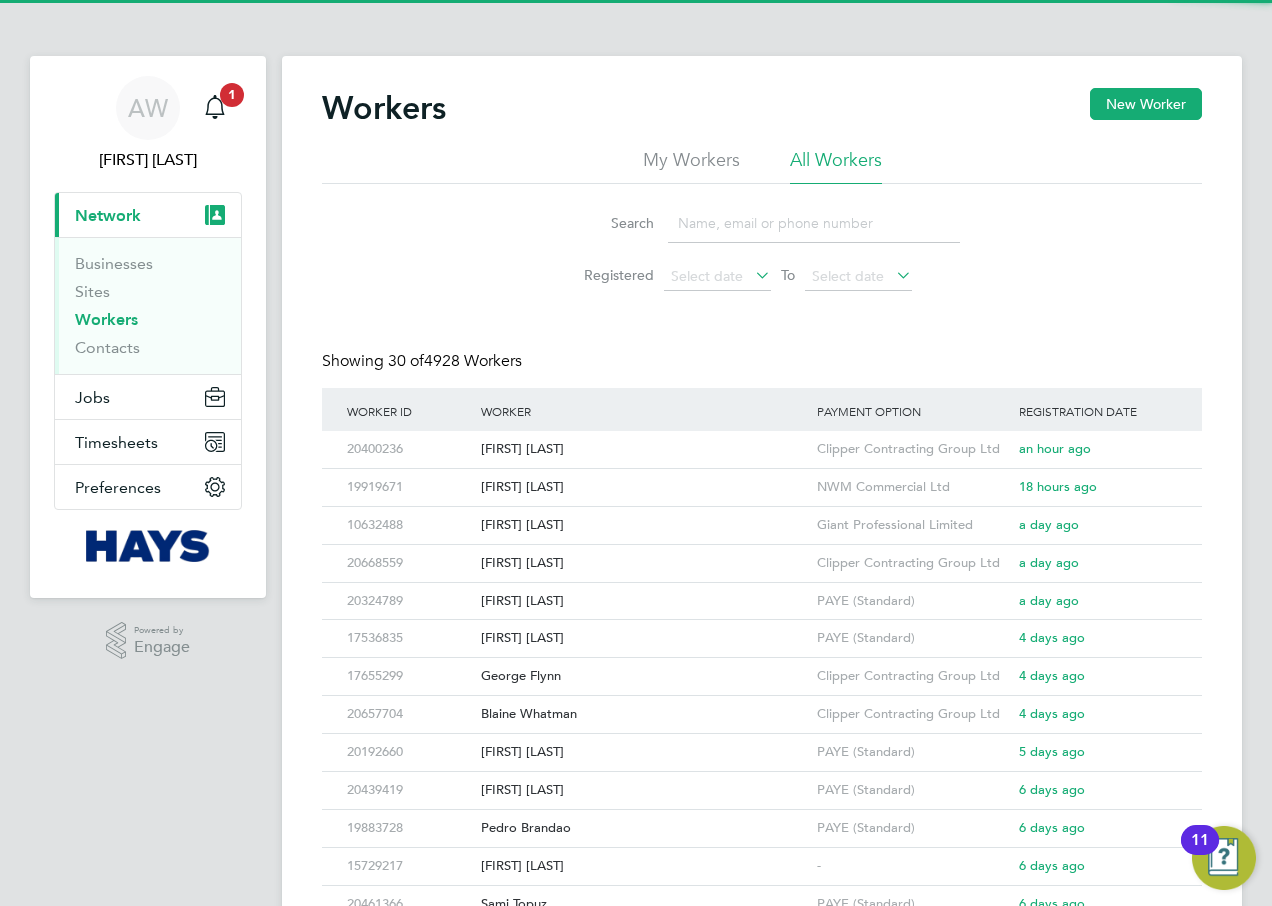 click on "Workers New Worker" 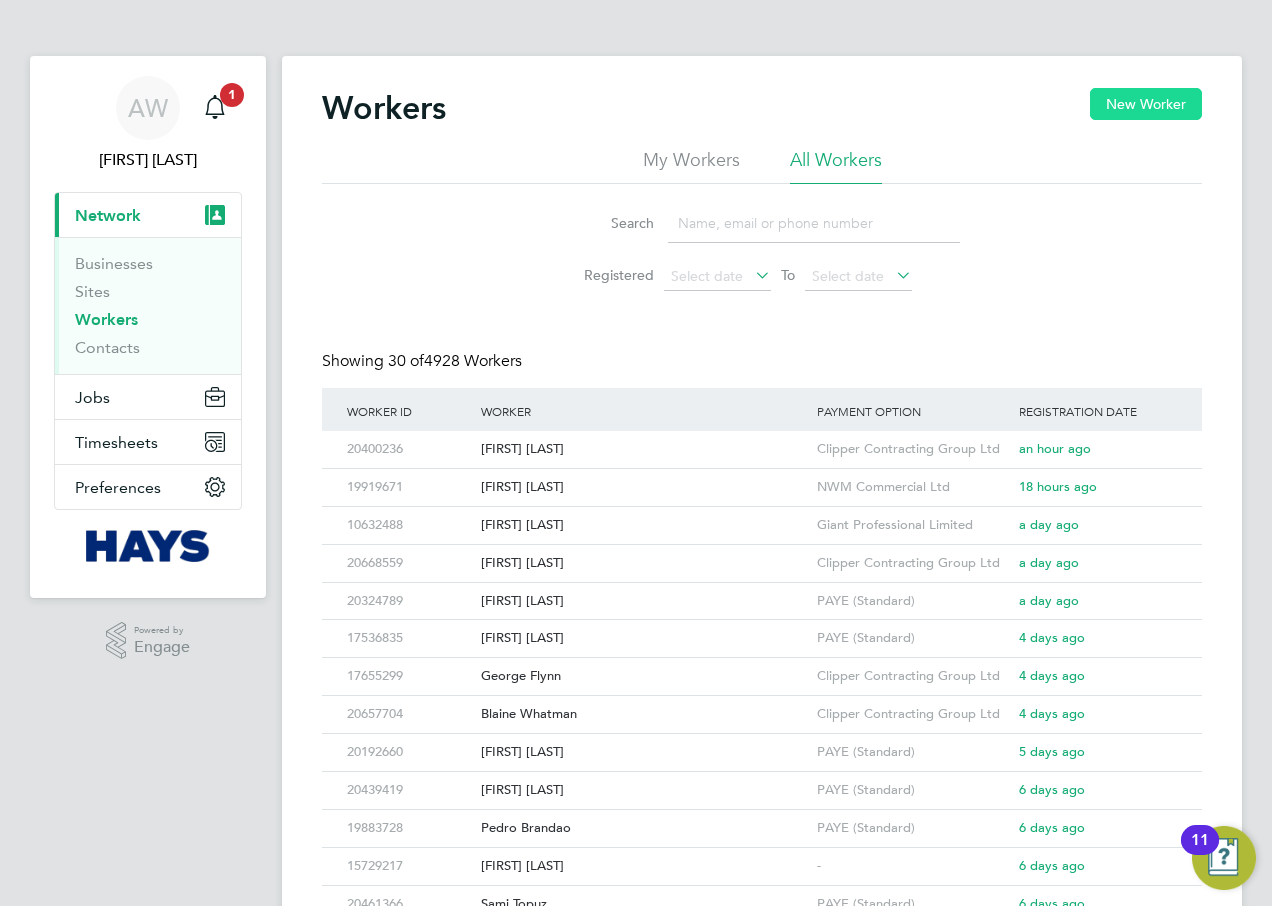 click on "New Worker" 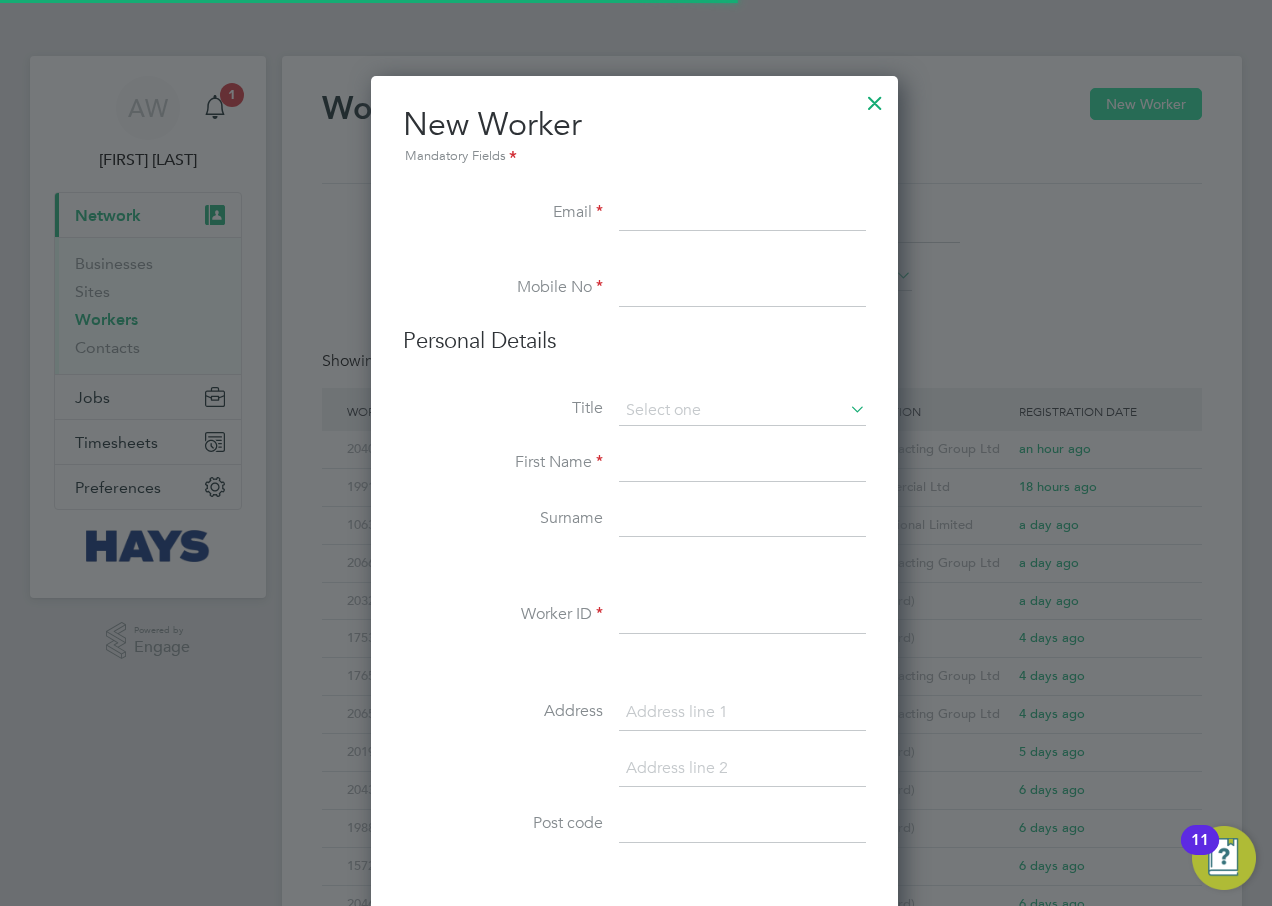 scroll, scrollTop: 10, scrollLeft: 10, axis: both 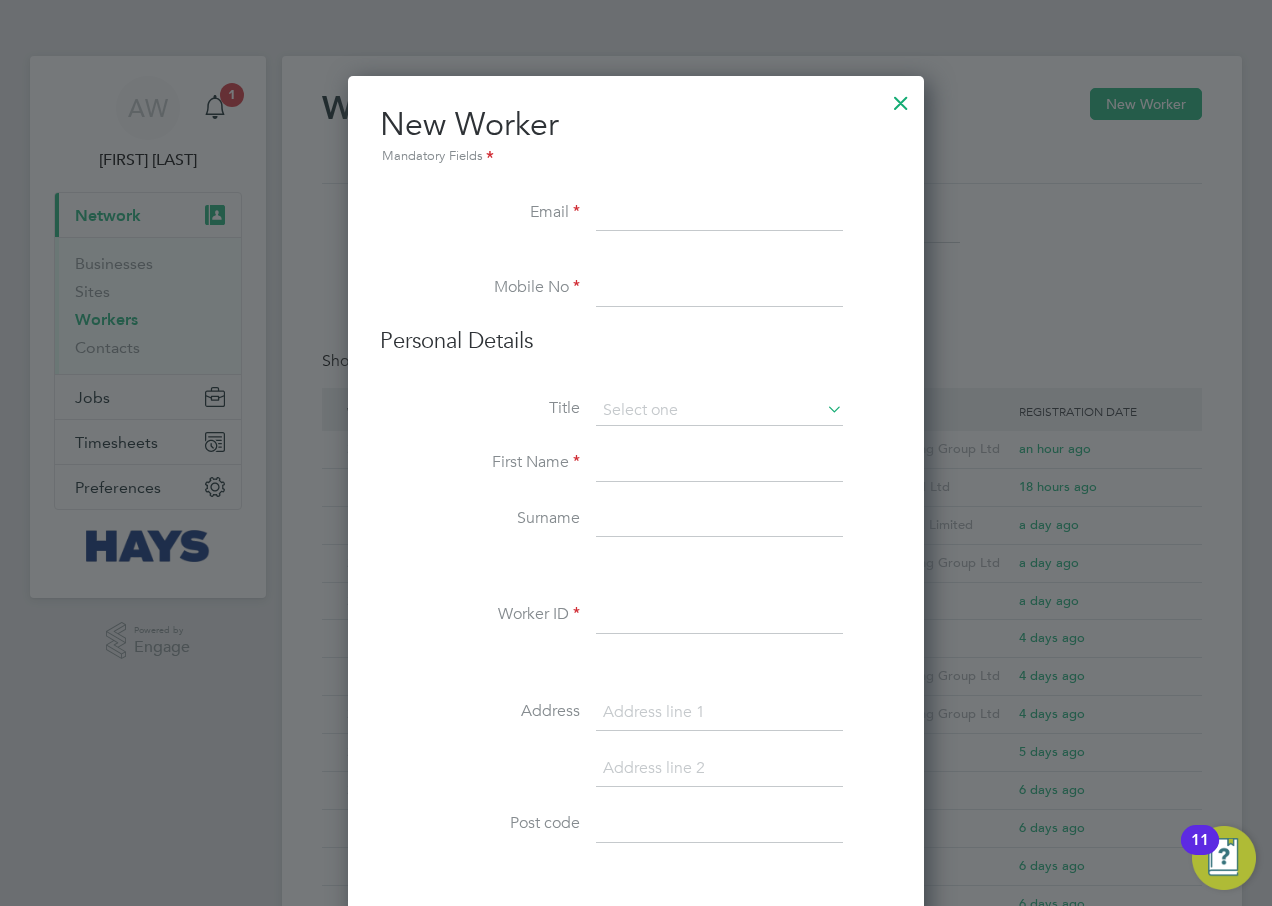 click at bounding box center (719, 214) 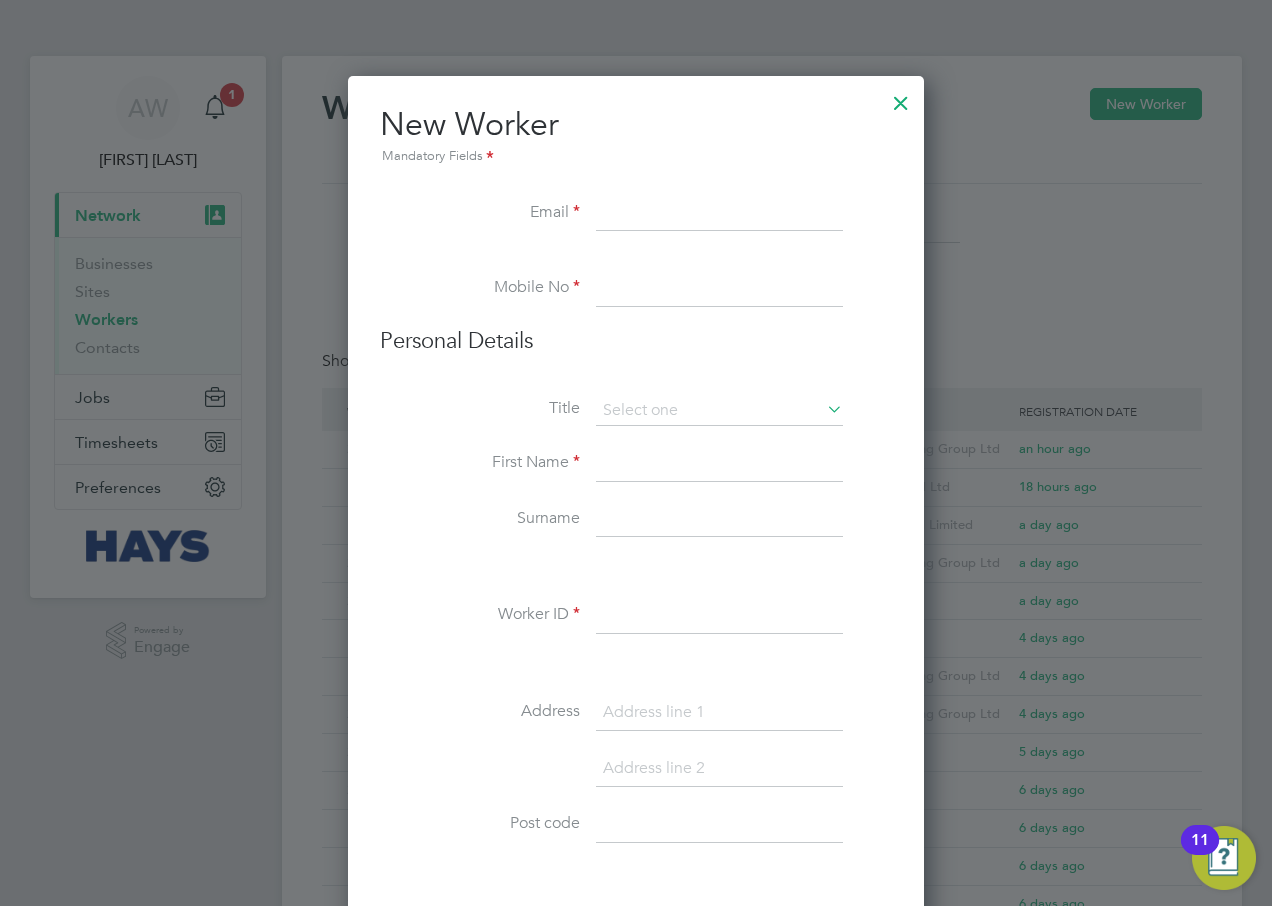 click at bounding box center (719, 214) 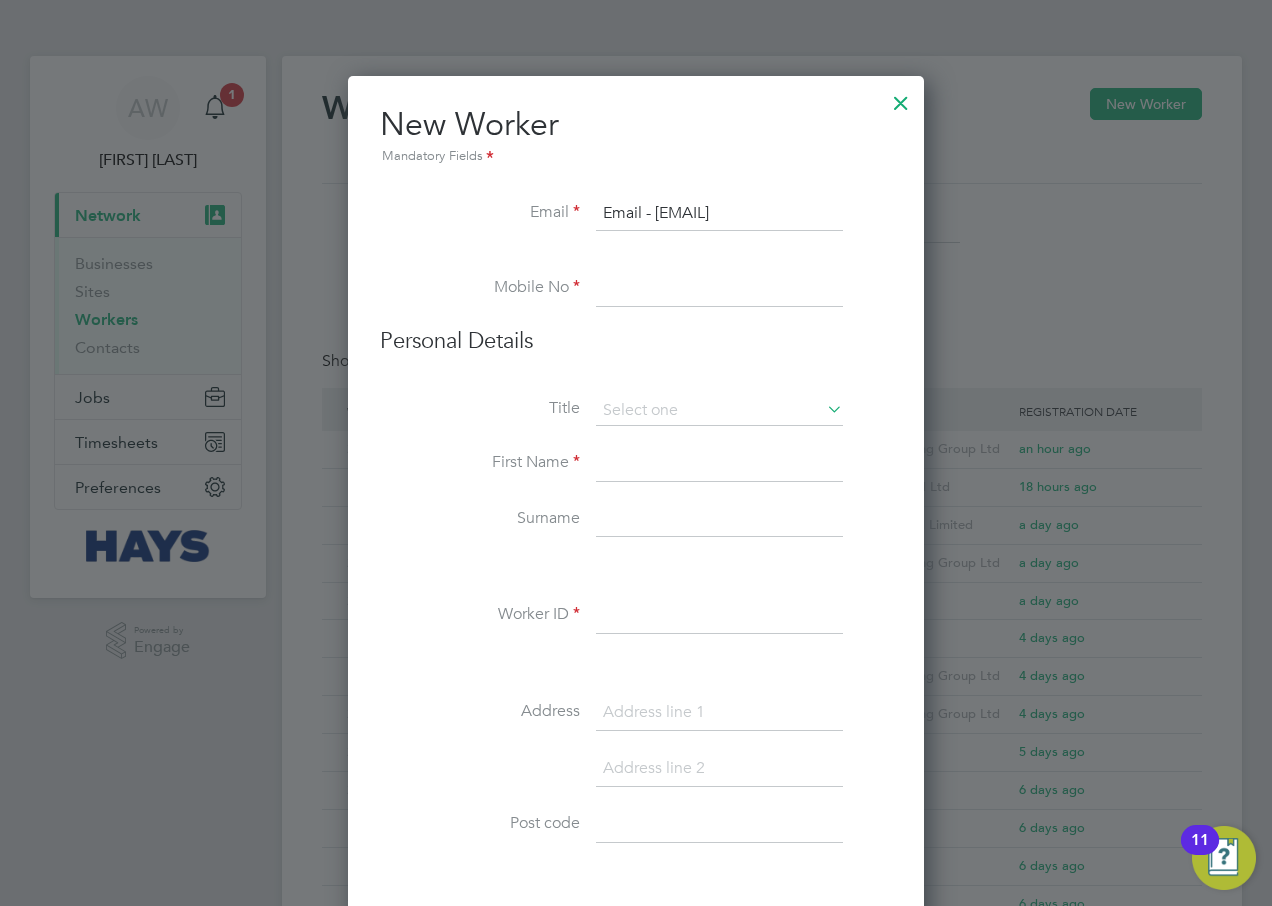 type on "Email - [EMAIL]" 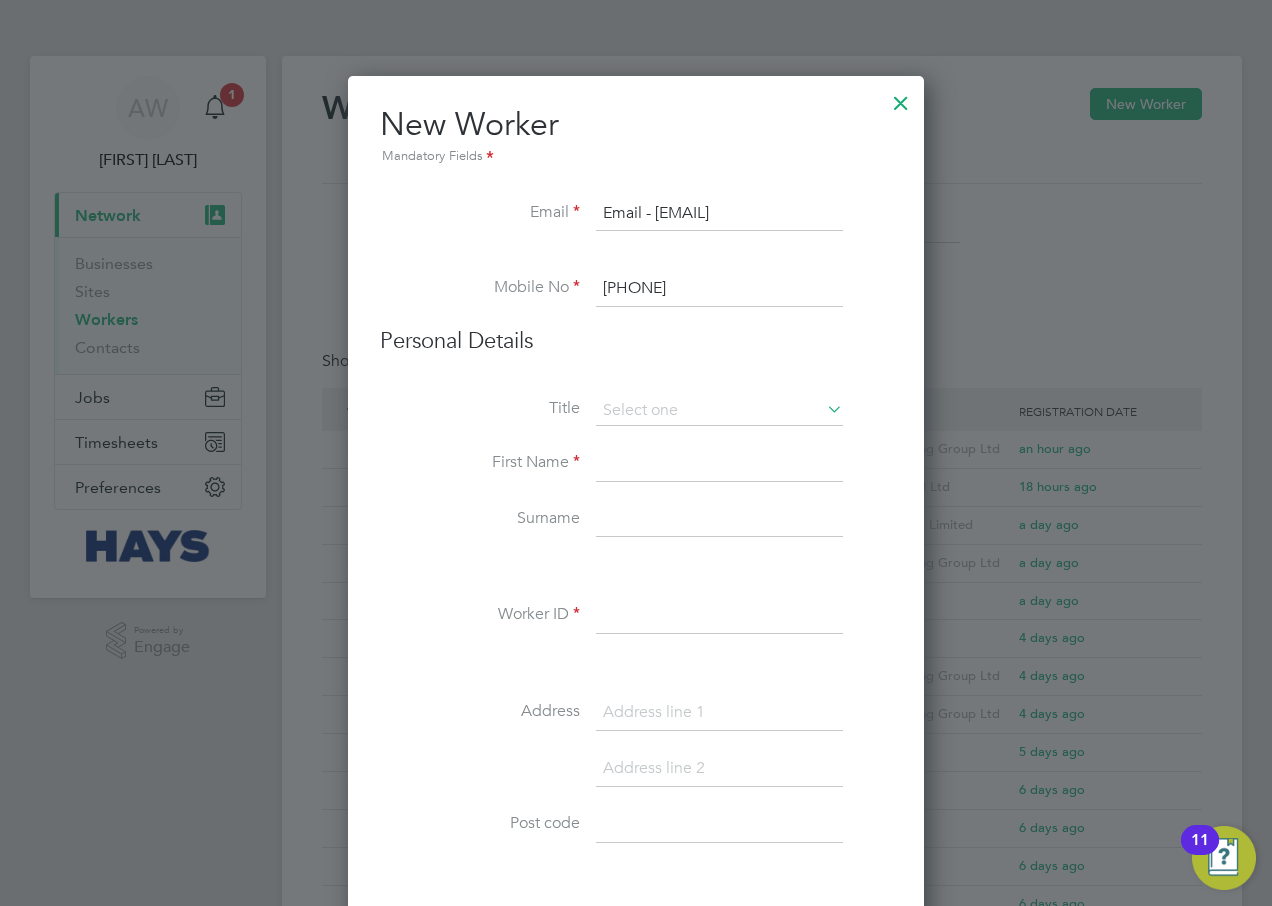 type on "[PHONE]" 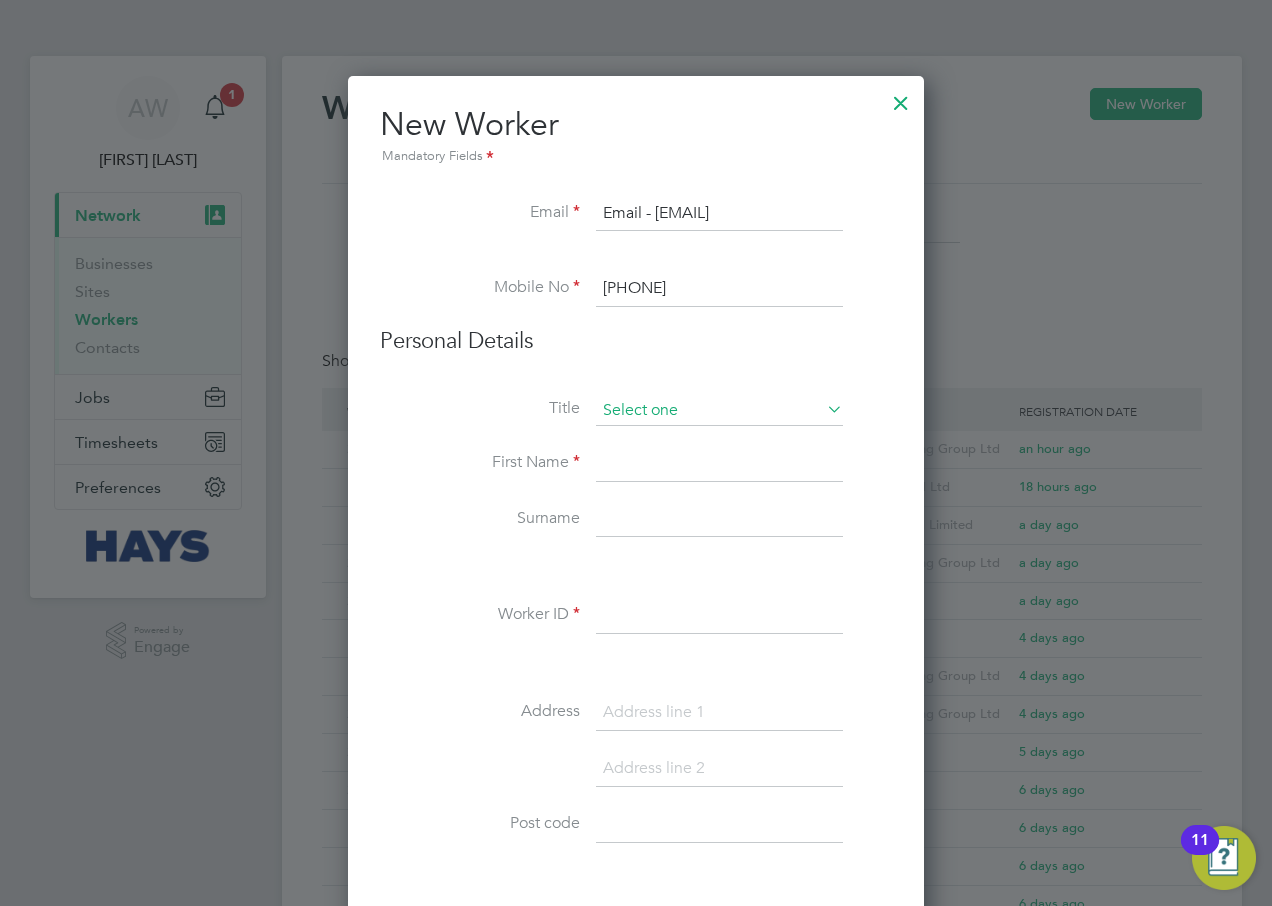 click at bounding box center (719, 411) 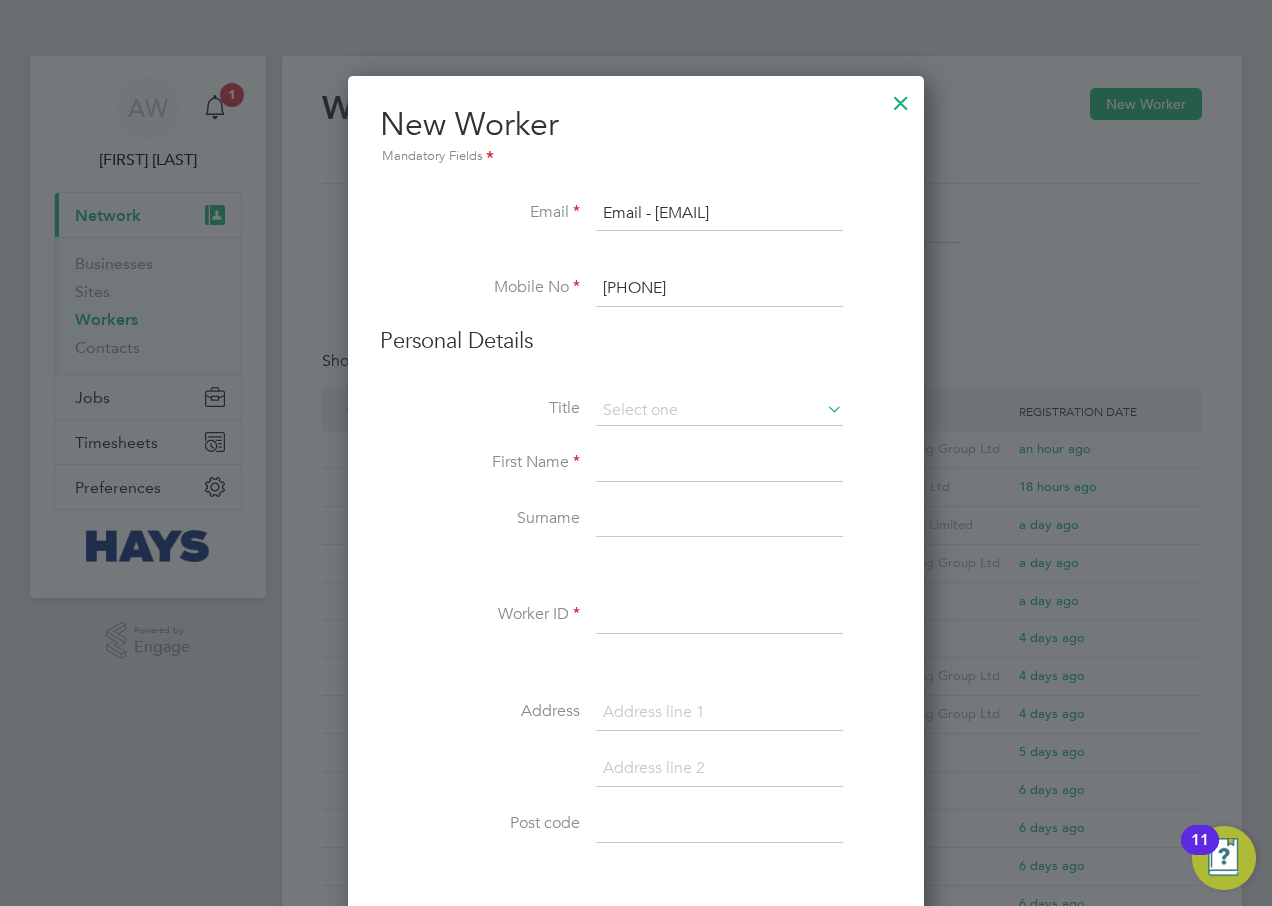 click on "Mr" 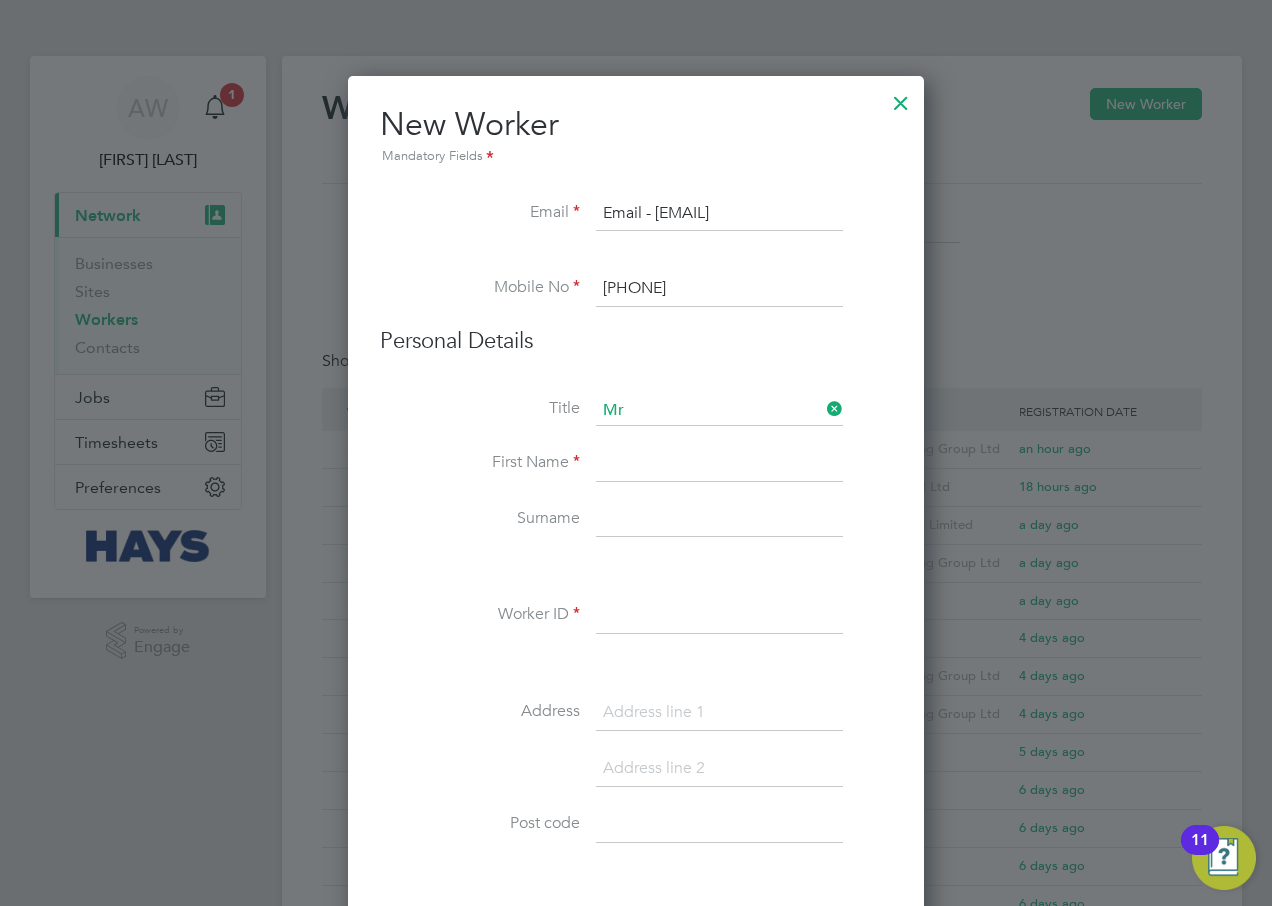 click at bounding box center [719, 464] 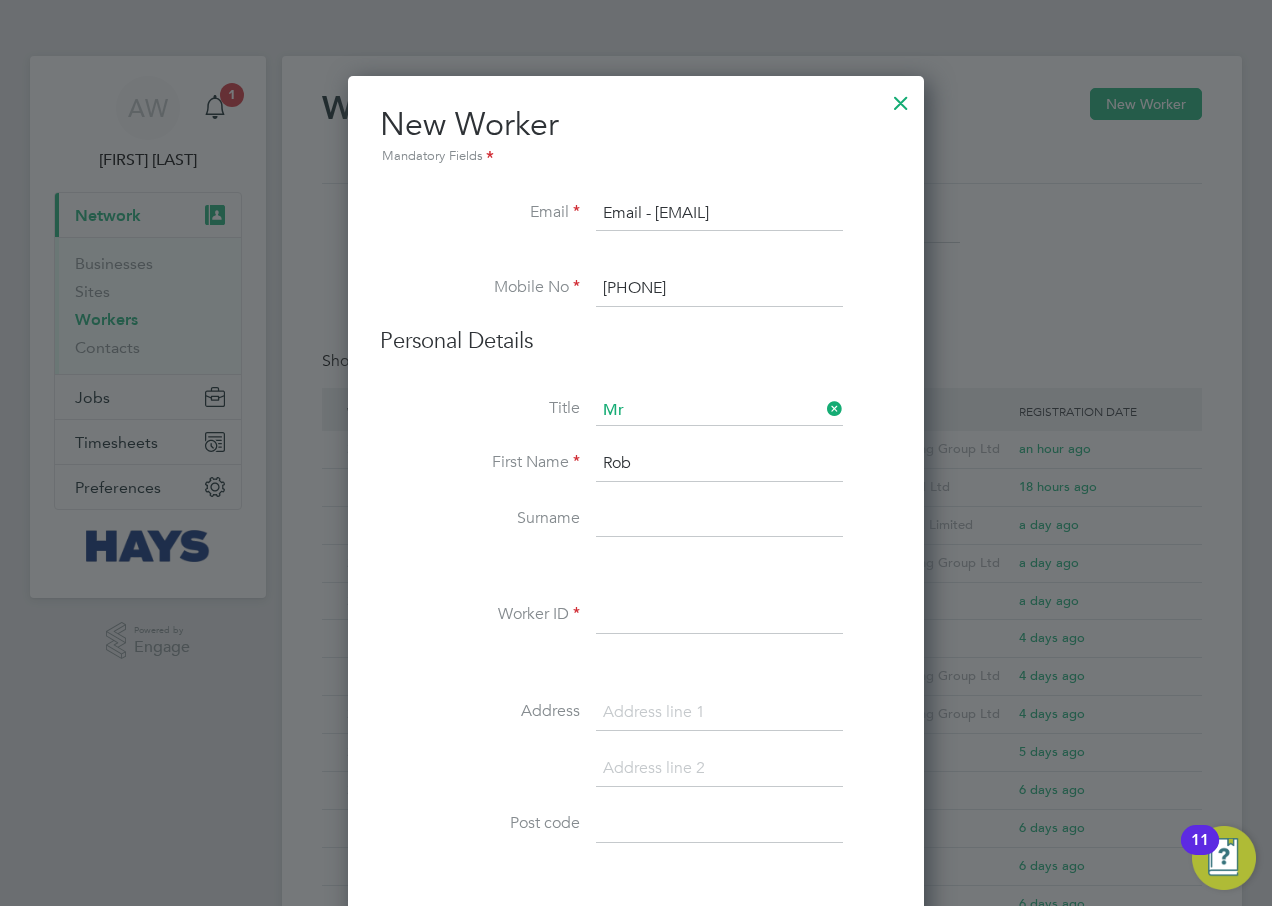 click on "Rob" at bounding box center [719, 464] 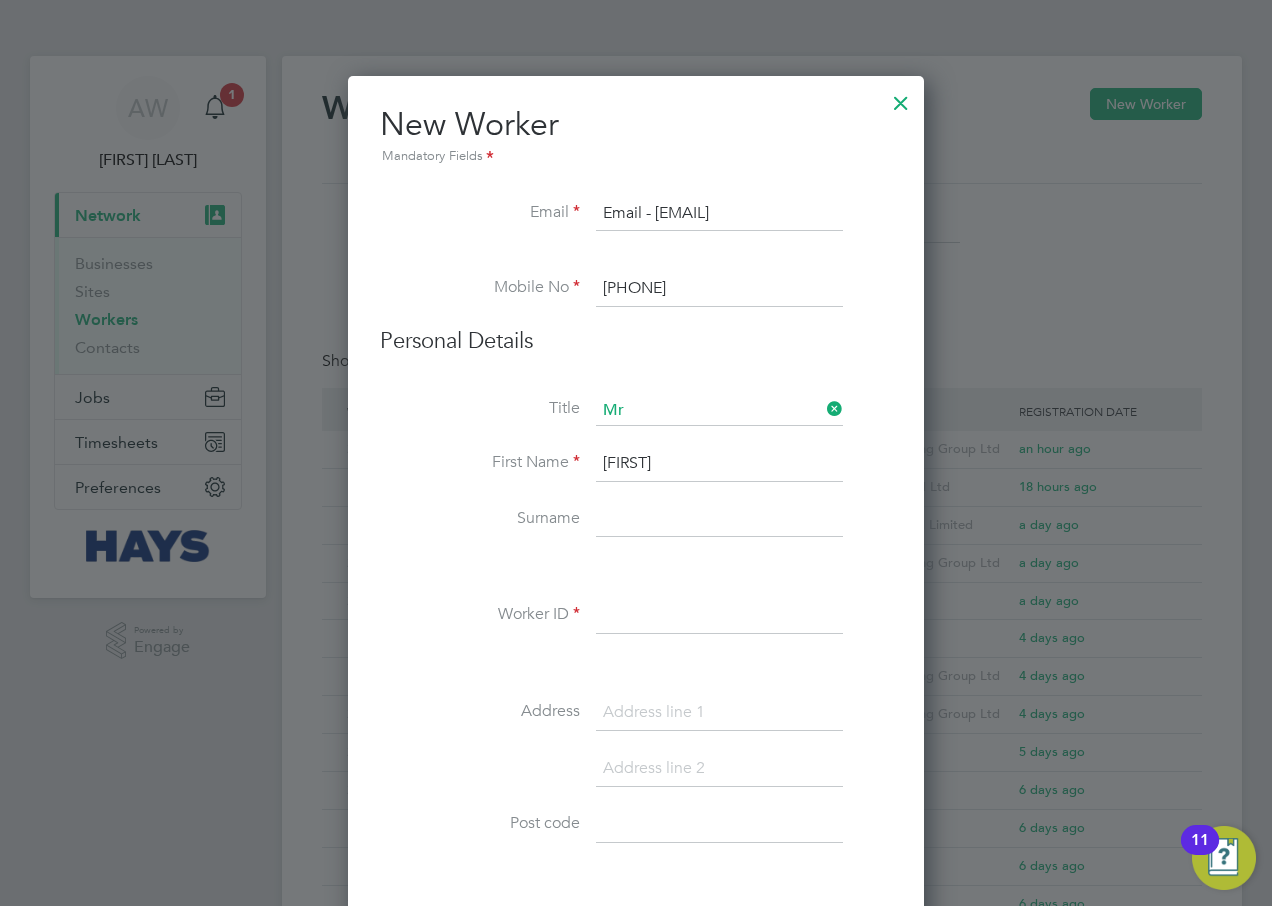 type on "[FIRST]" 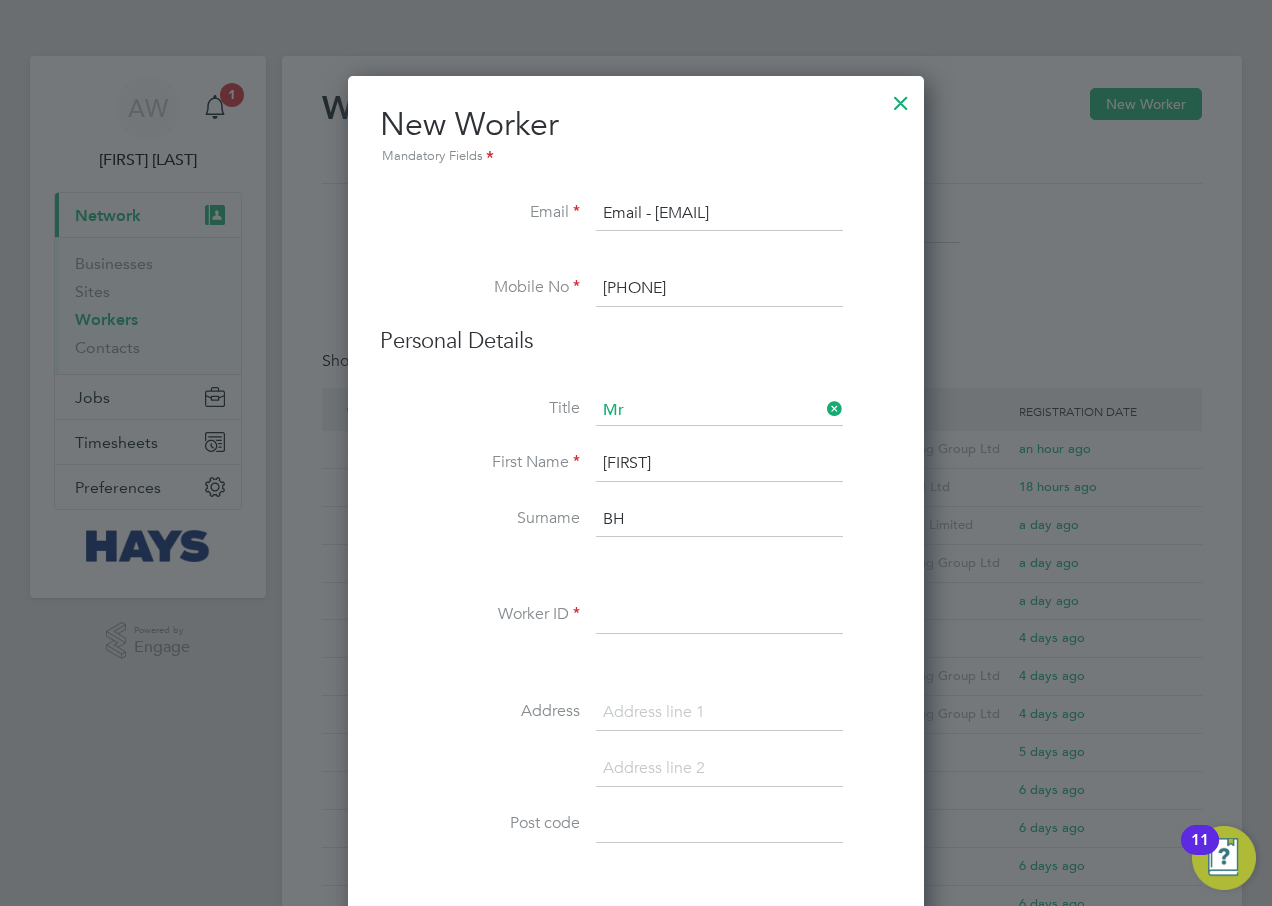type on "B" 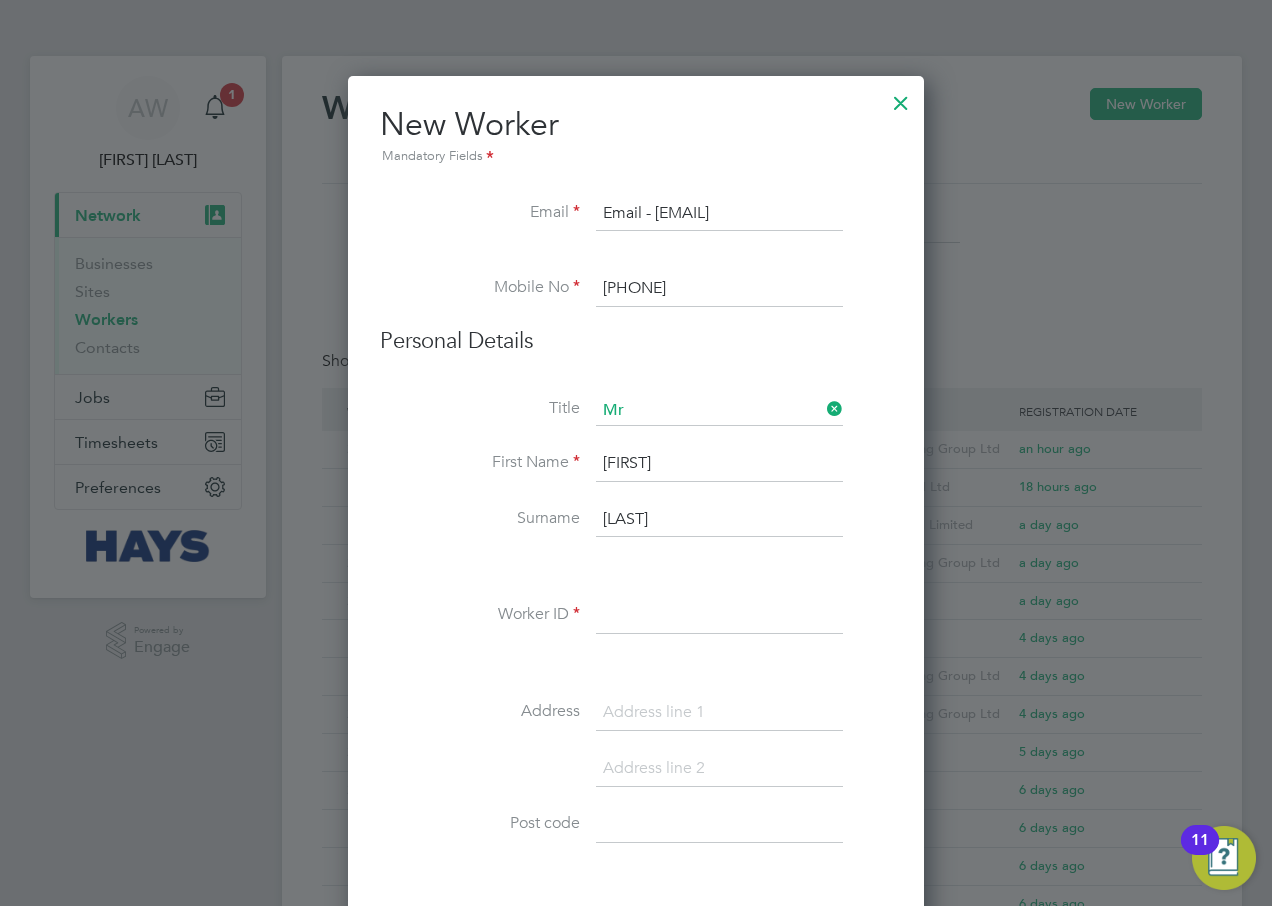 type on "[LAST]" 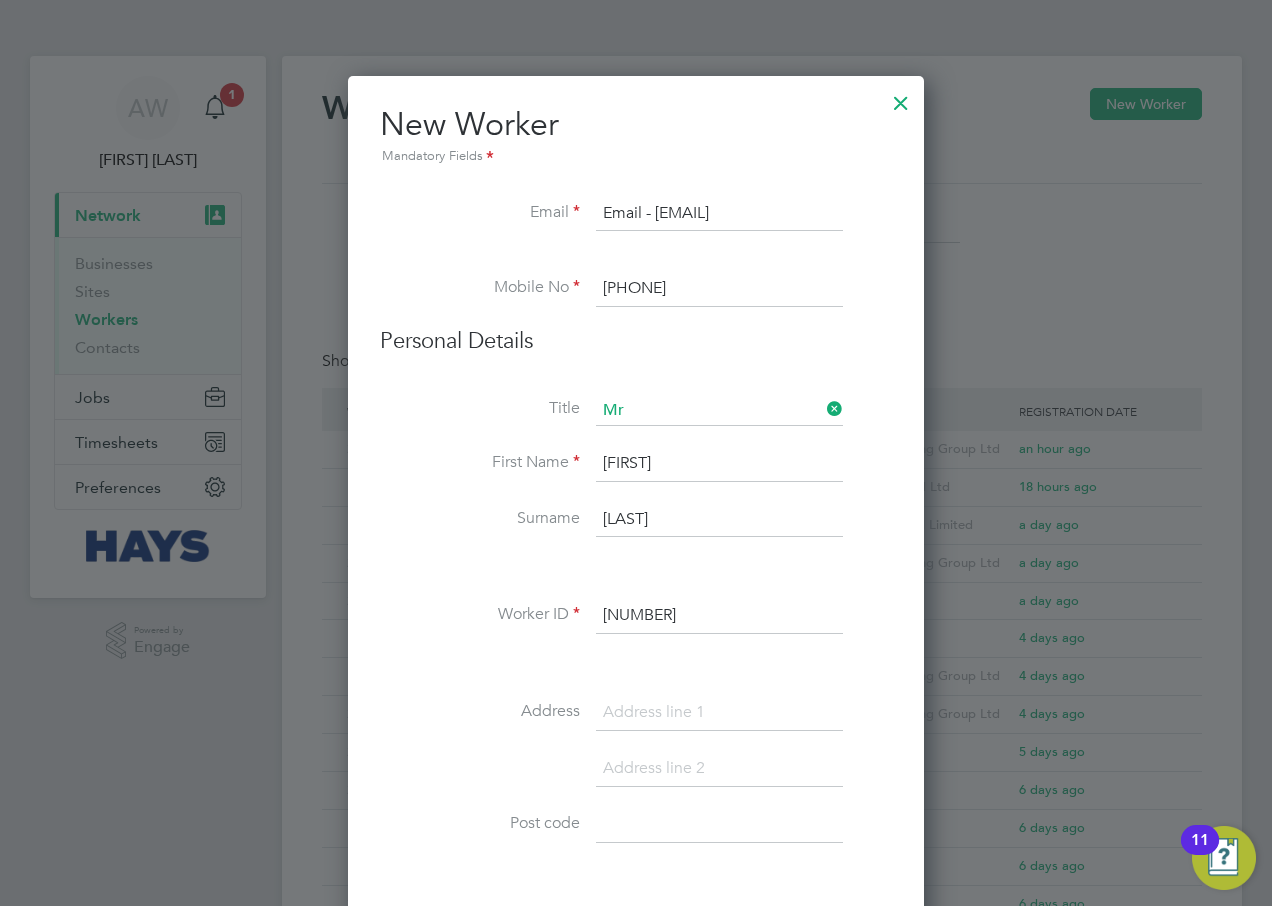 type on "[NUMBER]" 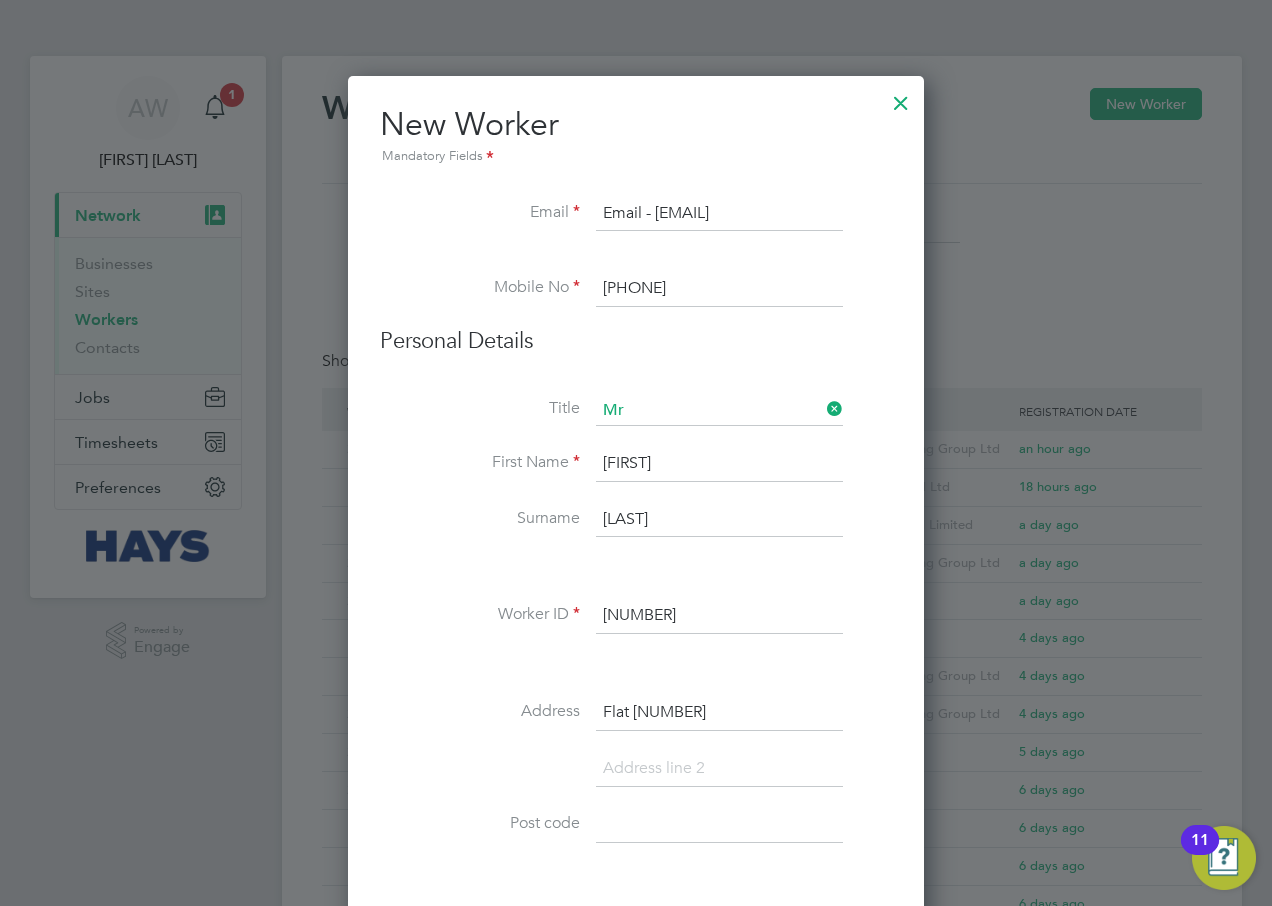 type on "Flat [NUMBER]" 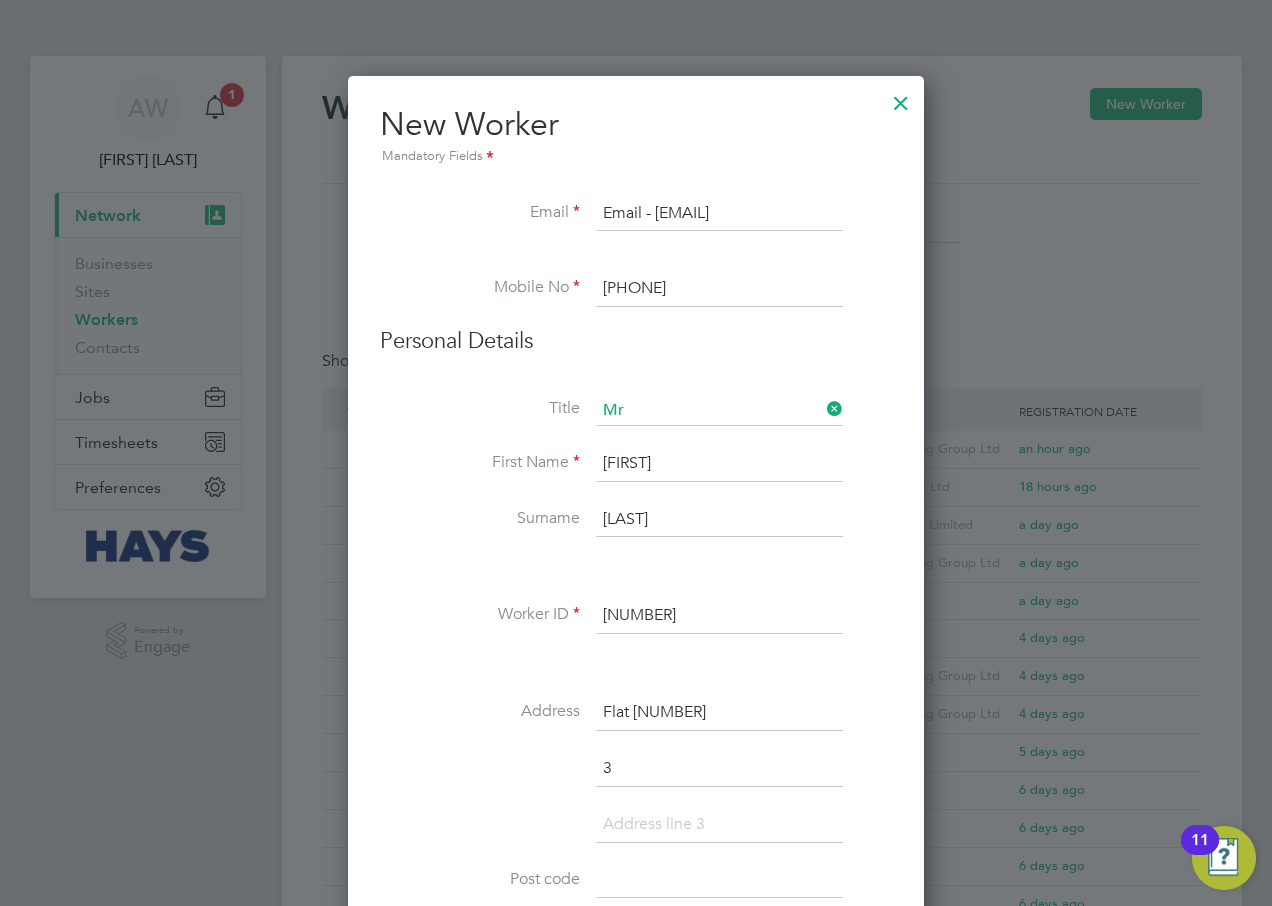 scroll, scrollTop: 10, scrollLeft: 10, axis: both 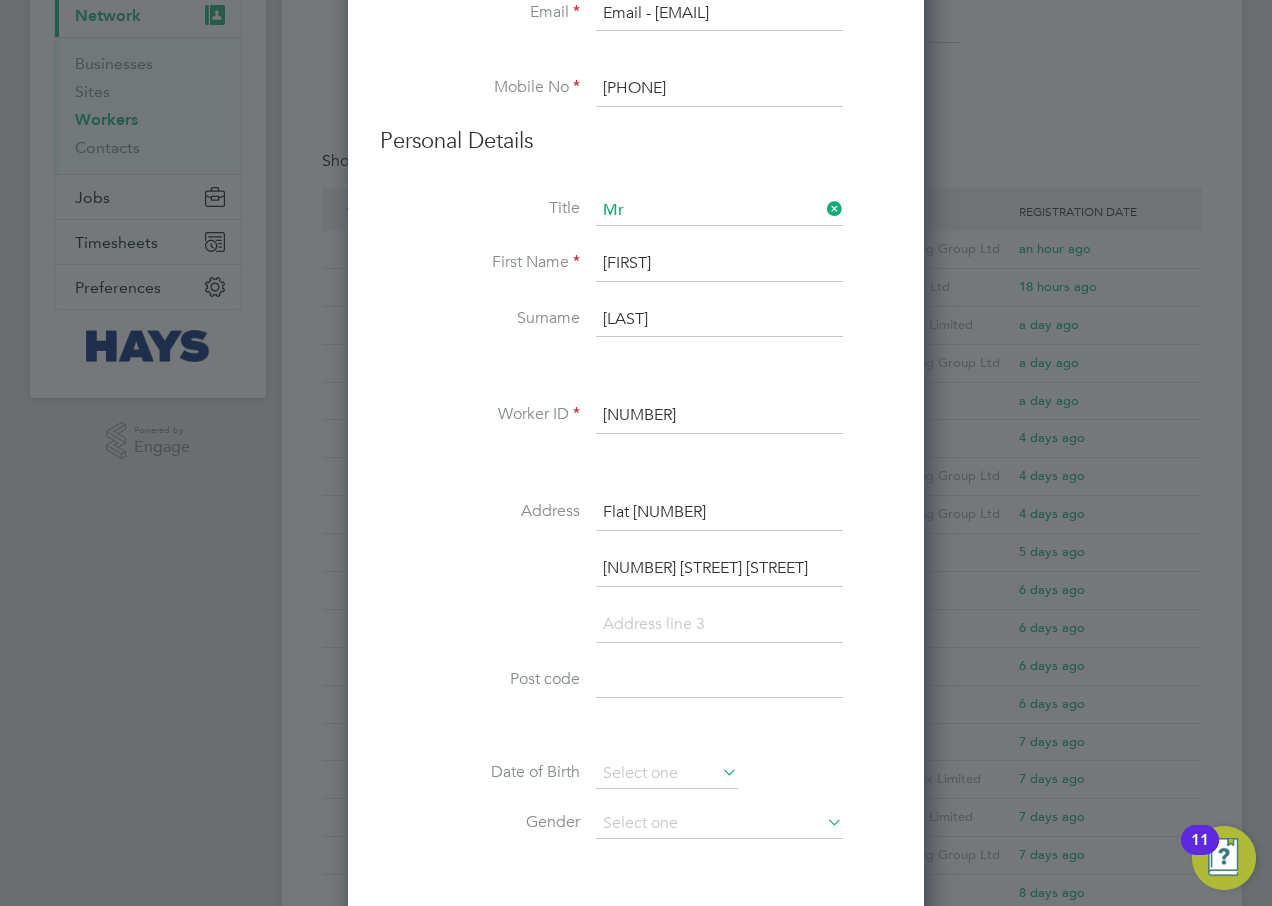 type on "[NUMBER] [STREET] [STREET]" 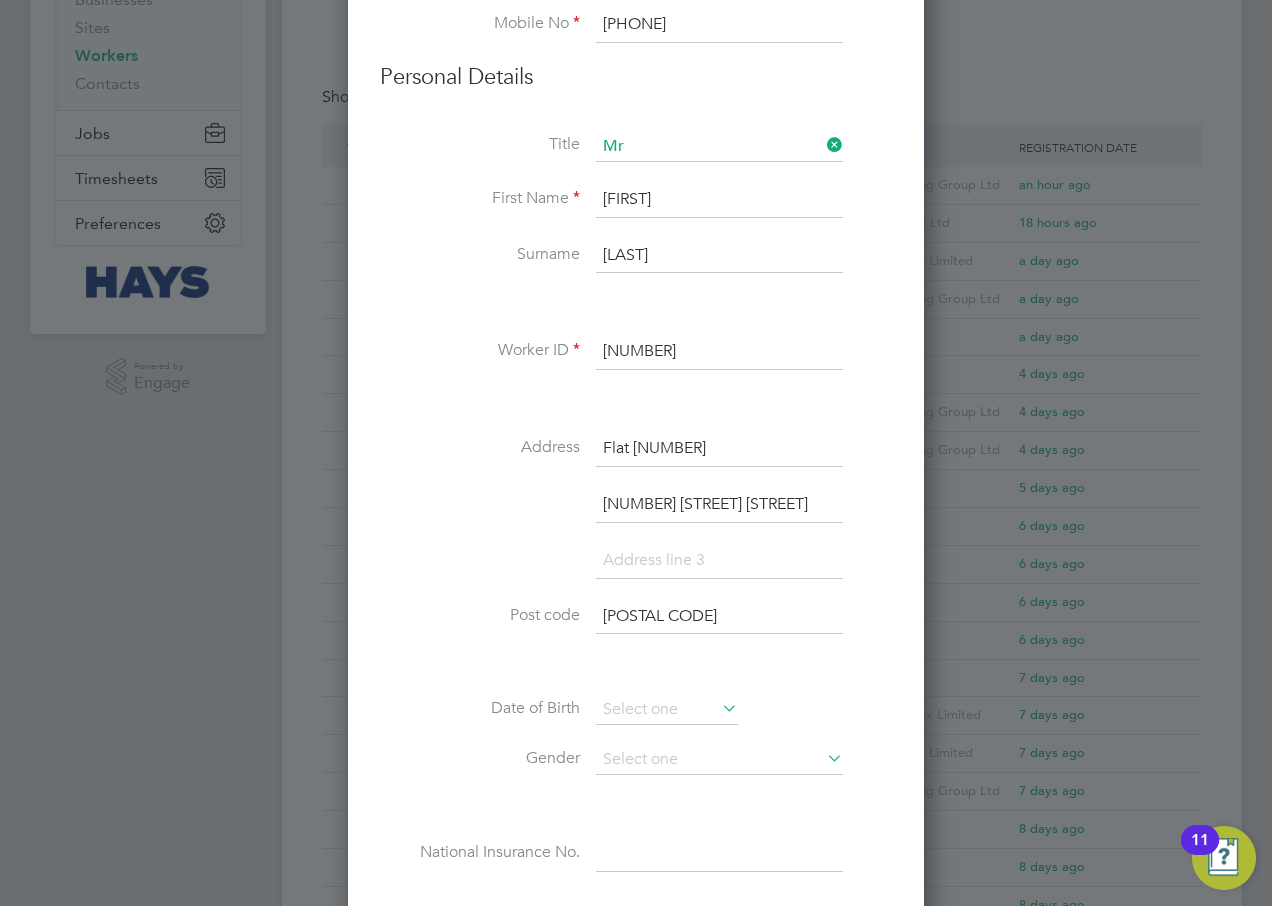 scroll, scrollTop: 300, scrollLeft: 0, axis: vertical 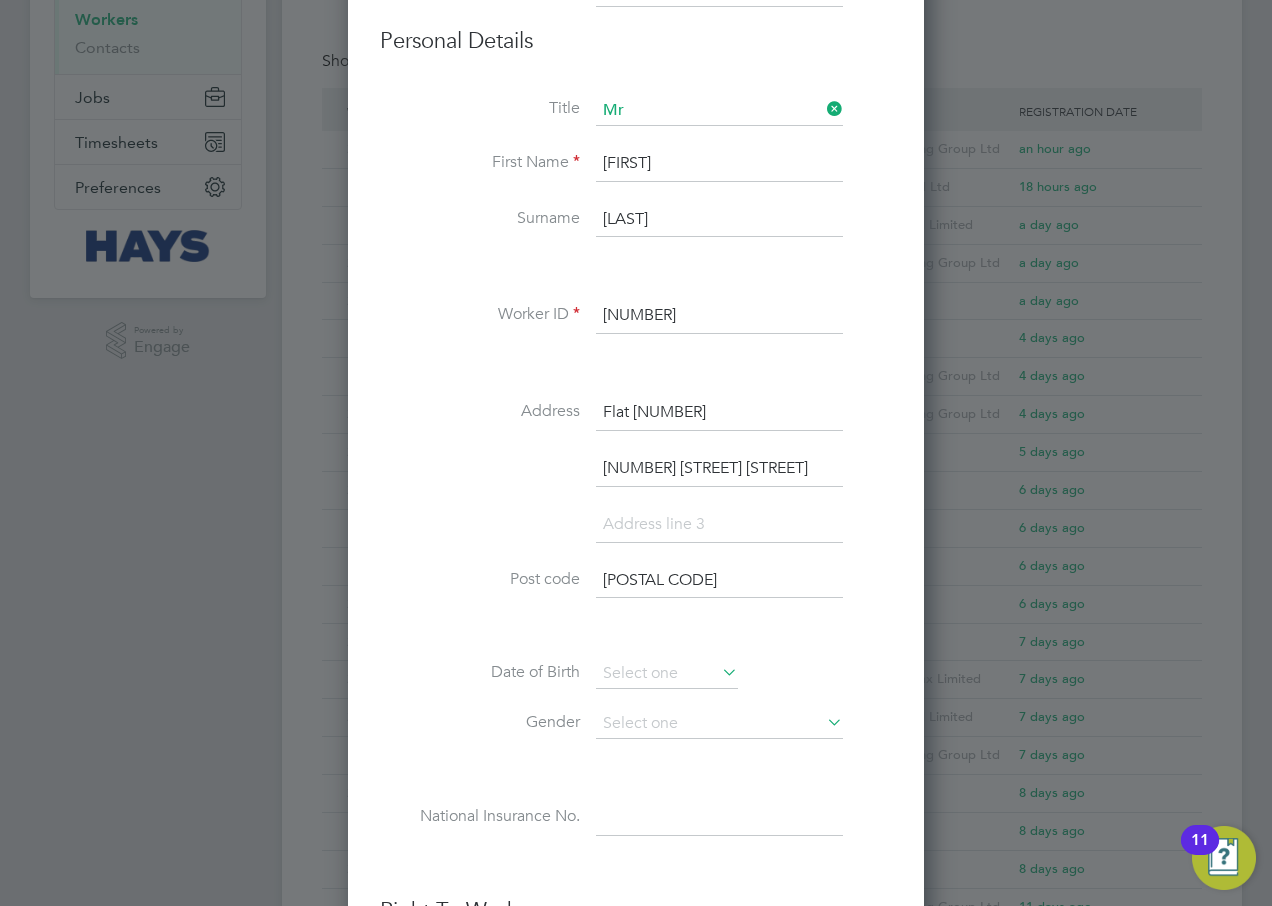 type on "[POSTAL CODE]" 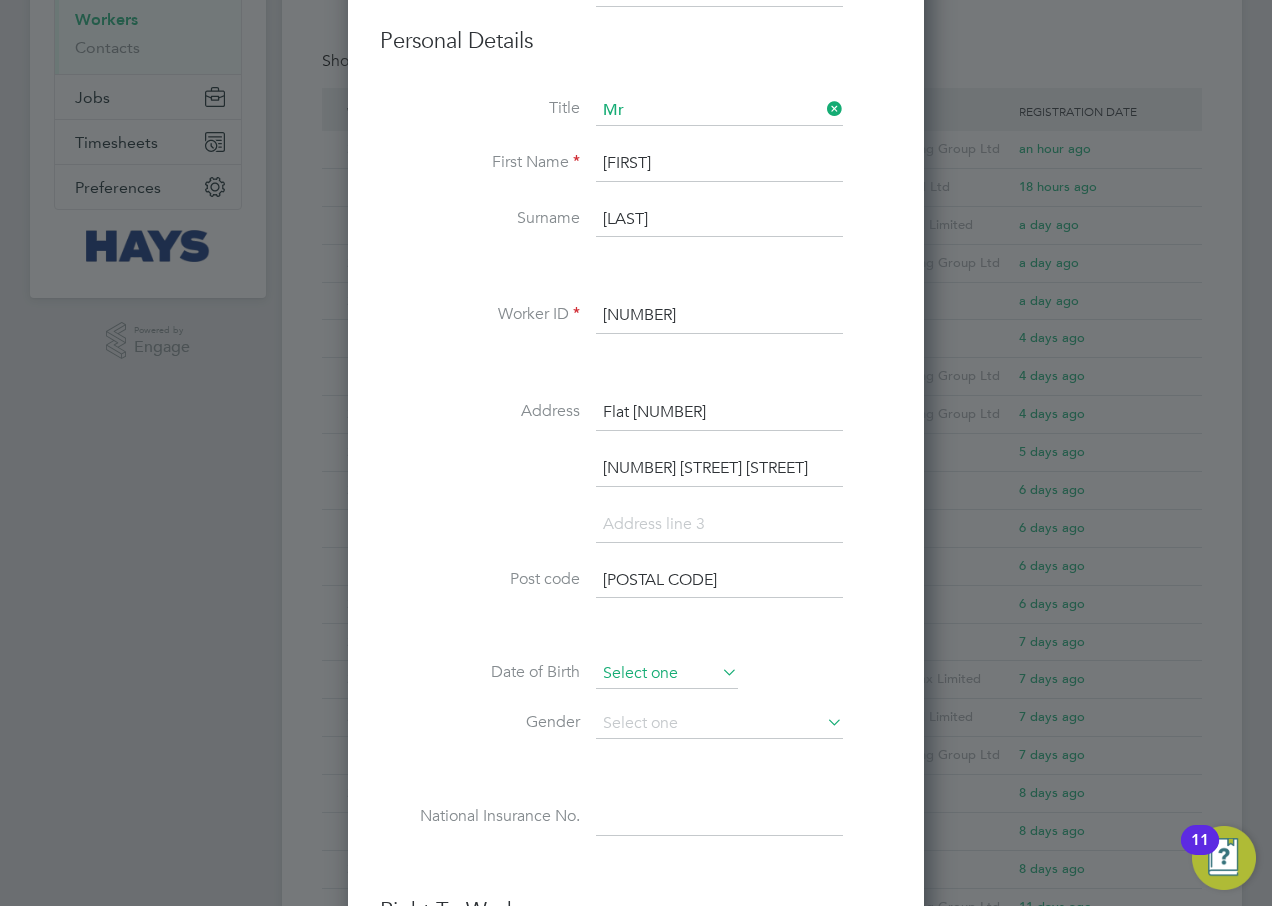 click at bounding box center (667, 674) 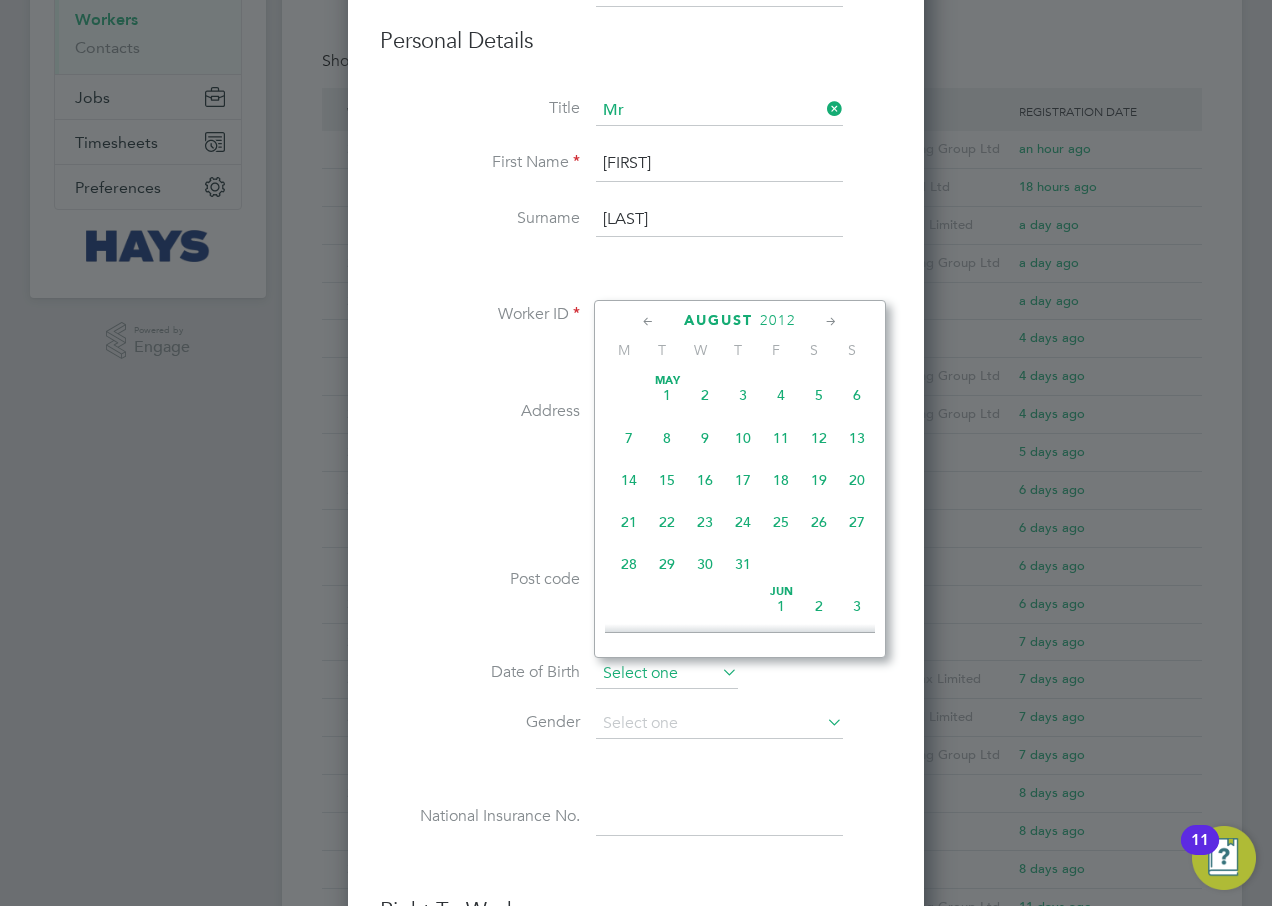 scroll, scrollTop: 606, scrollLeft: 0, axis: vertical 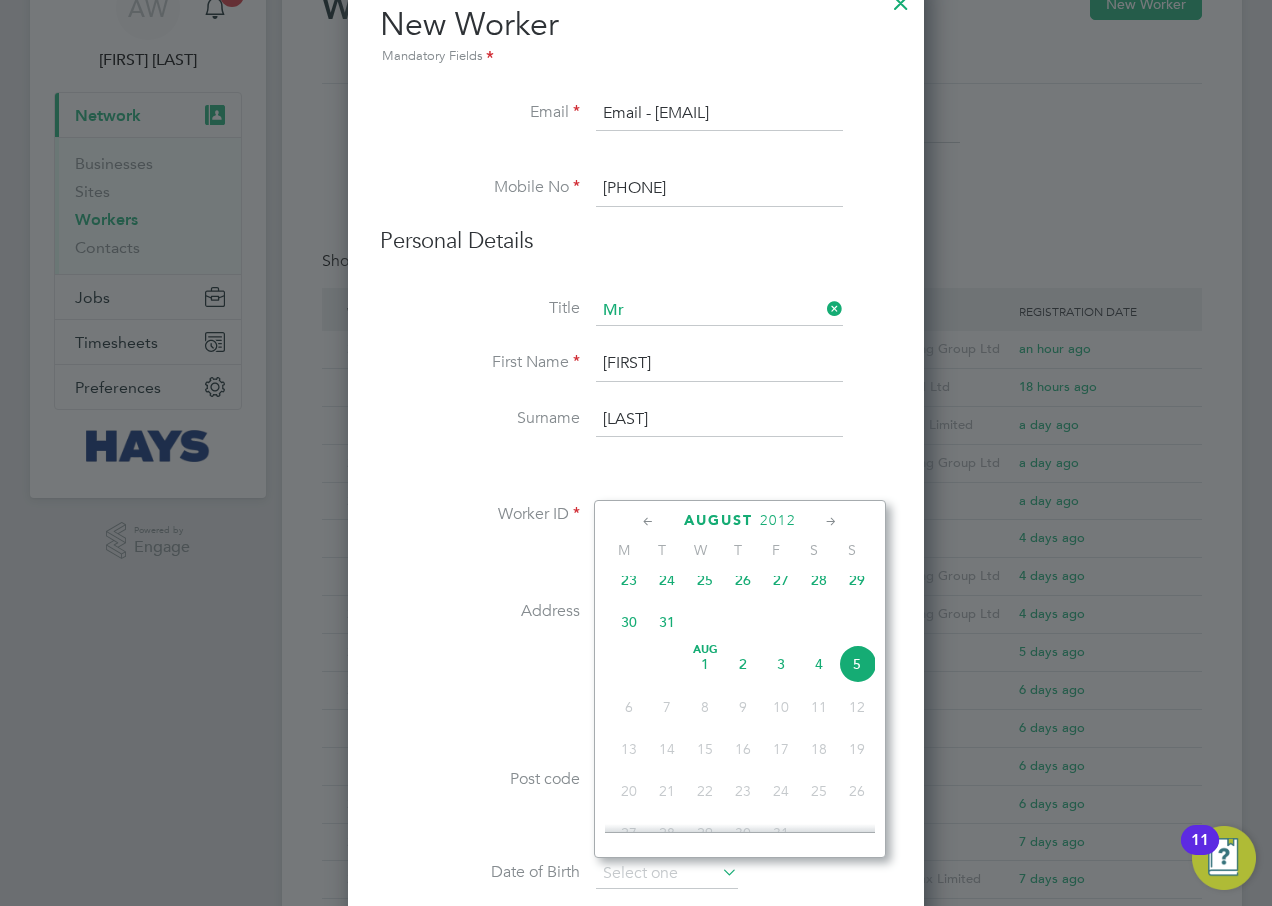 click on "2012" 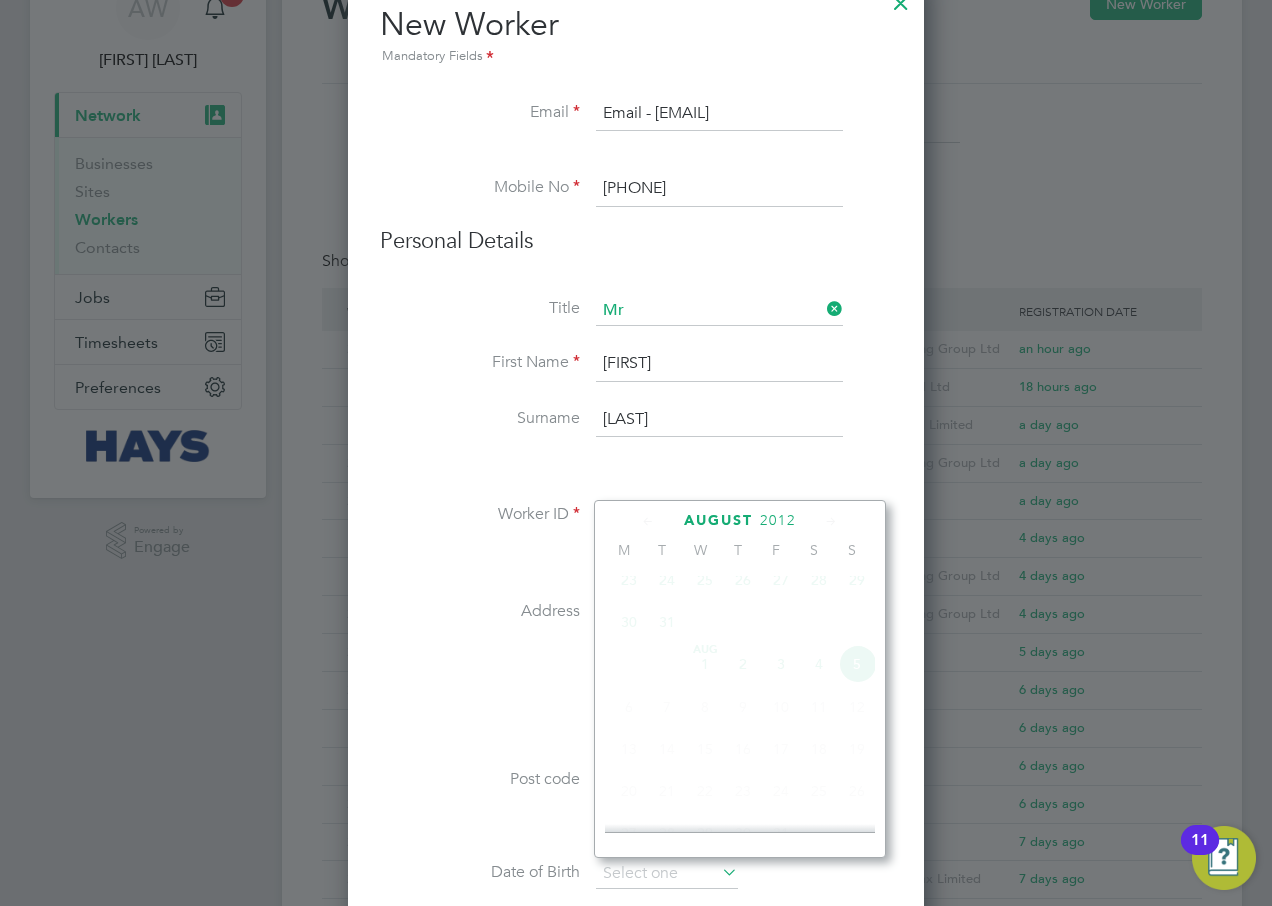 scroll, scrollTop: 530, scrollLeft: 0, axis: vertical 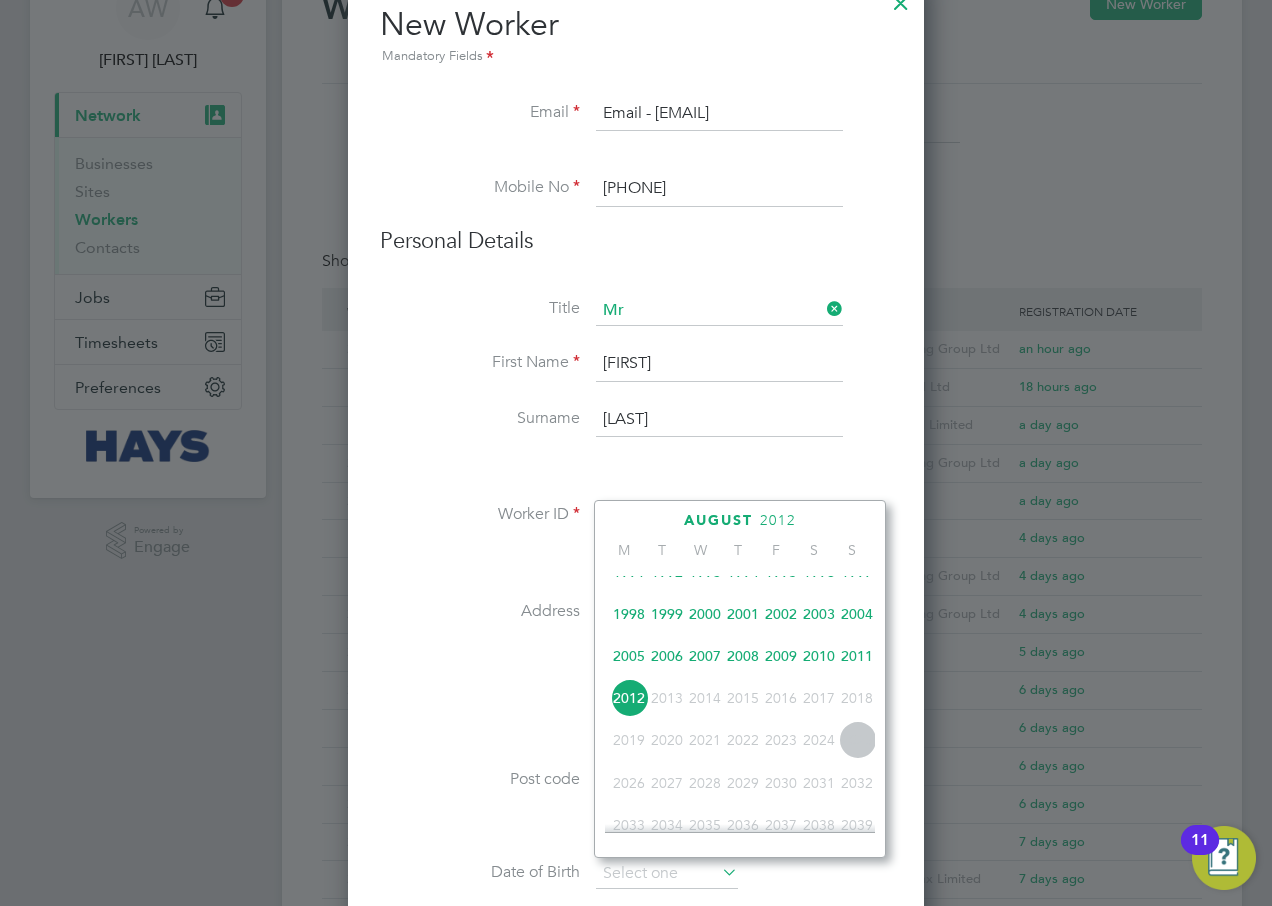 click on "2004" 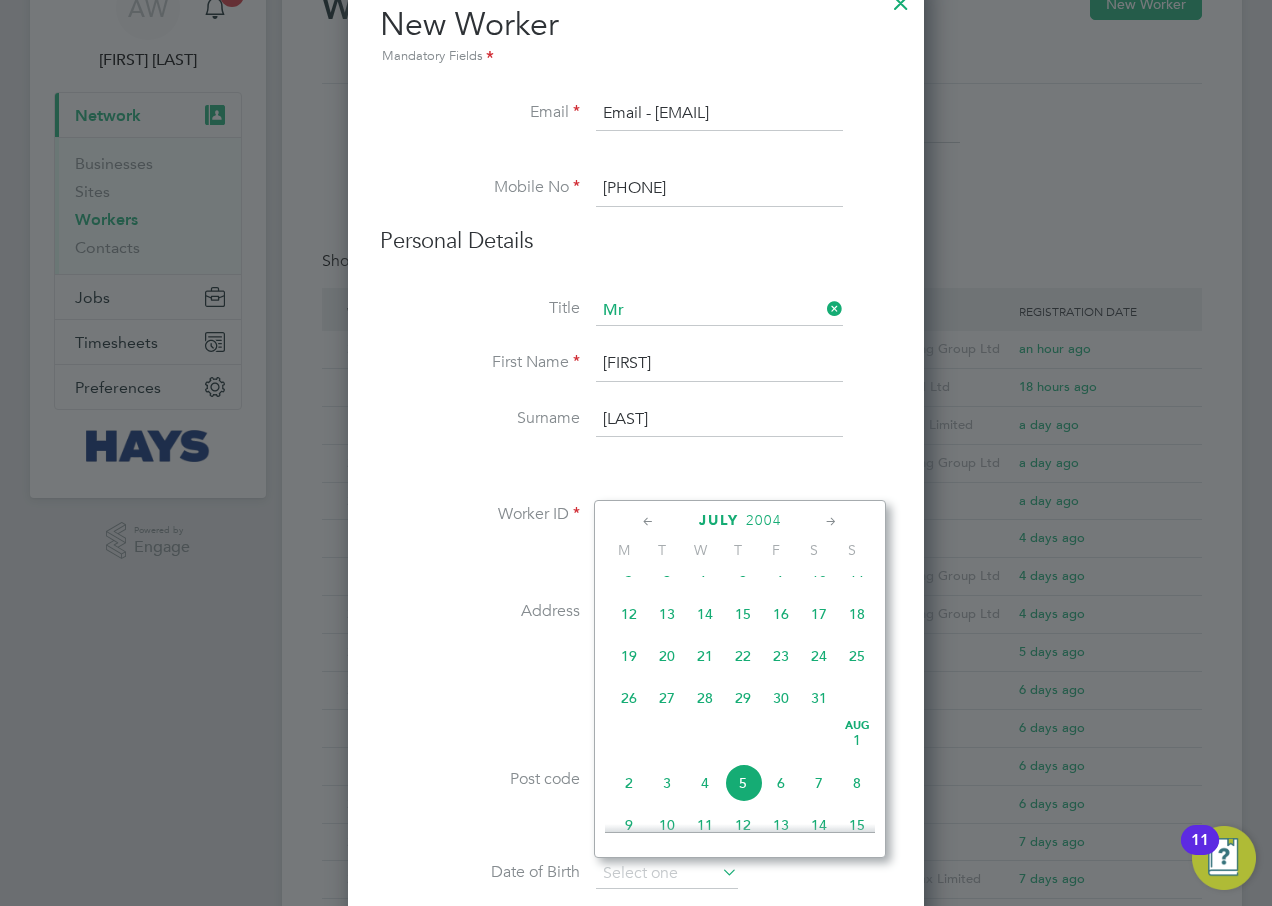 click on "[MONTH] [YEAR]" 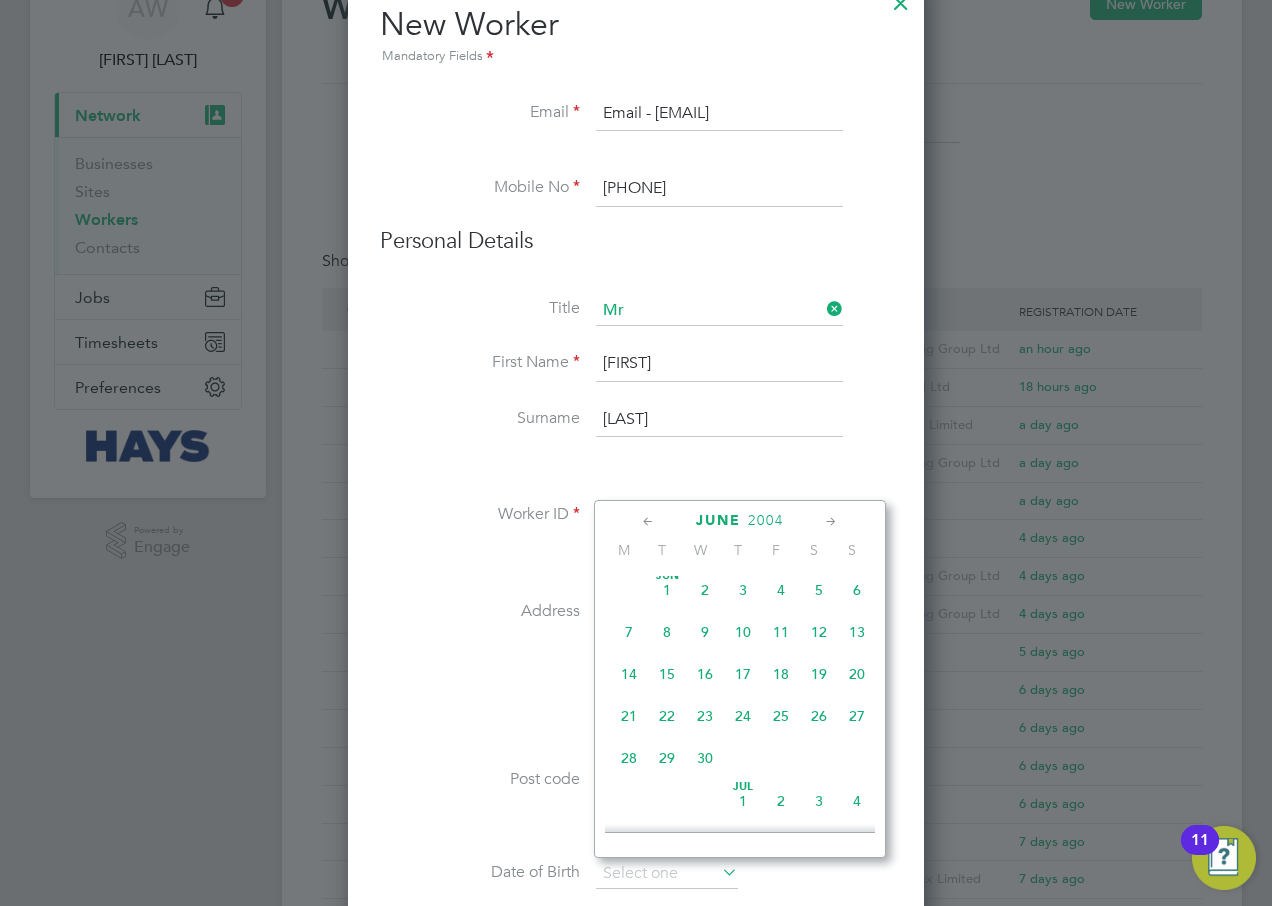click 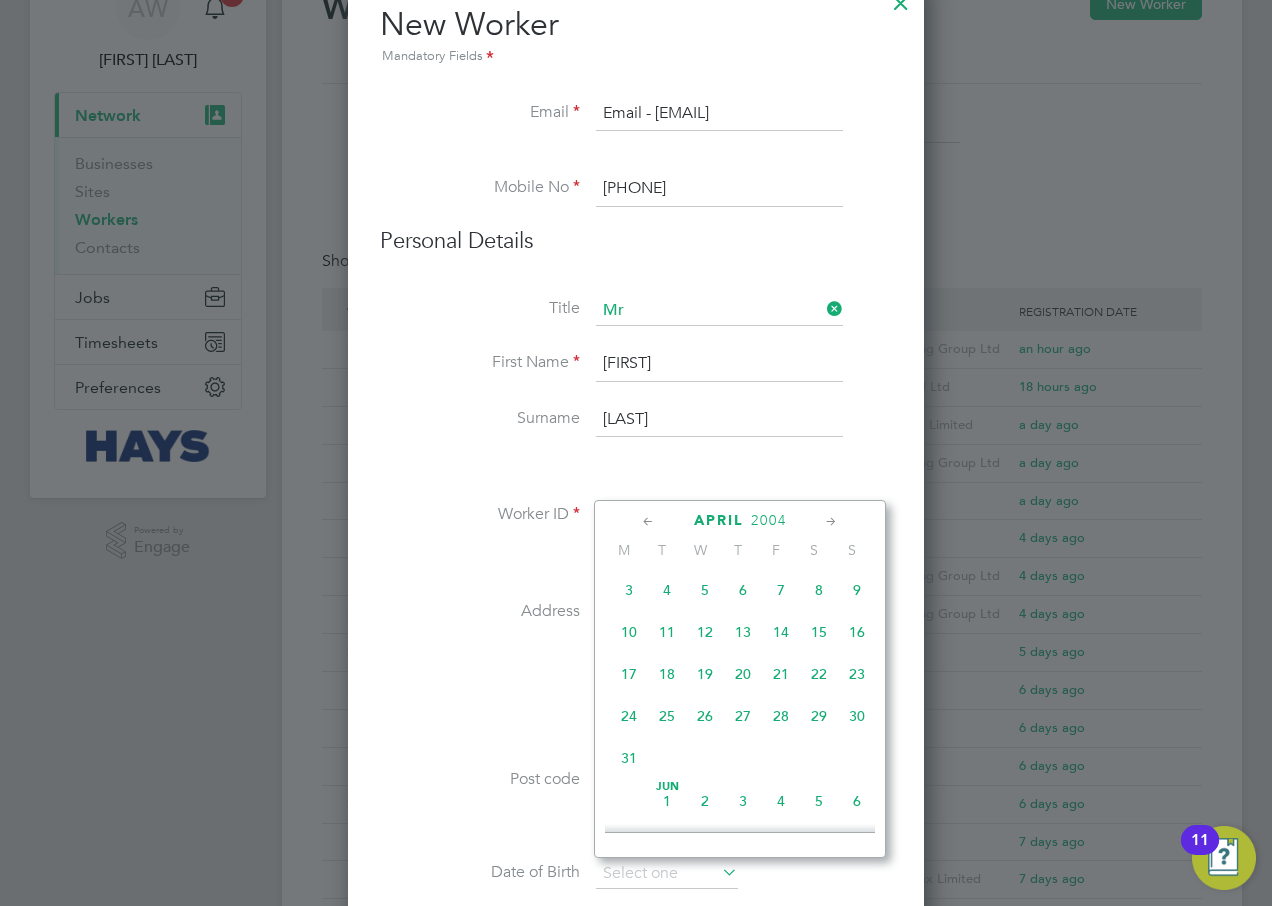 scroll, scrollTop: 0, scrollLeft: 0, axis: both 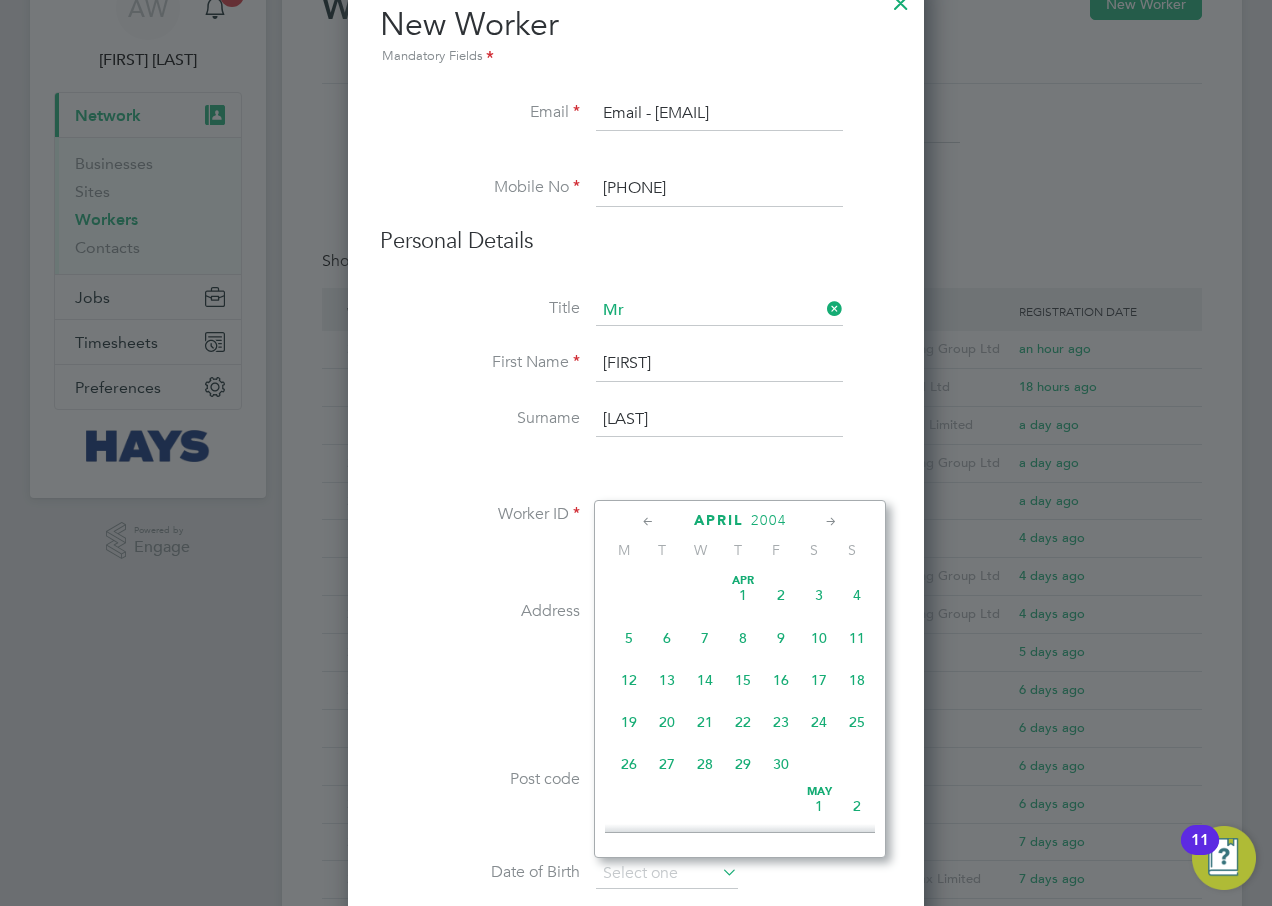 click 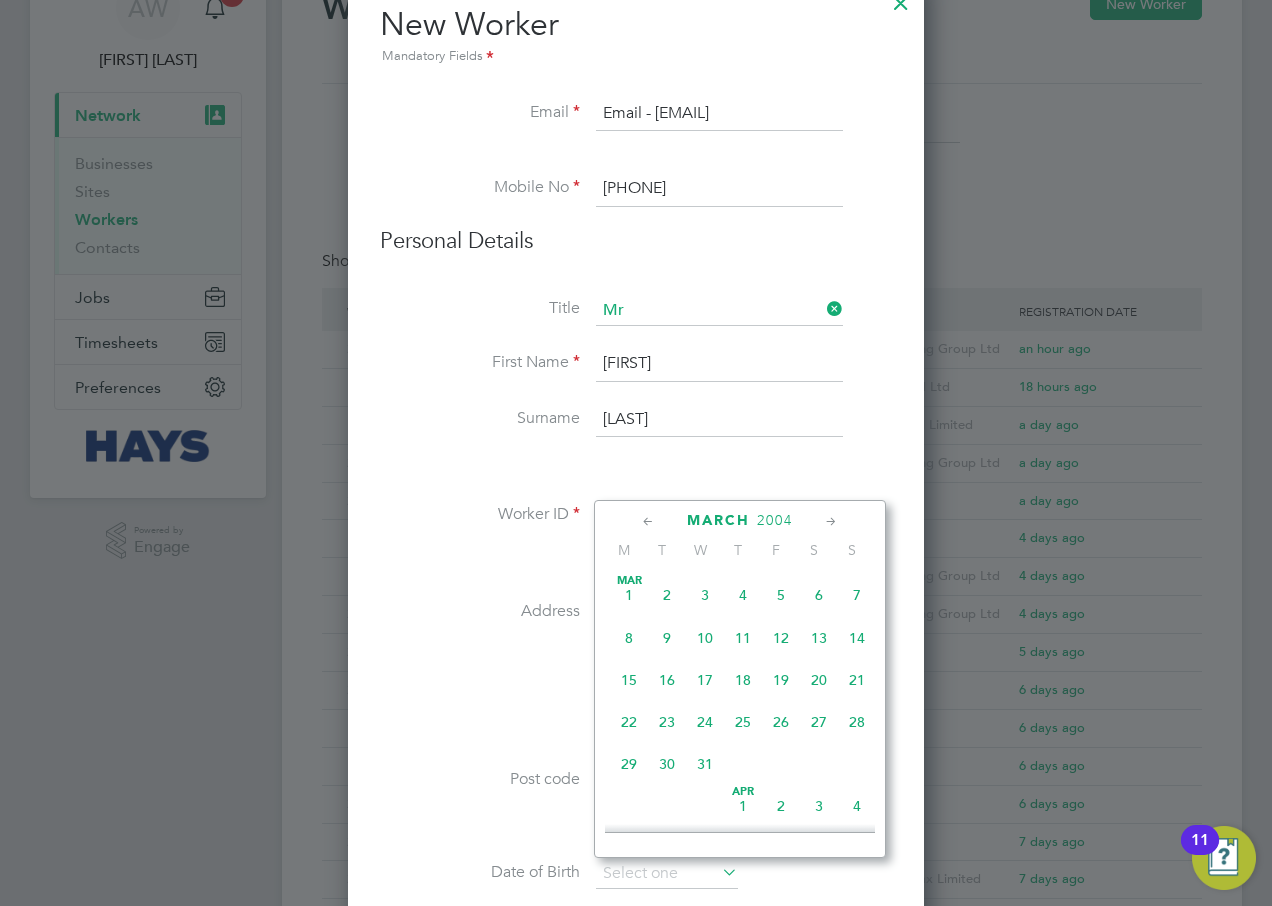 click on "15" 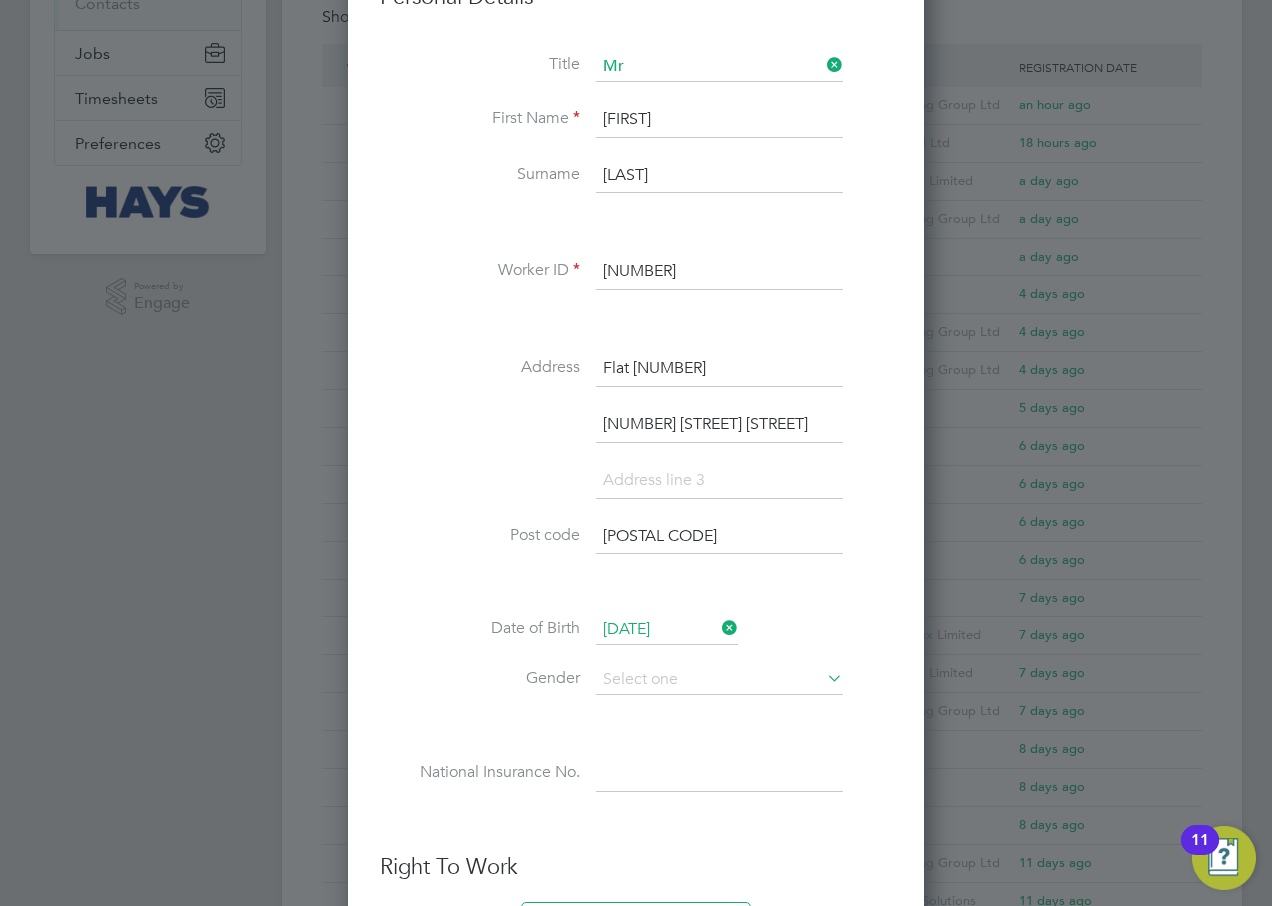 scroll, scrollTop: 400, scrollLeft: 0, axis: vertical 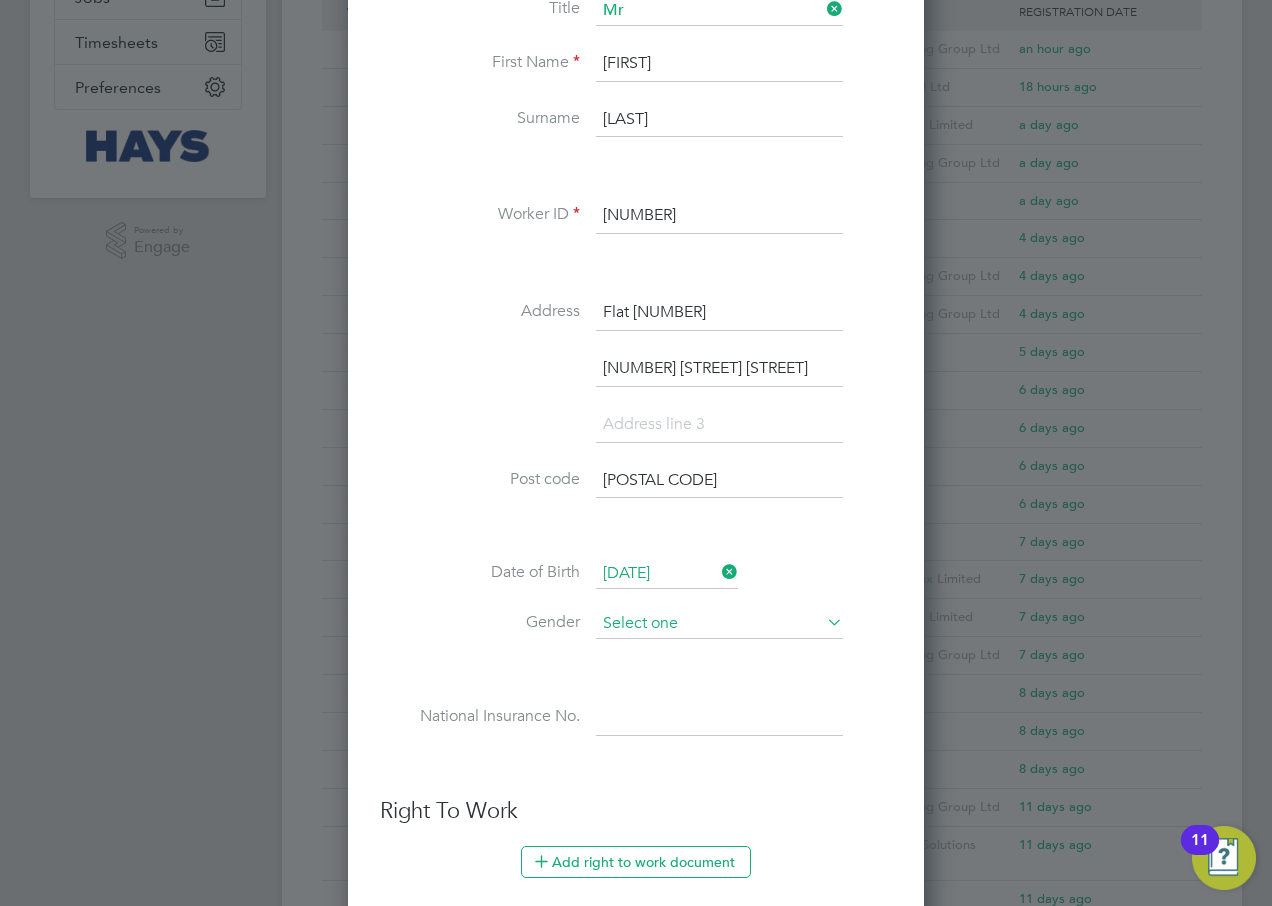 click at bounding box center (719, 624) 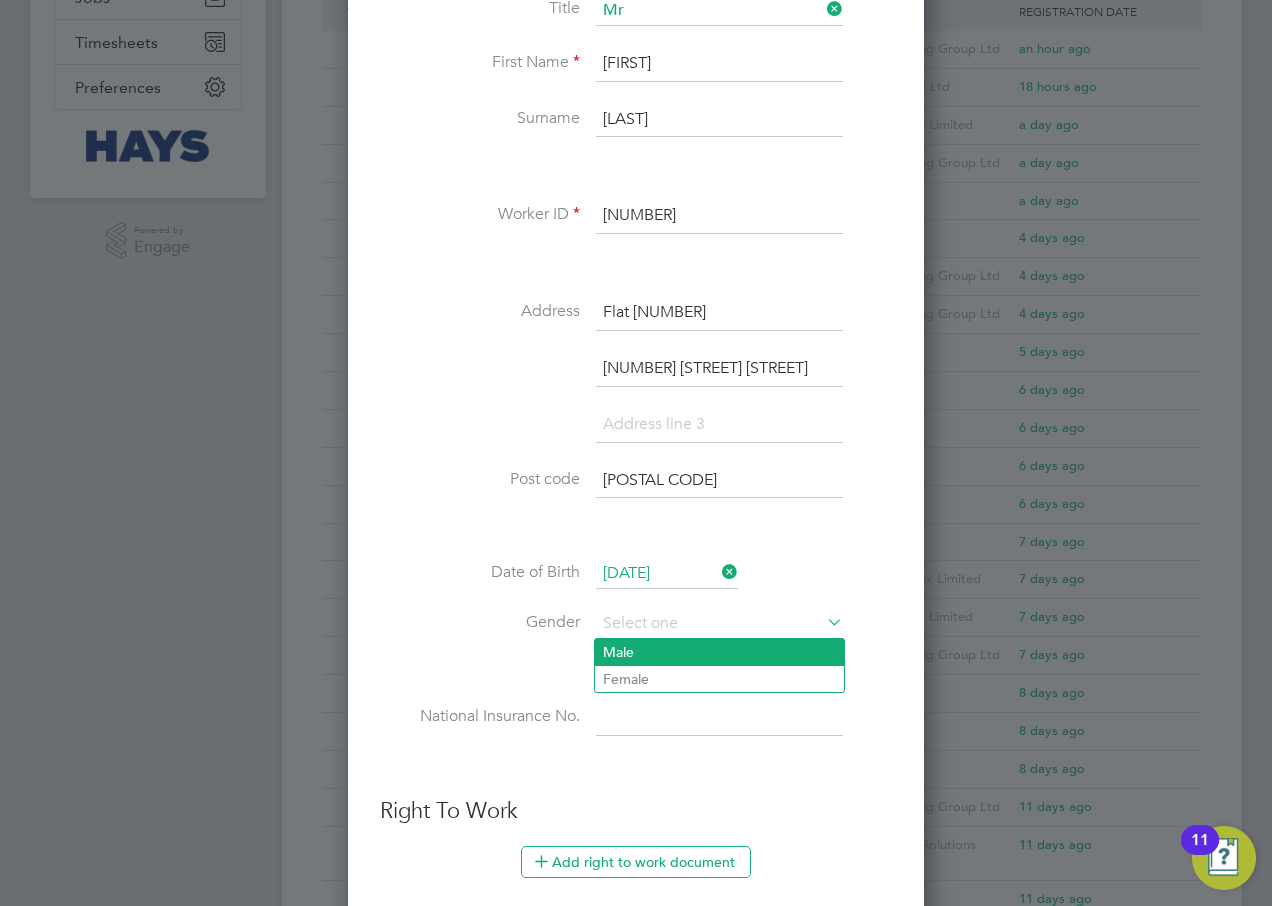 click on "Male" 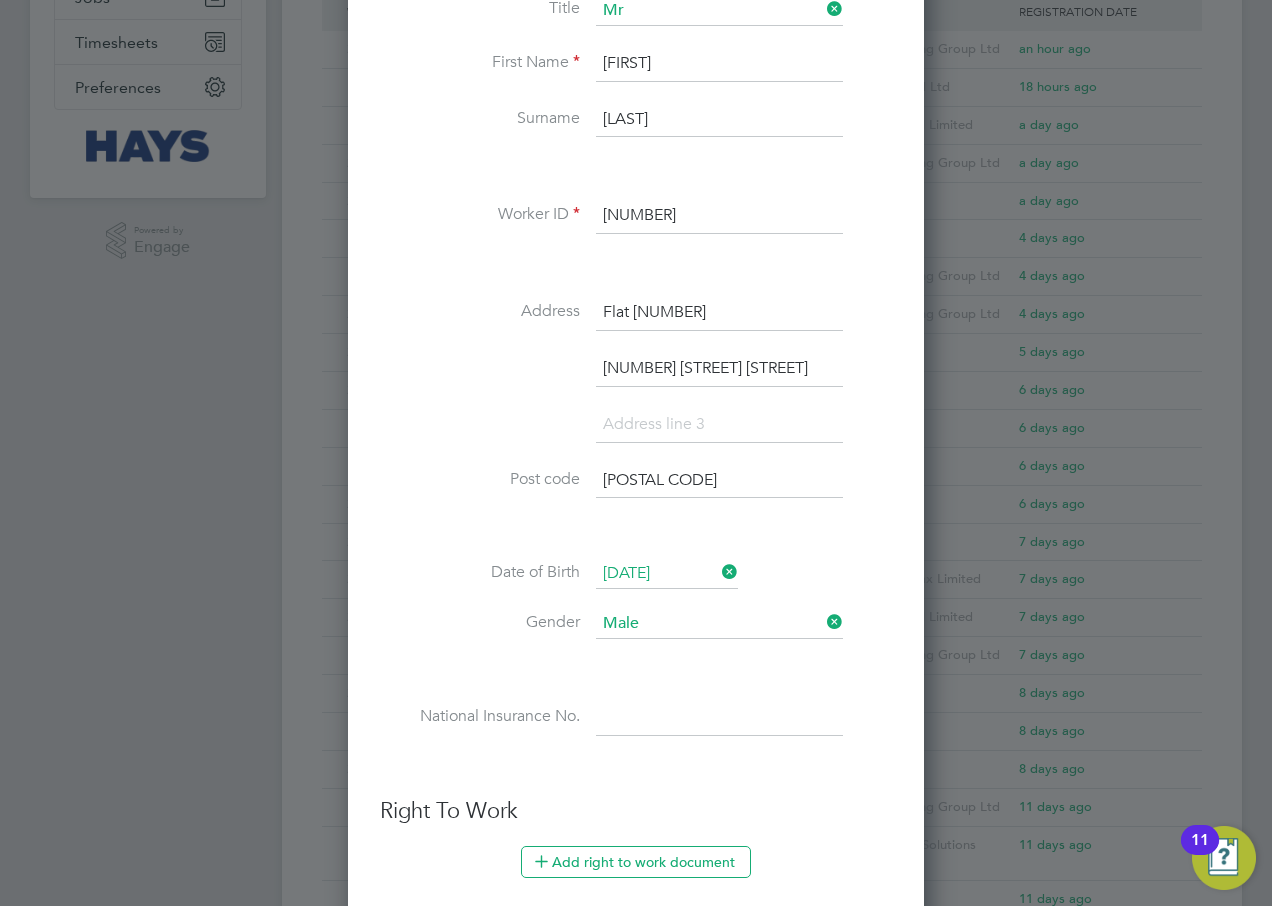 click at bounding box center [719, 718] 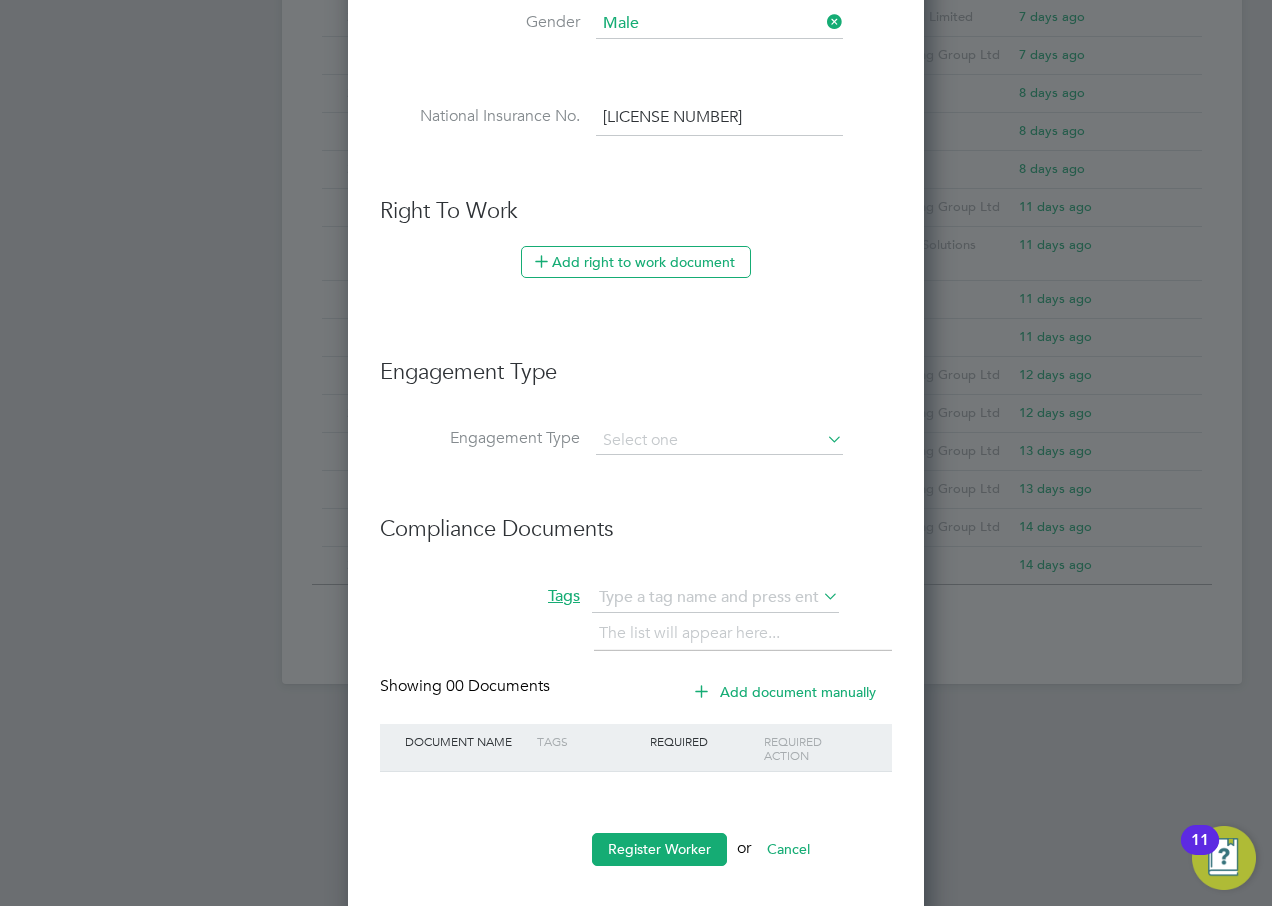 scroll, scrollTop: 1020, scrollLeft: 0, axis: vertical 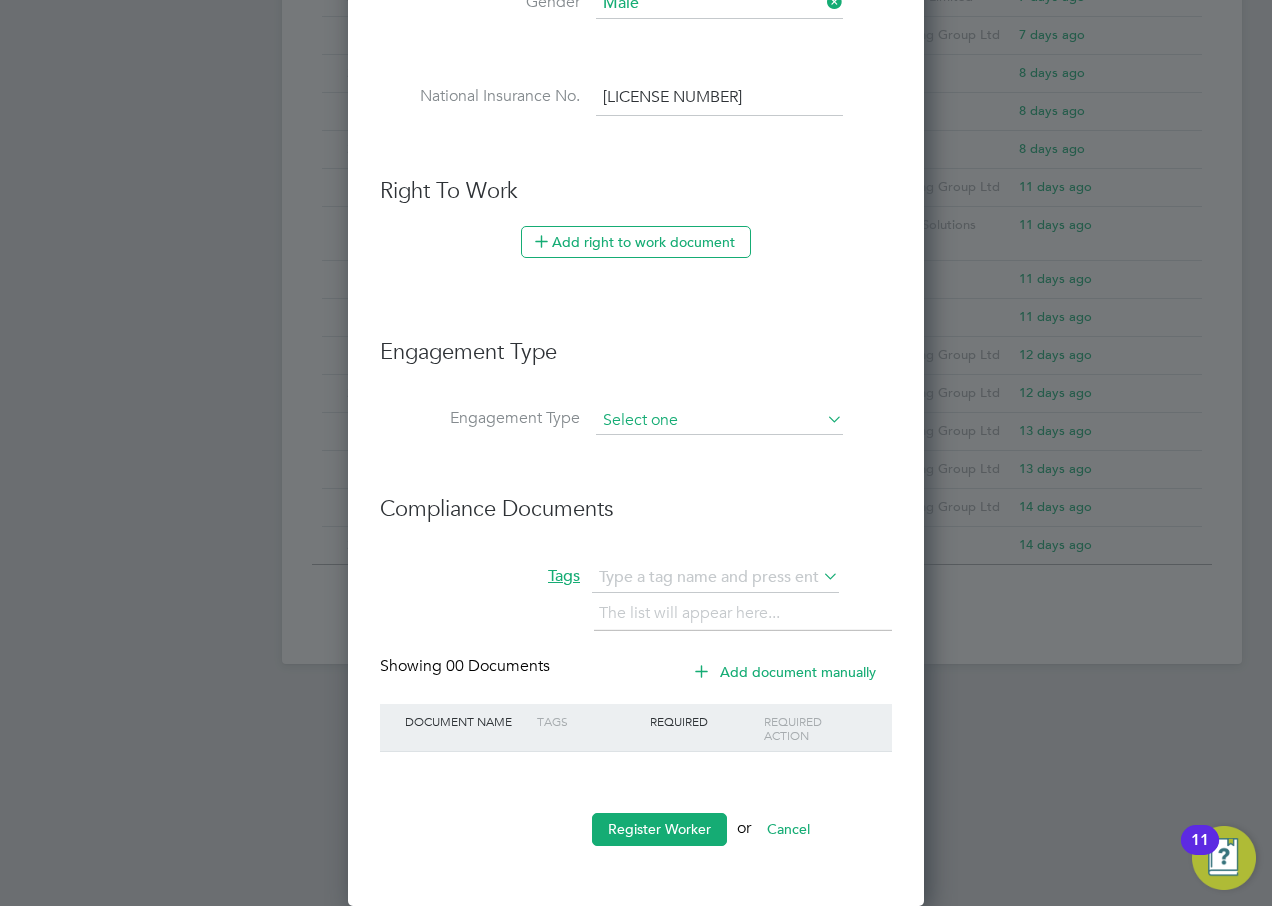 type on "[LICENSE NUMBER]" 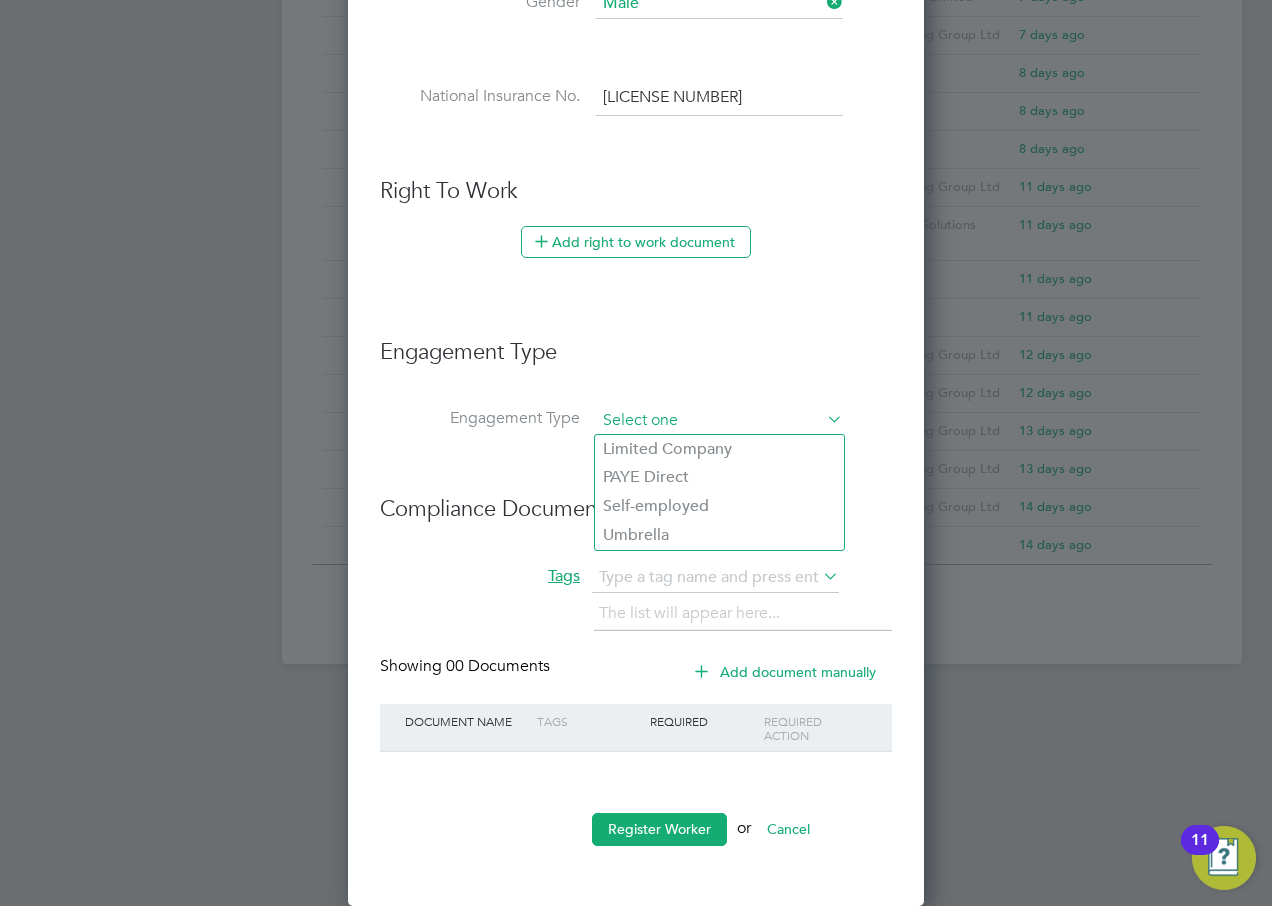 click at bounding box center [719, 421] 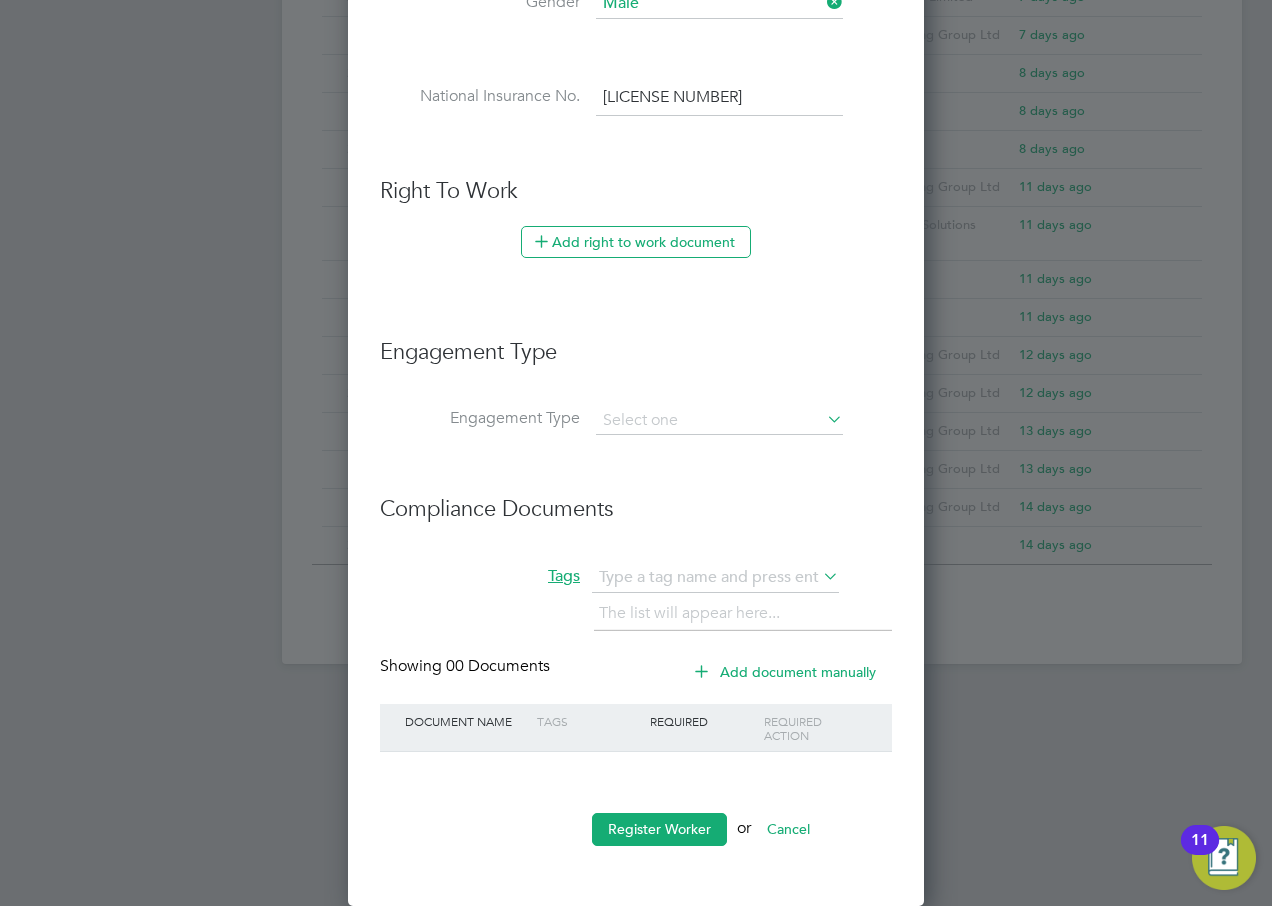 click on "Umbrella" 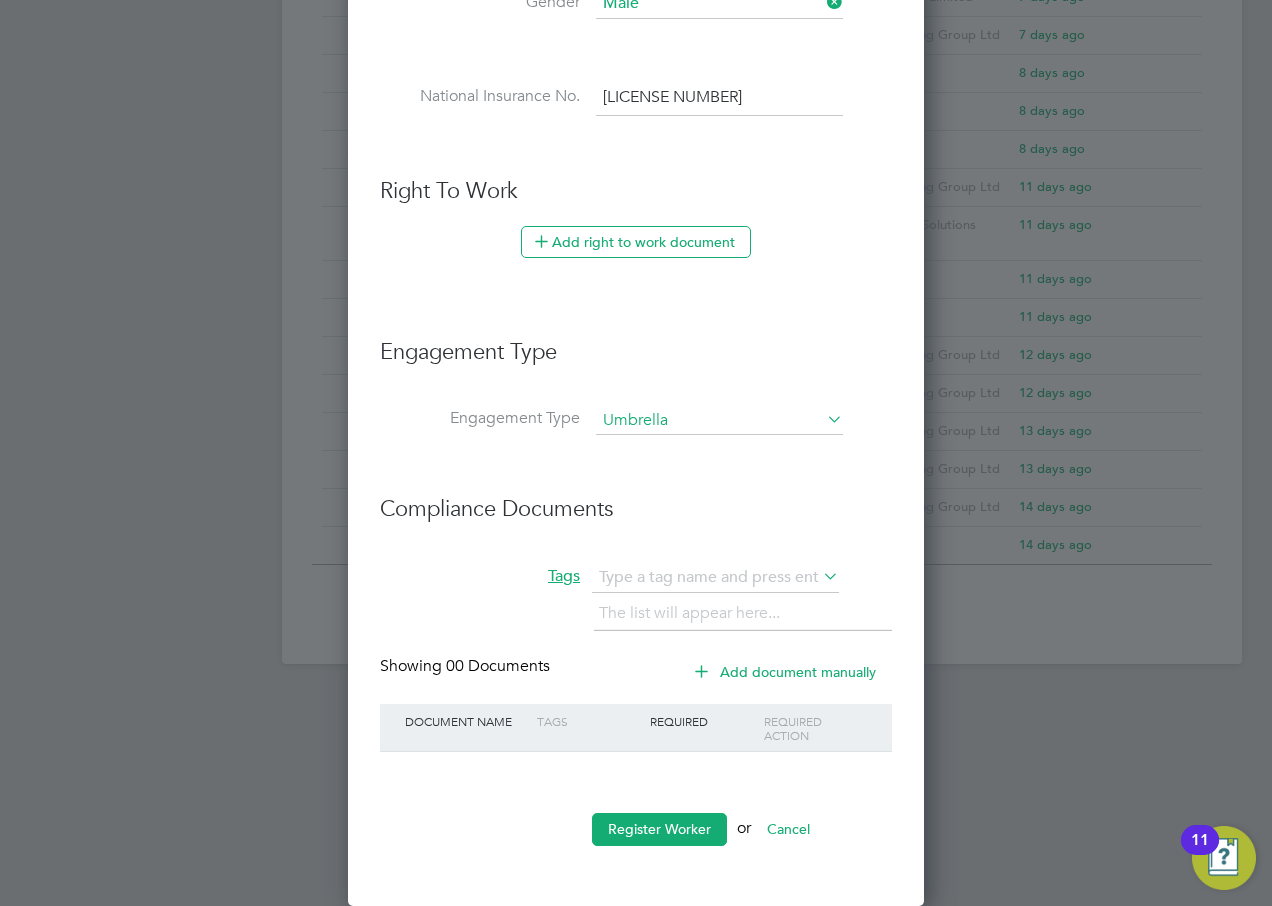 scroll, scrollTop: 10, scrollLeft: 10, axis: both 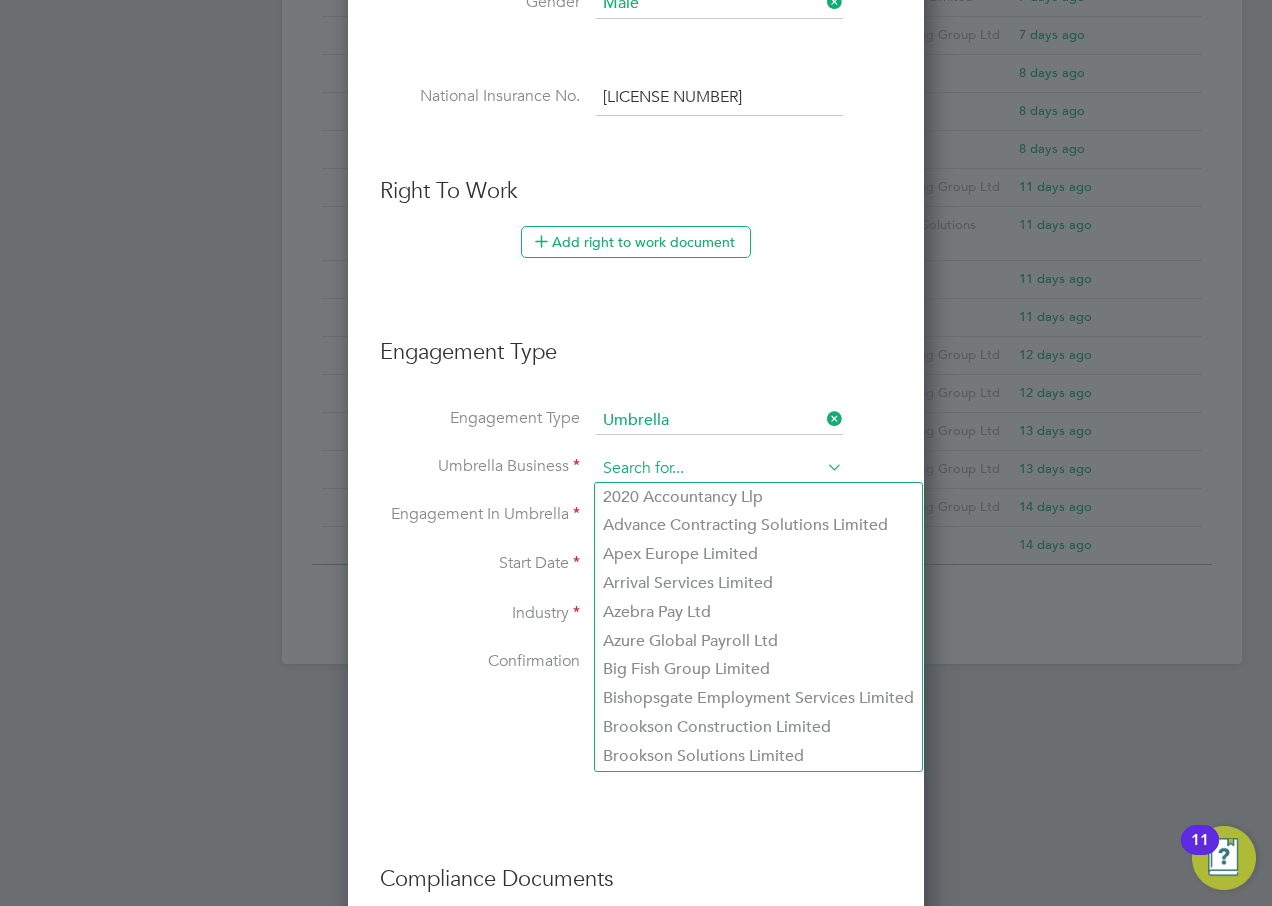 click at bounding box center (719, 469) 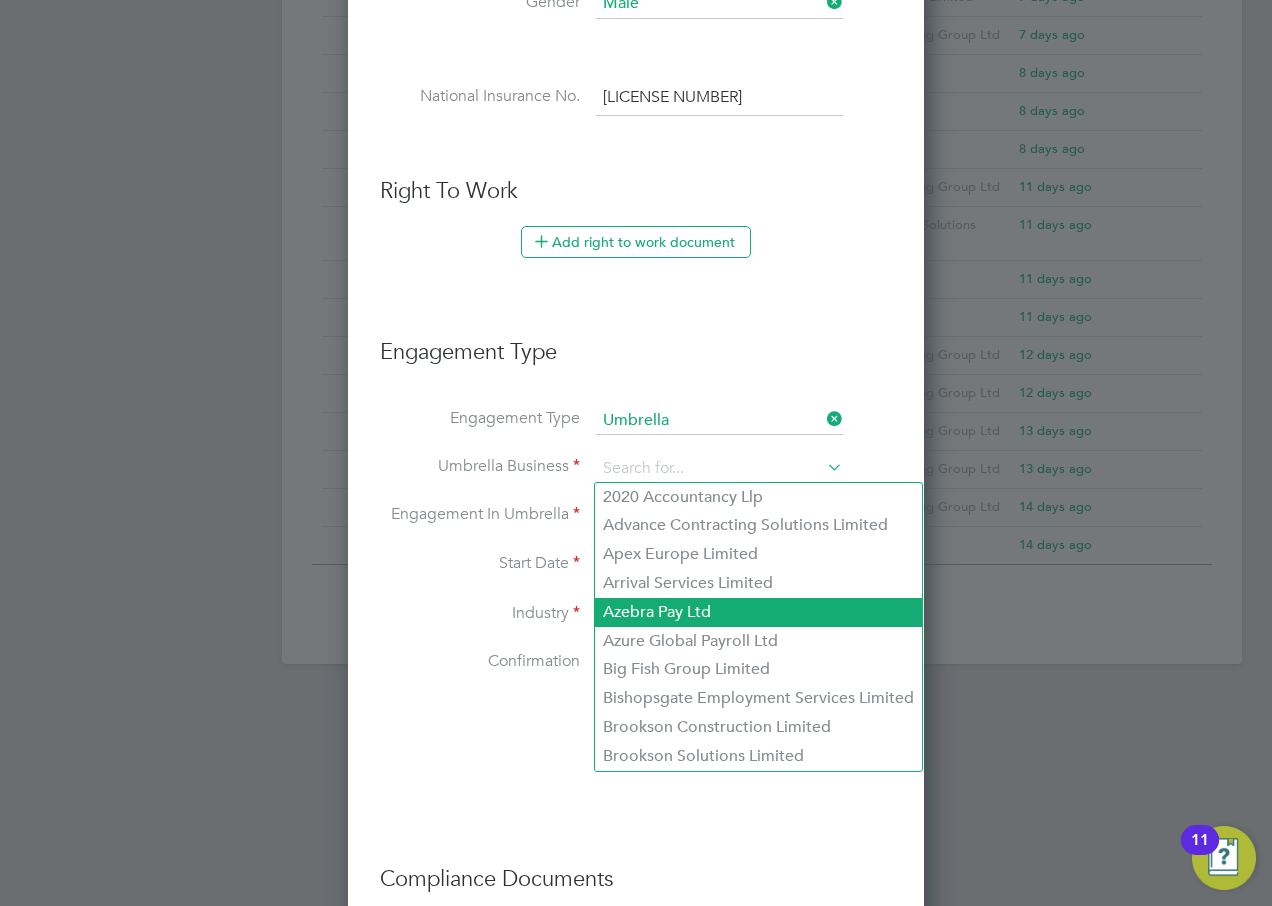 scroll, scrollTop: 1120, scrollLeft: 0, axis: vertical 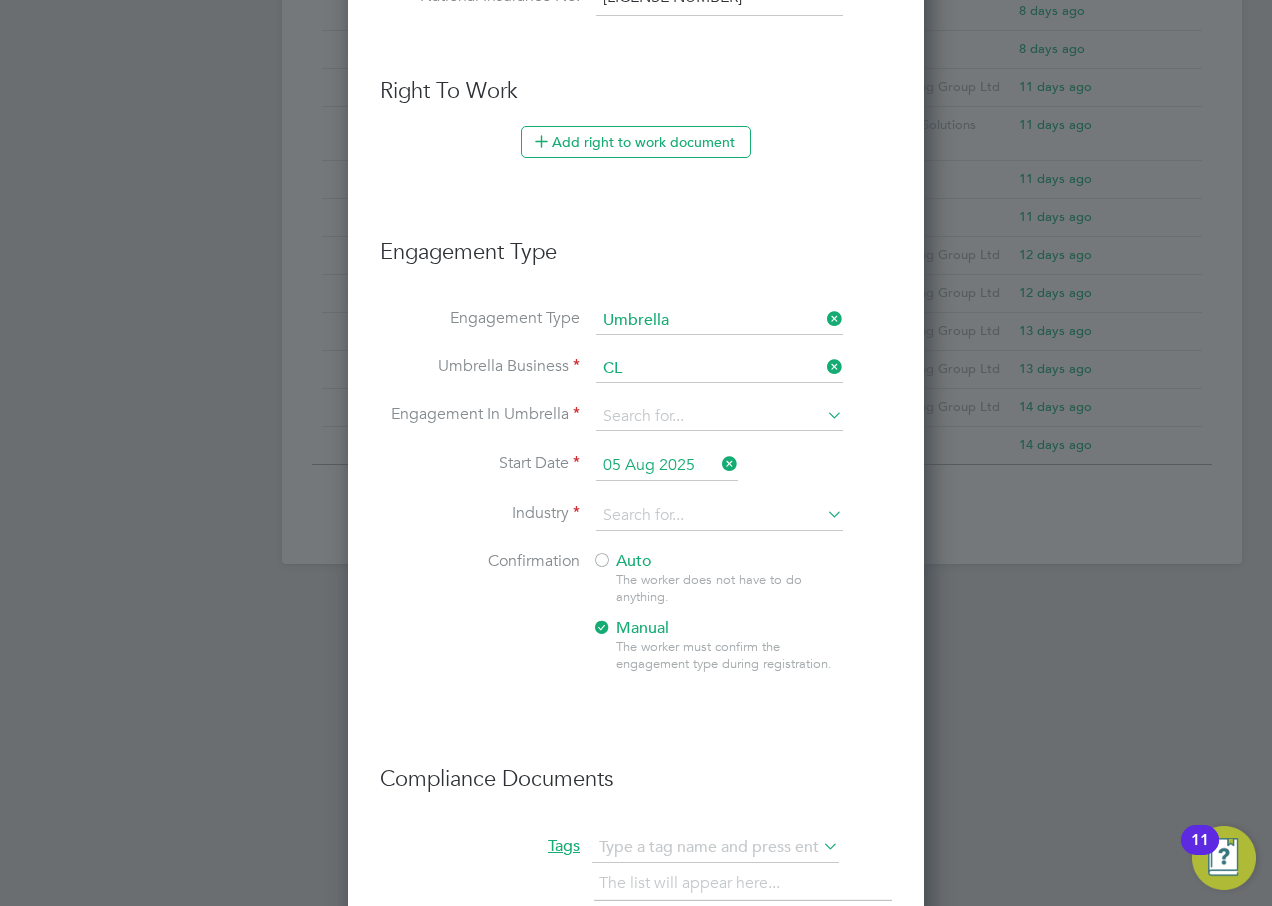 click on "Cl" 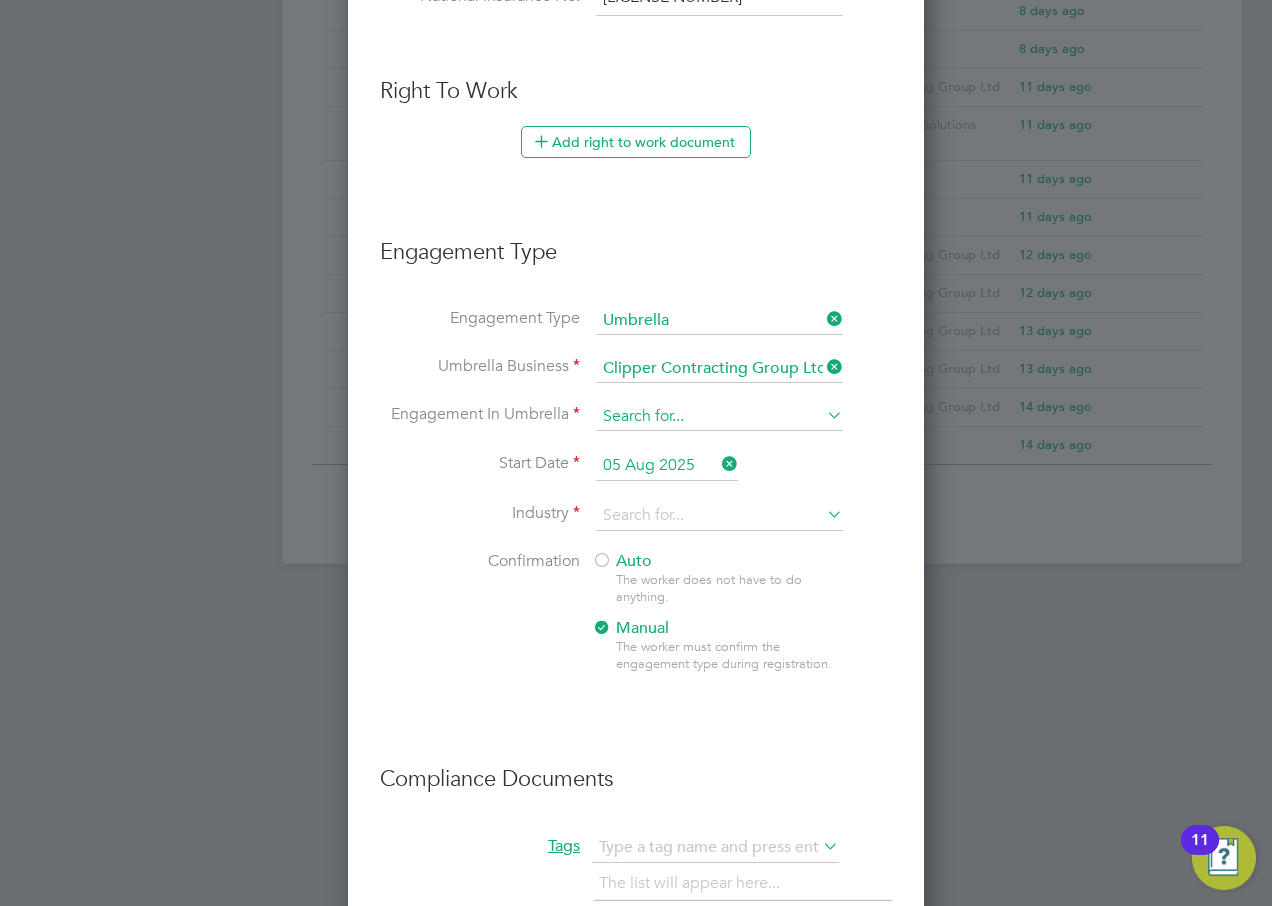 click at bounding box center (719, 417) 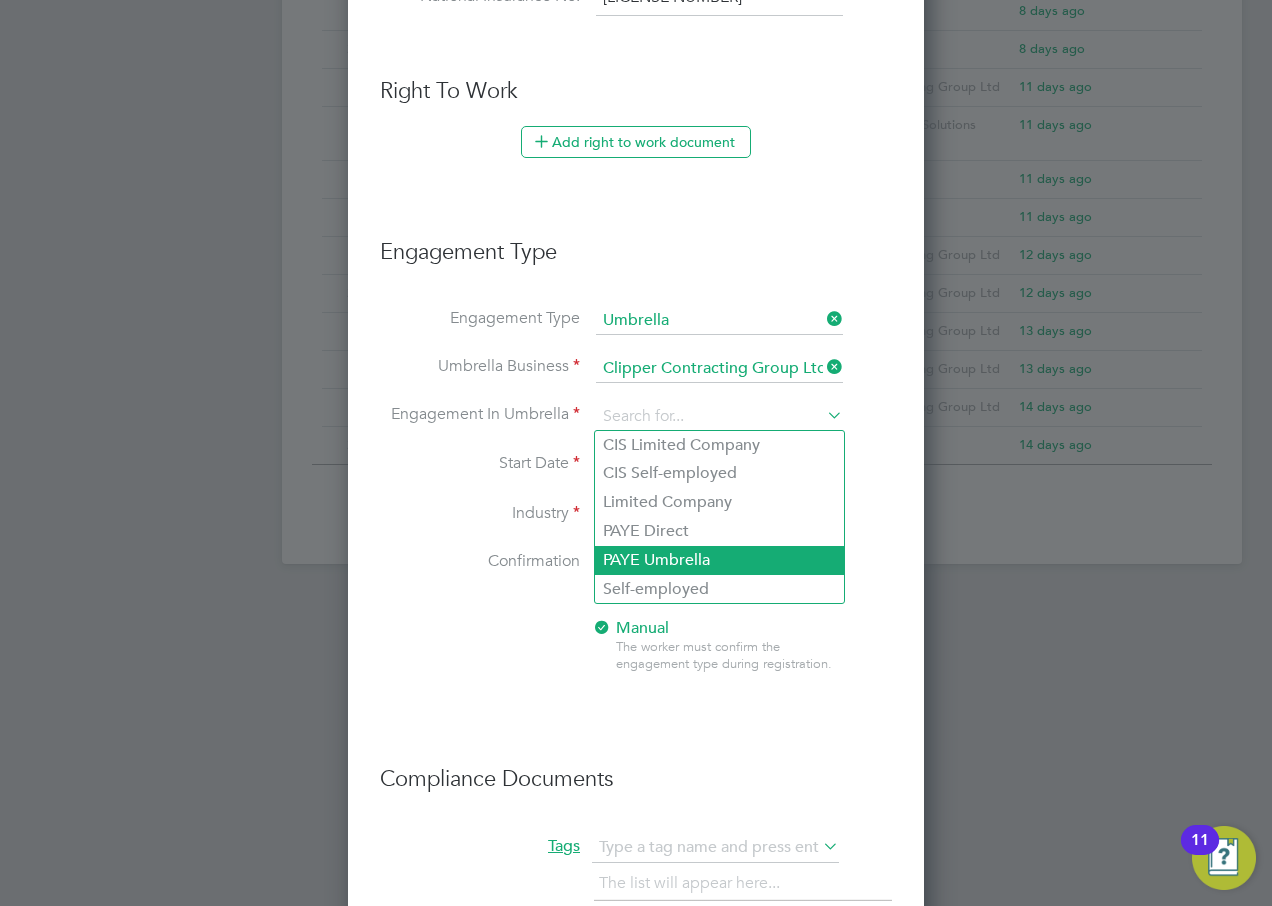 click on "PAYE Umbrella" 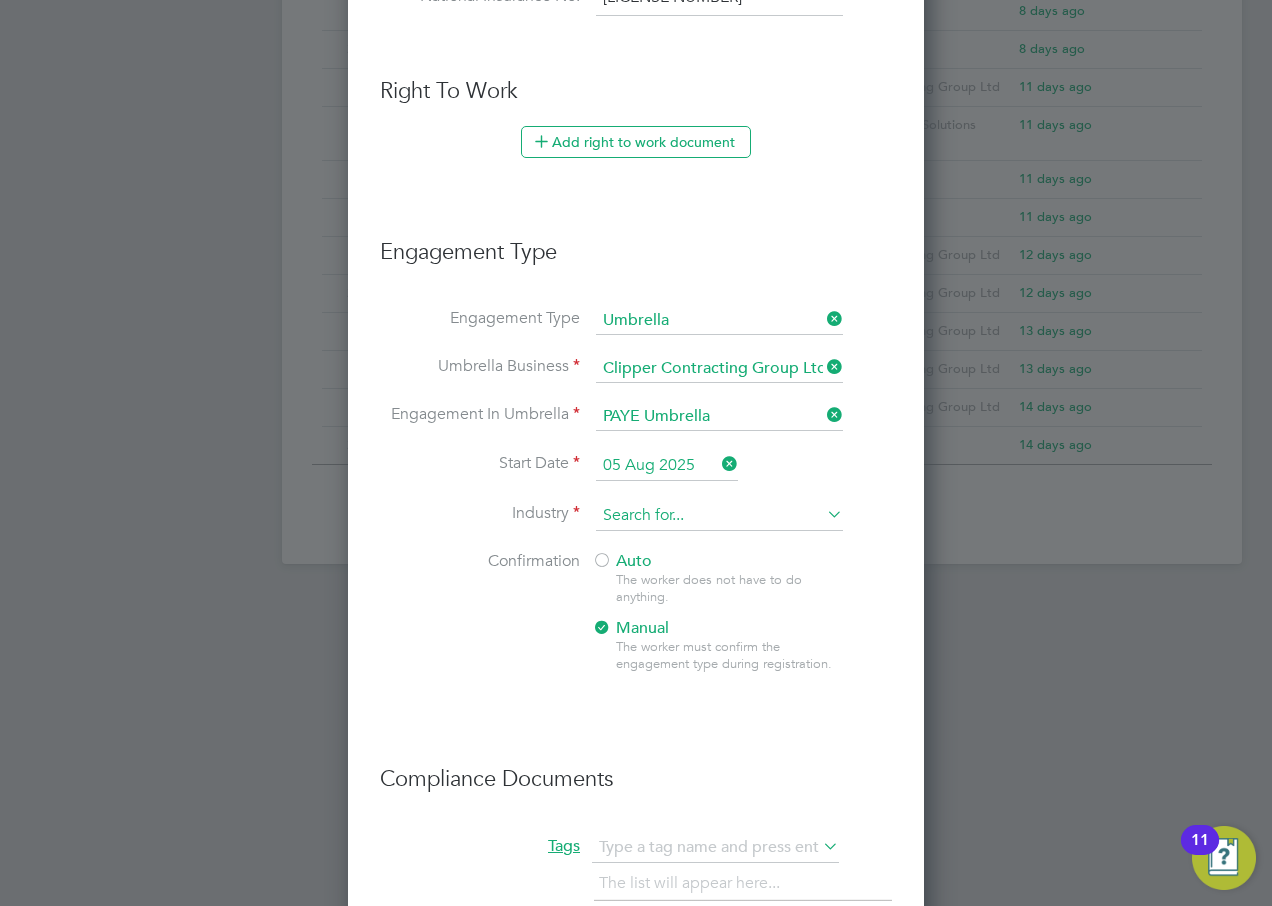 click at bounding box center (719, 516) 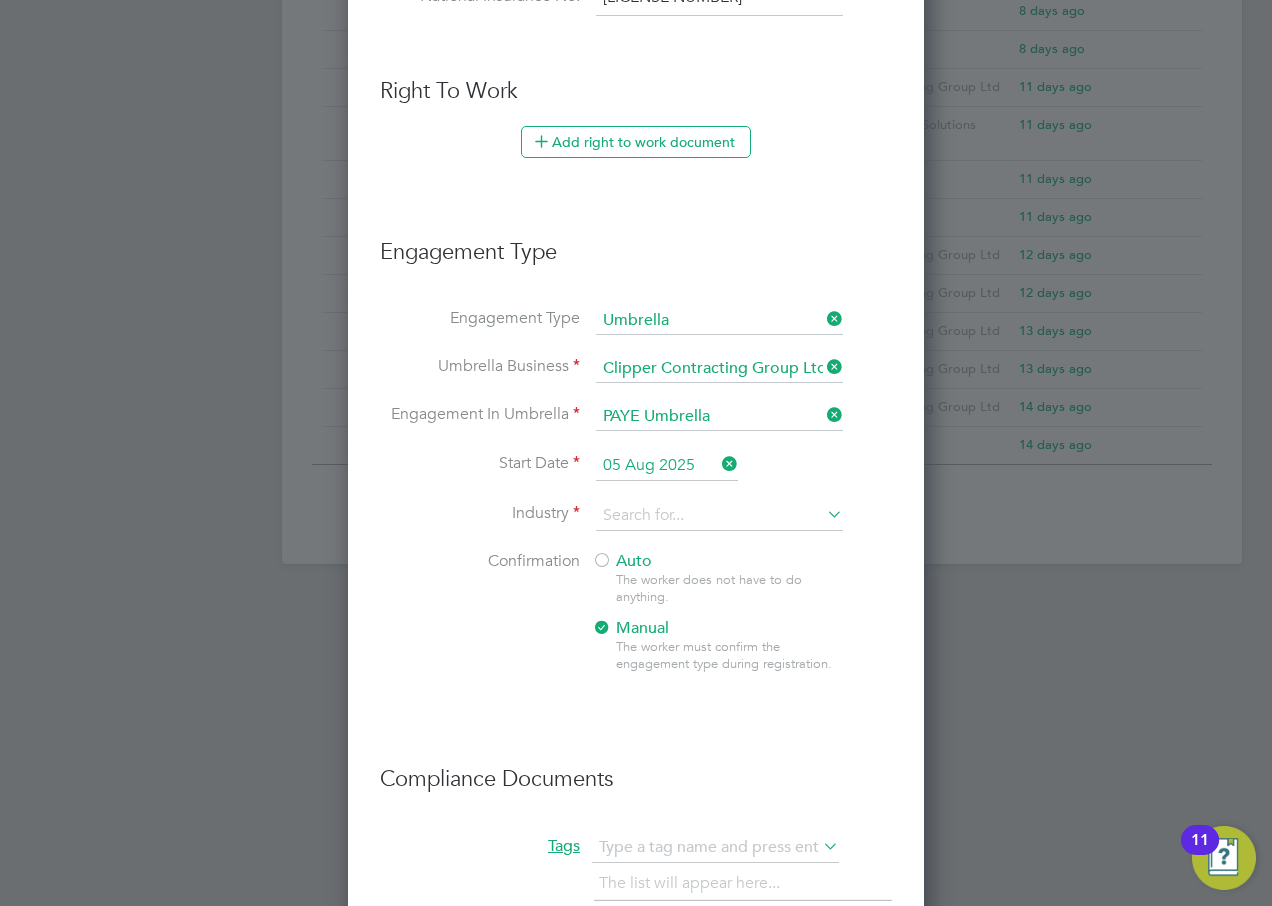 click on "Construction" 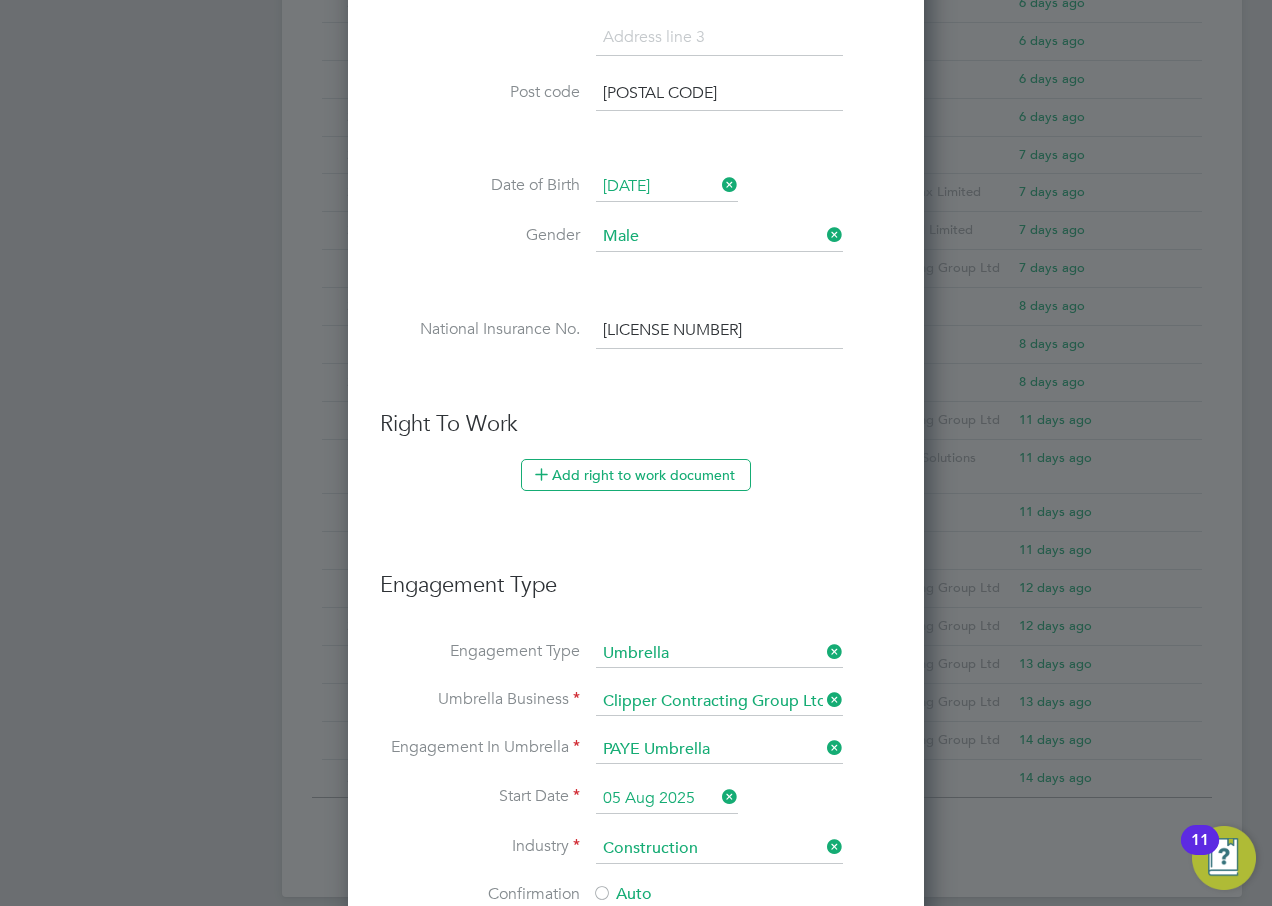 scroll, scrollTop: 690, scrollLeft: 0, axis: vertical 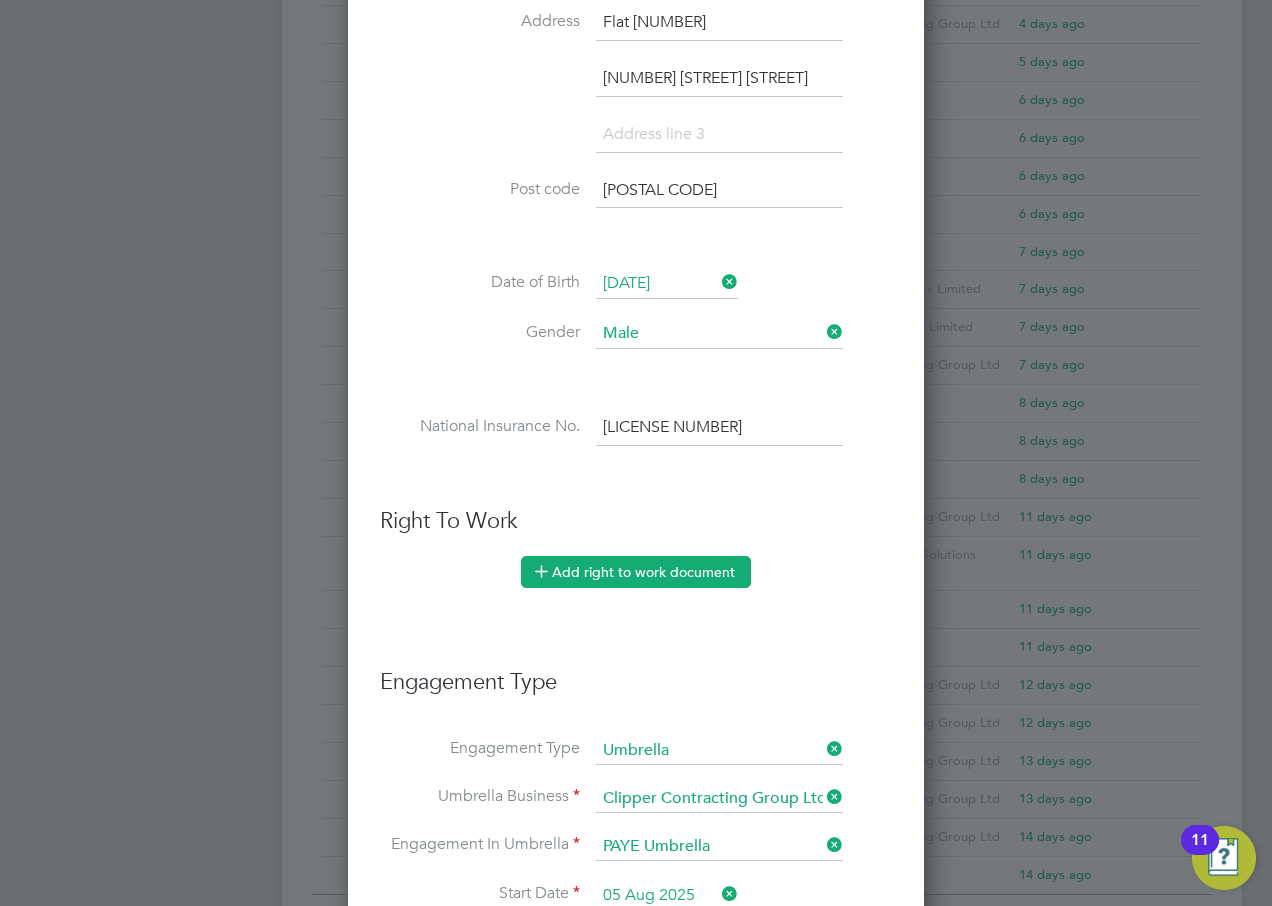 click on "Add right to work document" at bounding box center (636, 572) 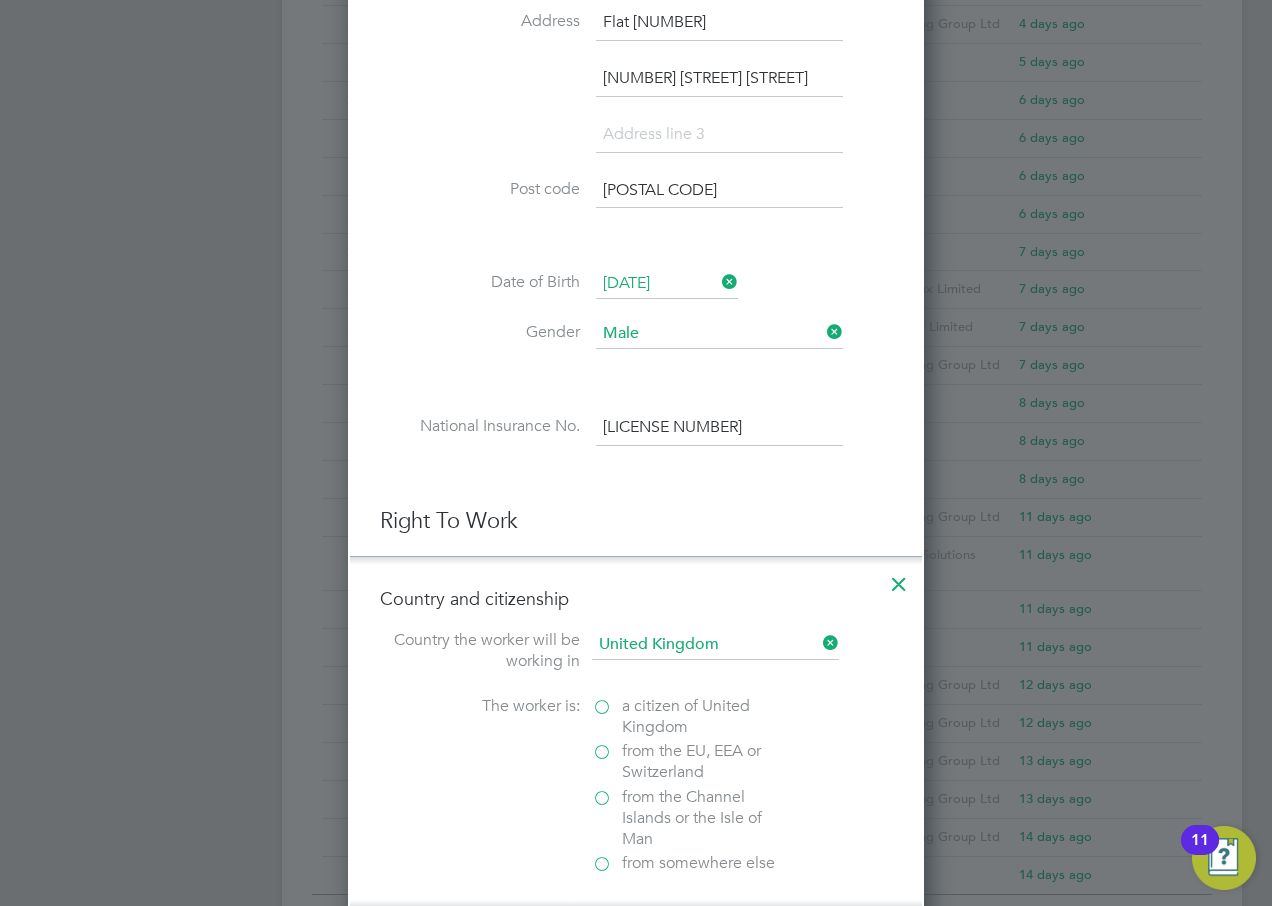 scroll, scrollTop: 10, scrollLeft: 10, axis: both 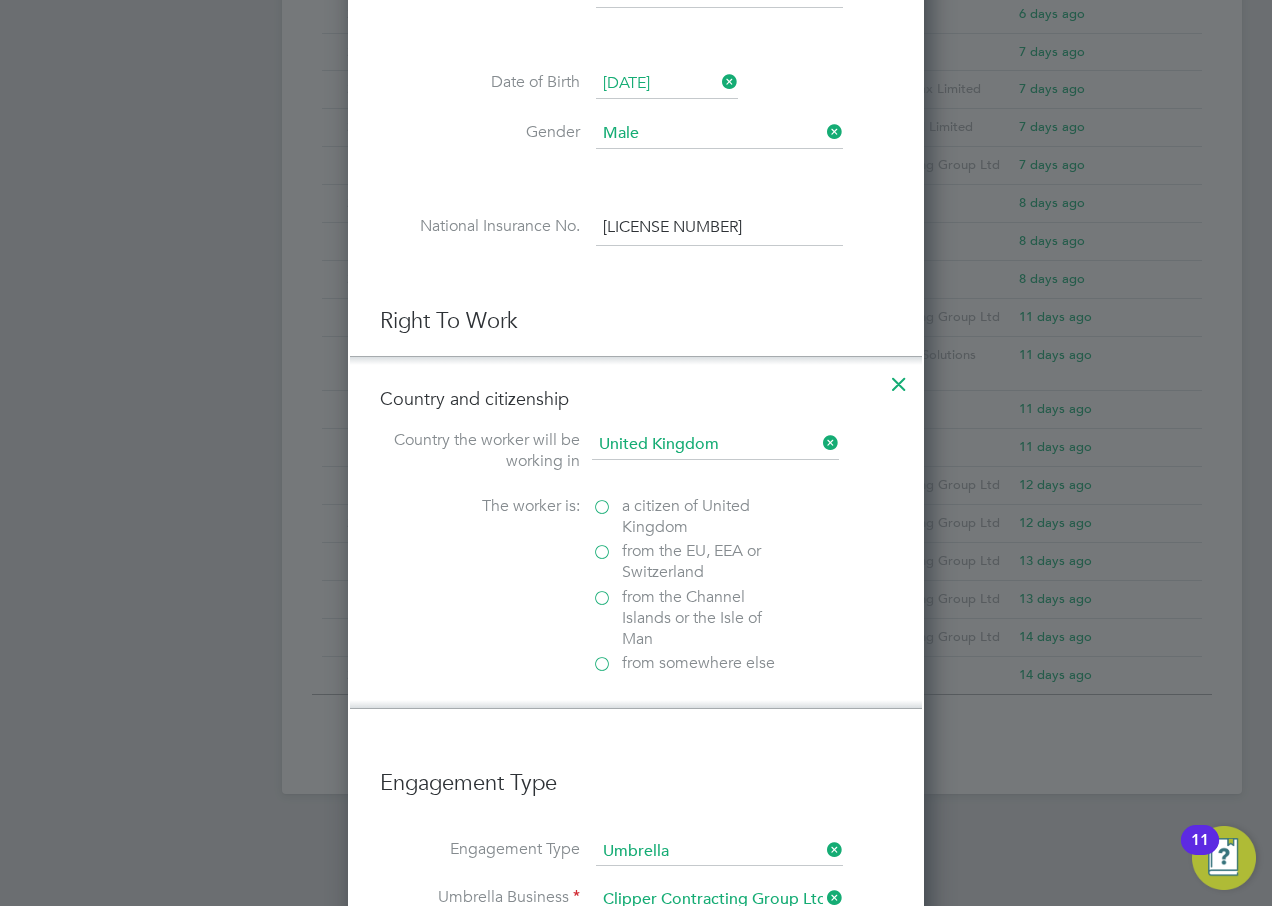 click on "a citizen of United Kingdom" at bounding box center (692, 517) 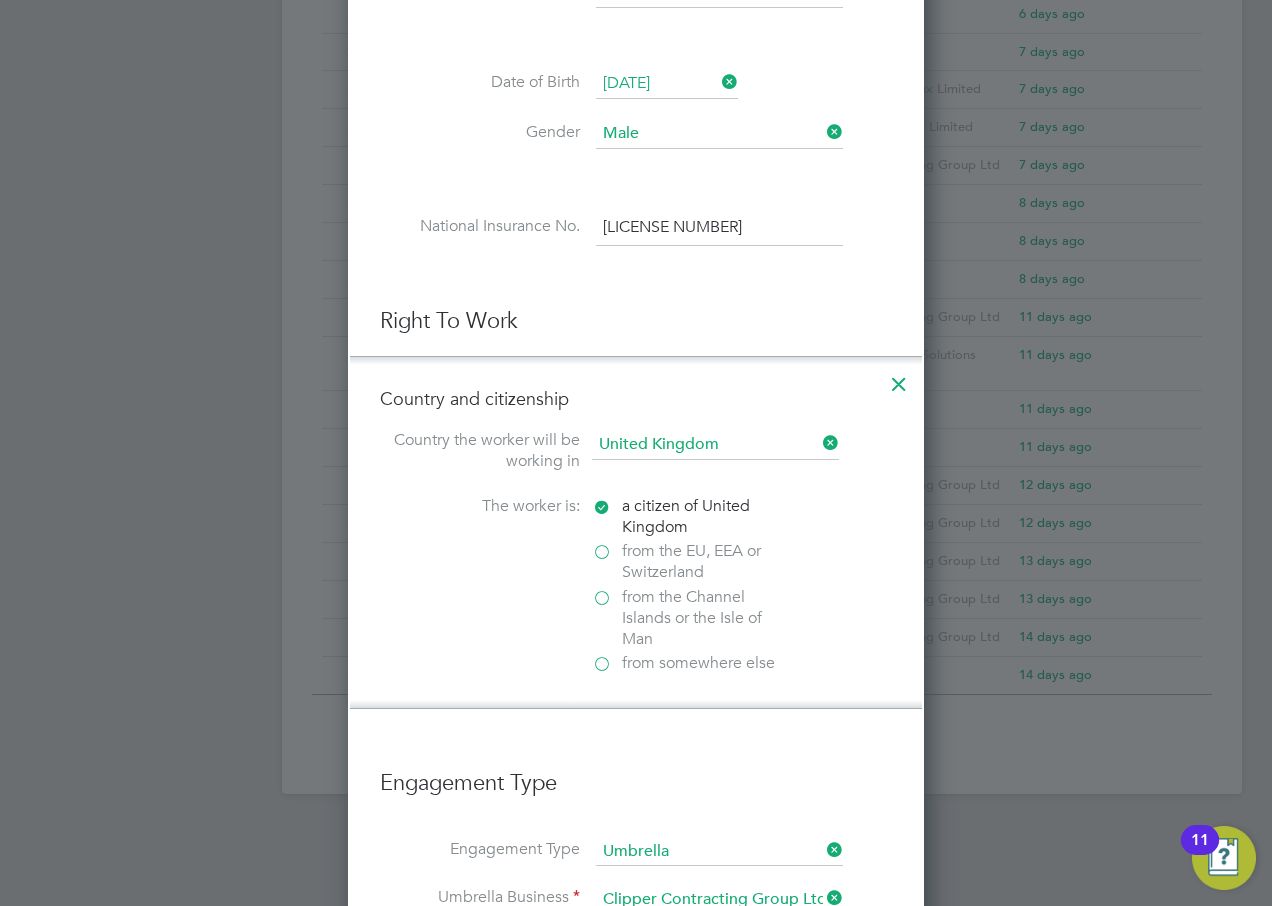 scroll, scrollTop: 10, scrollLeft: 10, axis: both 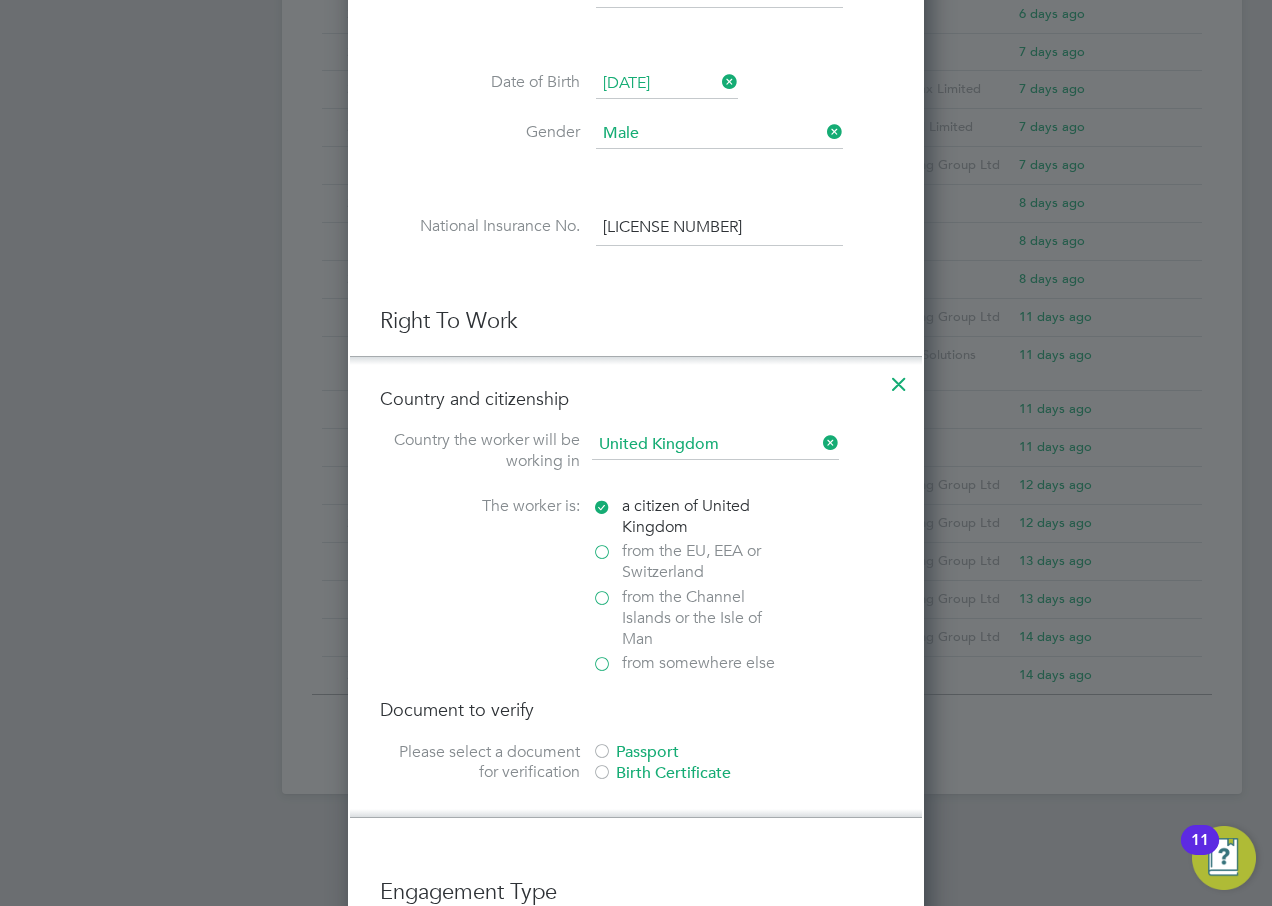click at bounding box center (602, 753) 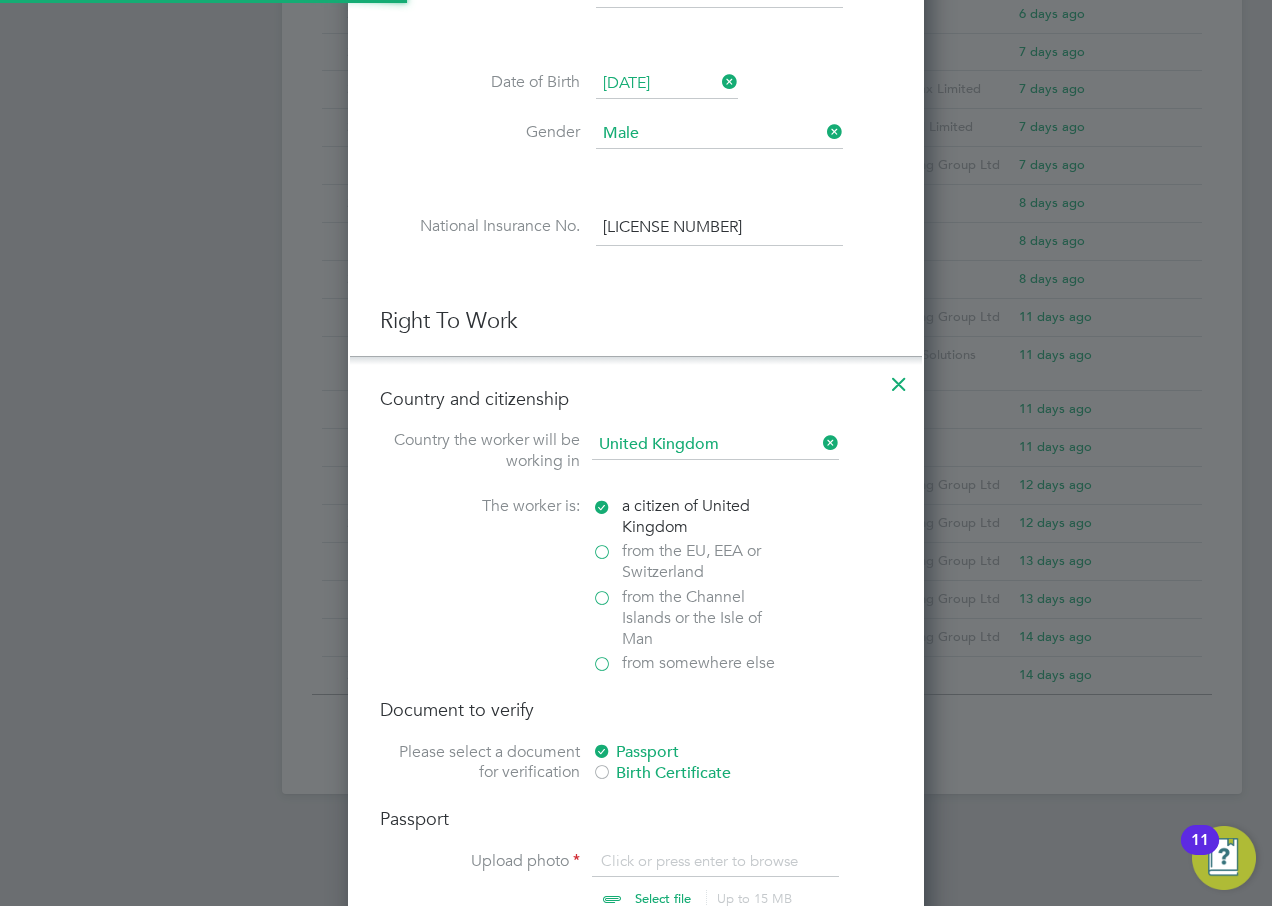 scroll, scrollTop: 10, scrollLeft: 10, axis: both 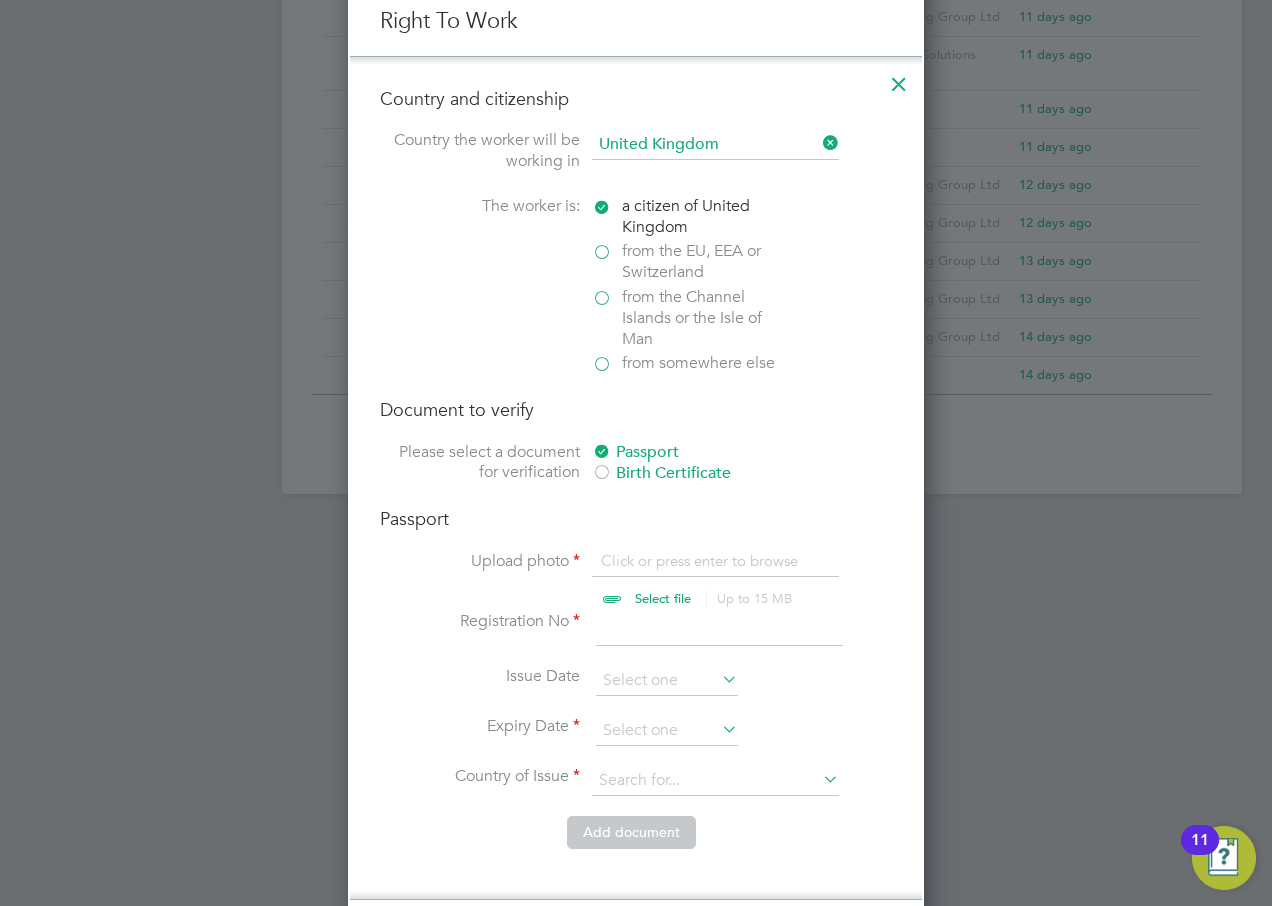 click at bounding box center [682, 581] 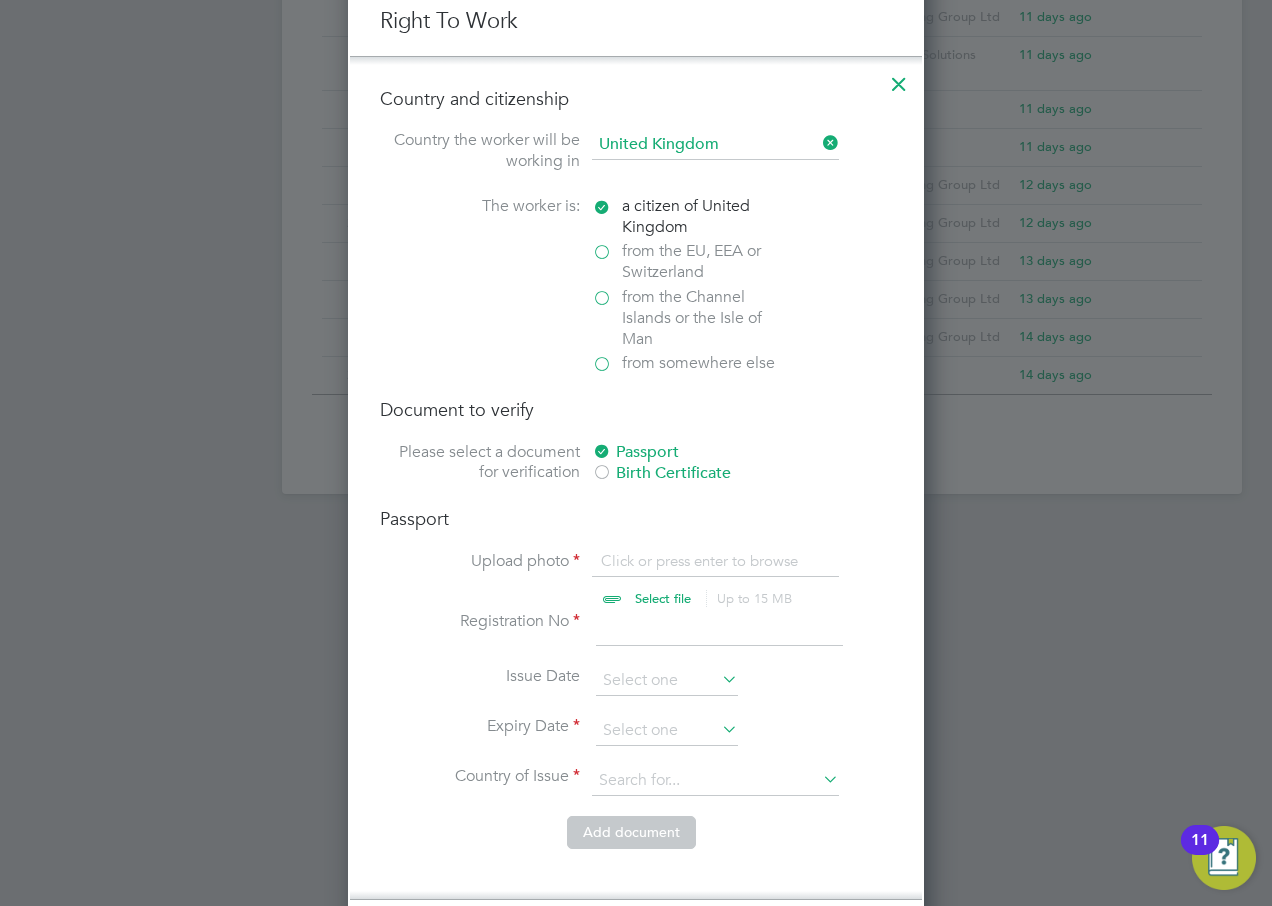 click at bounding box center [682, 581] 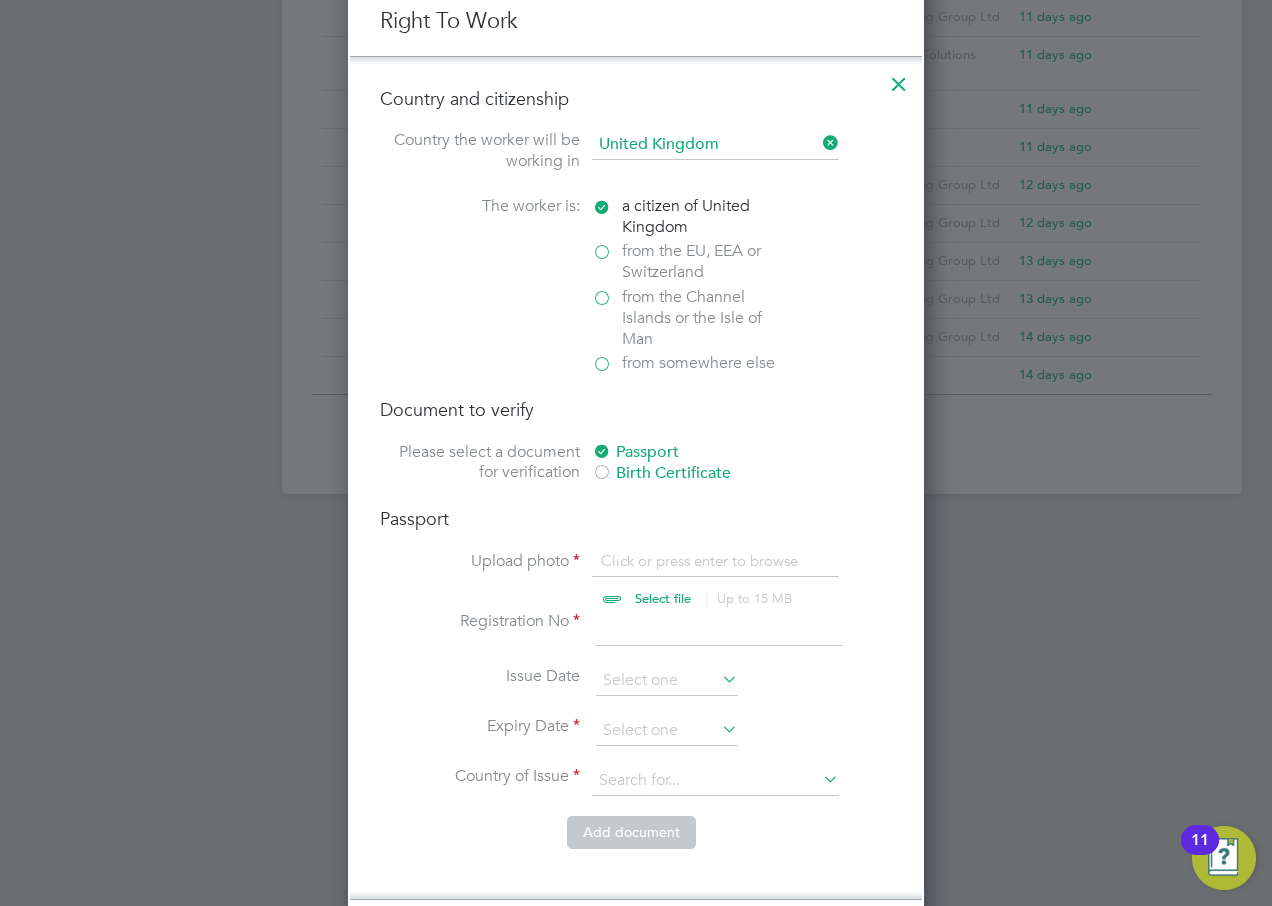 type on "C:\fakepath\[FIRST] - PP (Front).jpg" 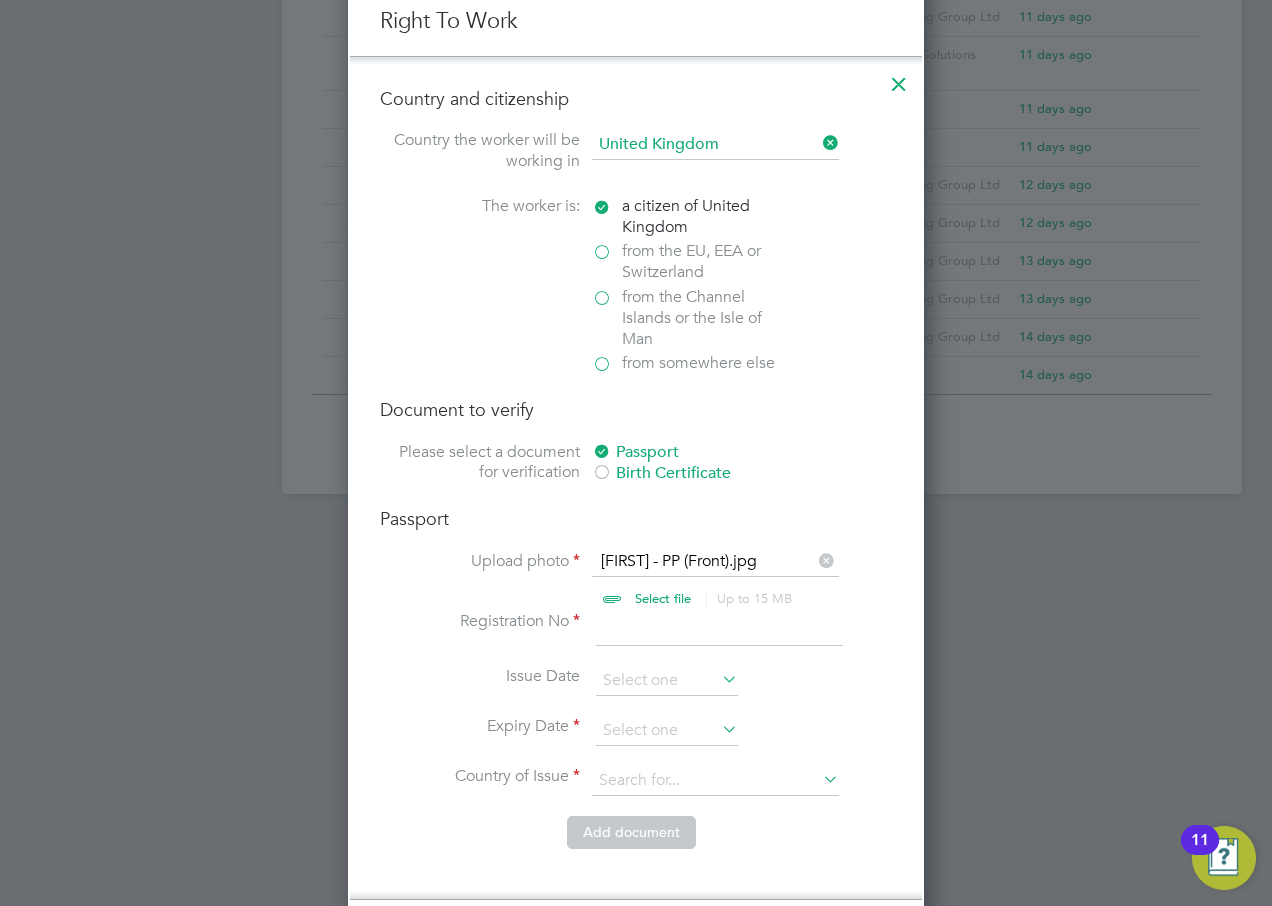 click at bounding box center [719, 629] 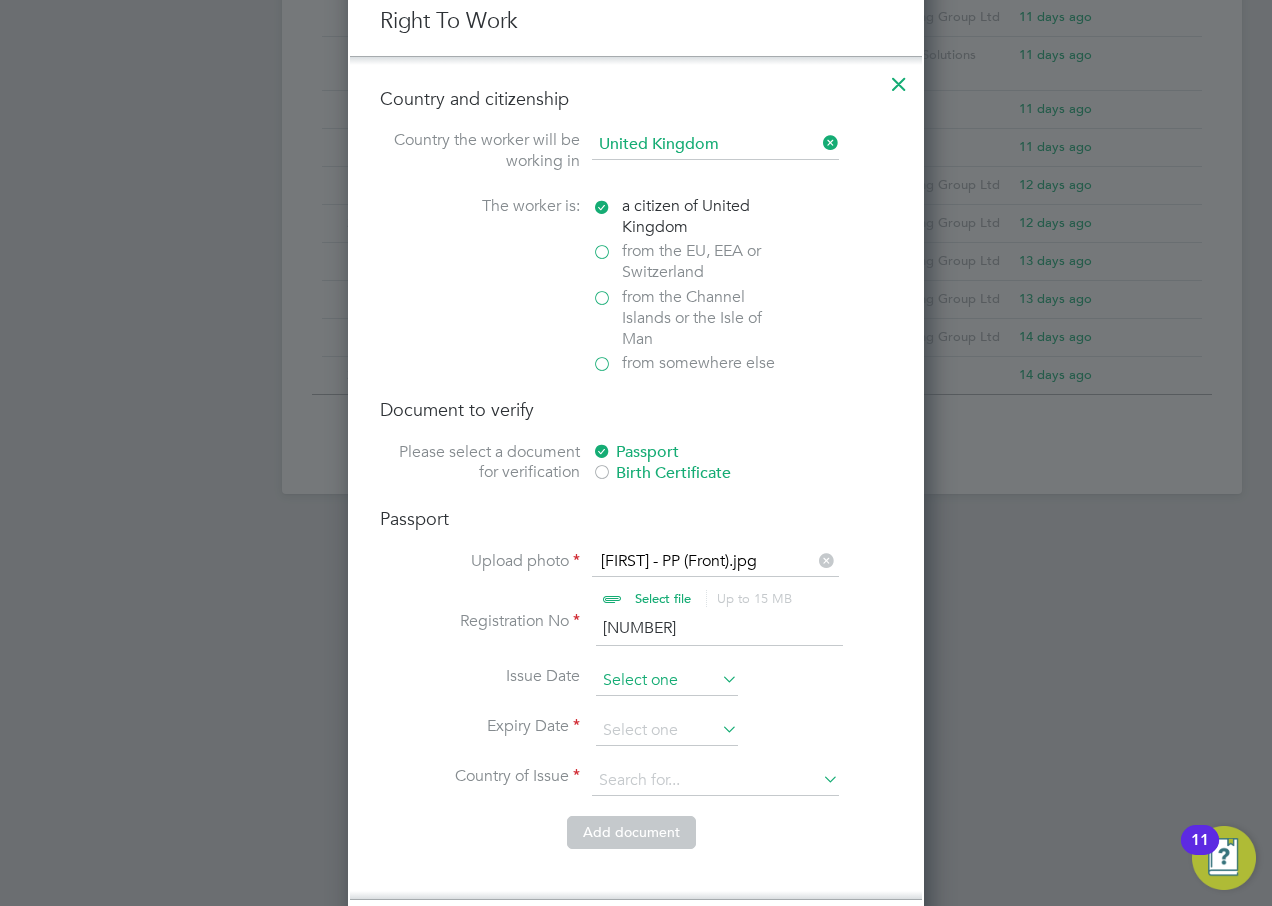 type on "[NUMBER]" 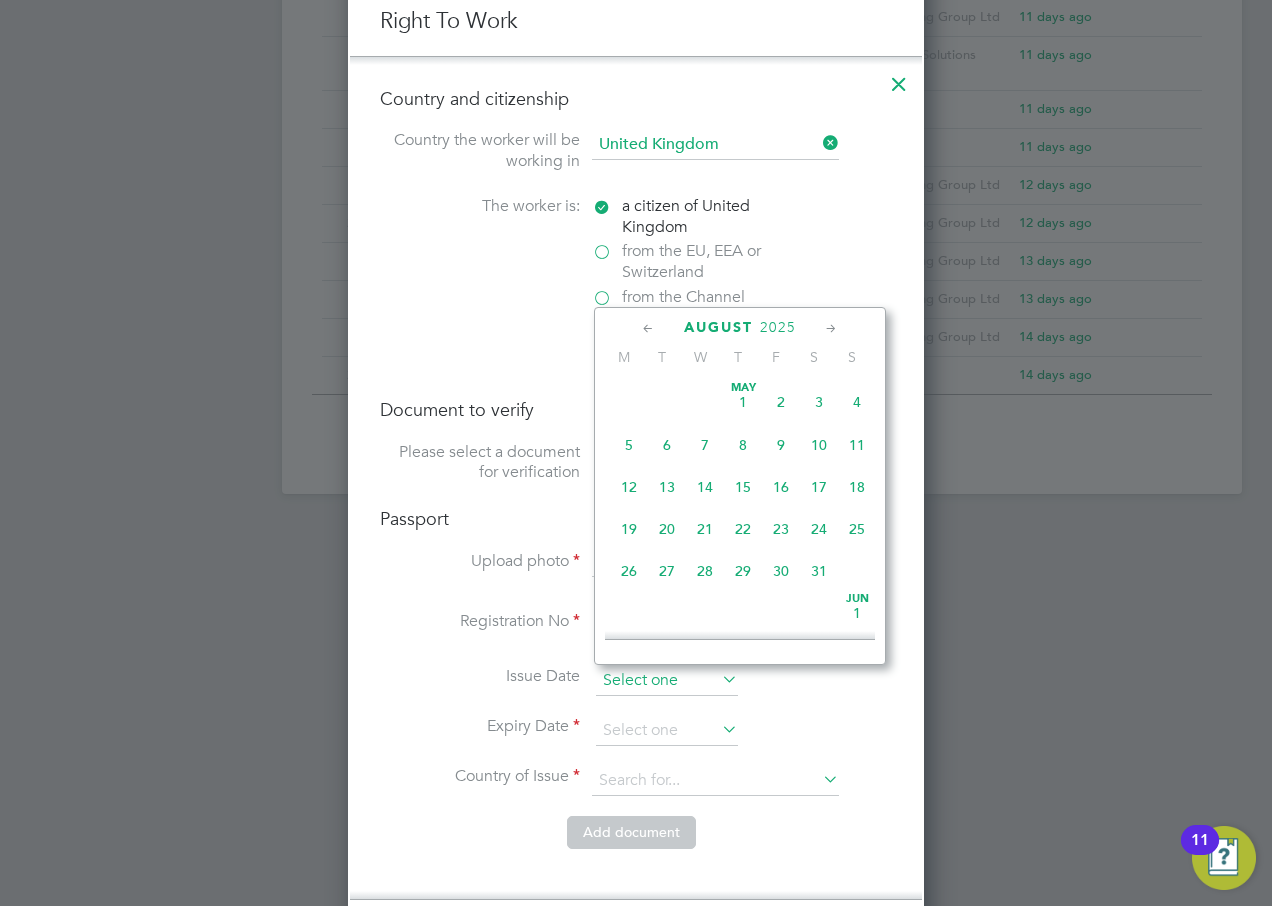 scroll, scrollTop: 649, scrollLeft: 0, axis: vertical 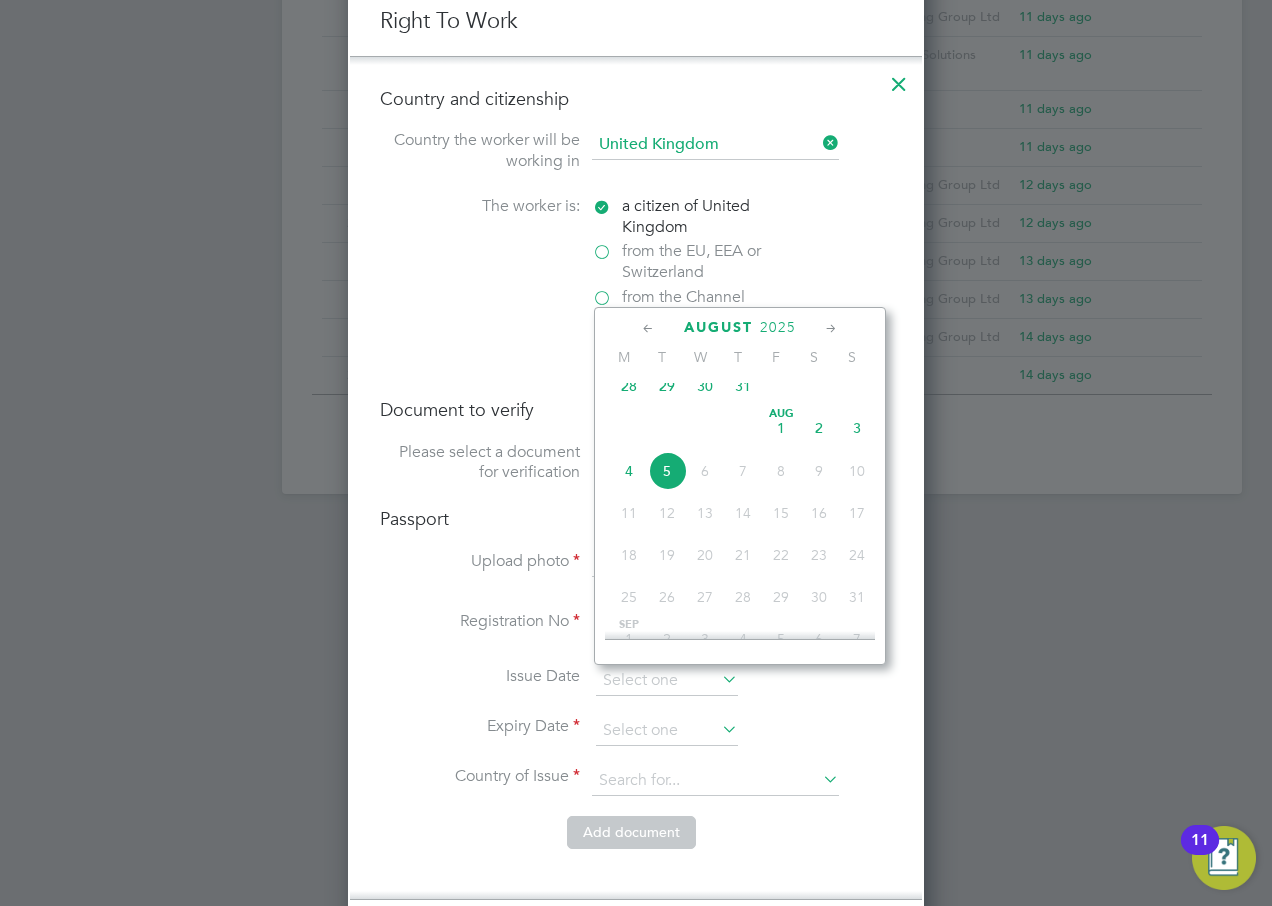 click 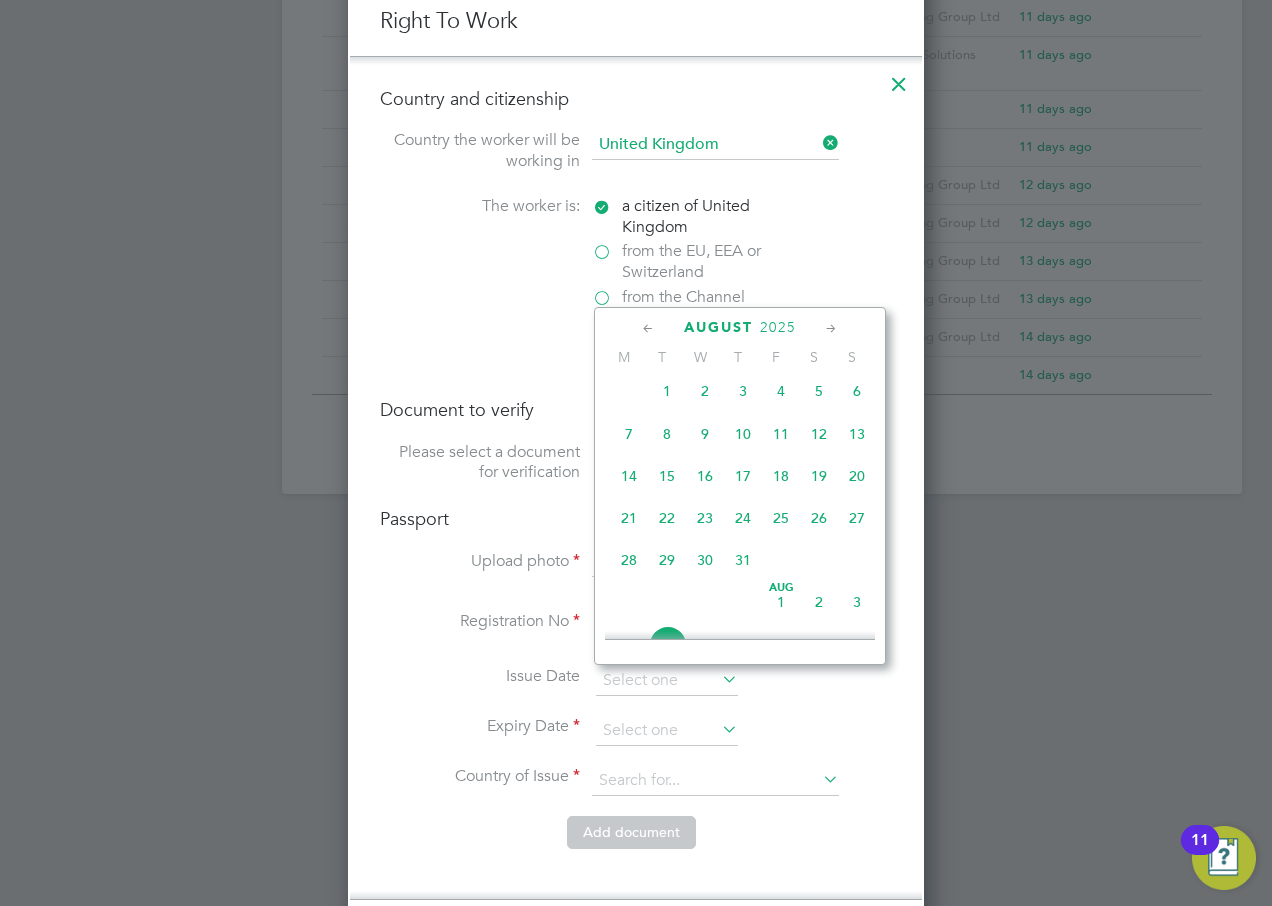 click 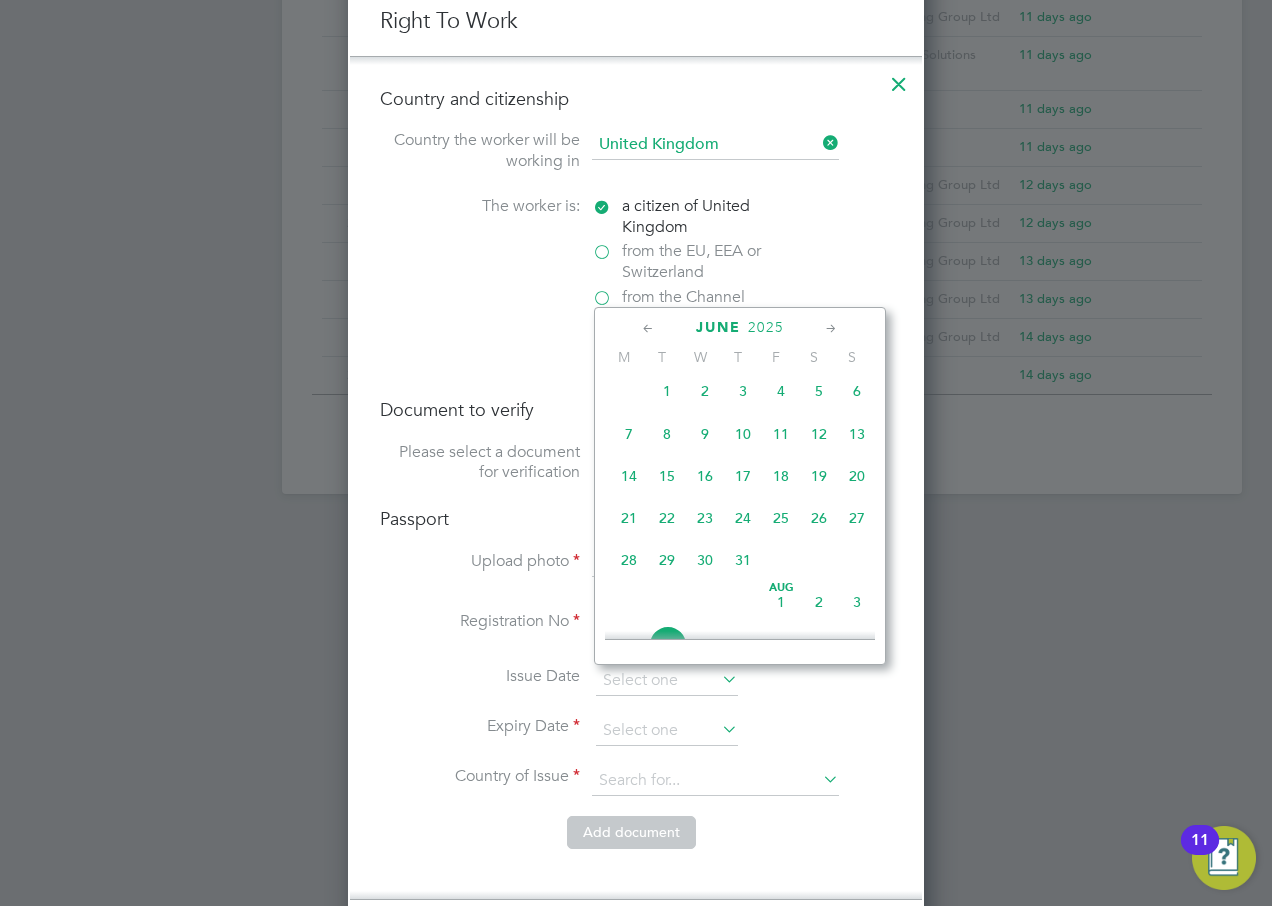 scroll, scrollTop: 216, scrollLeft: 0, axis: vertical 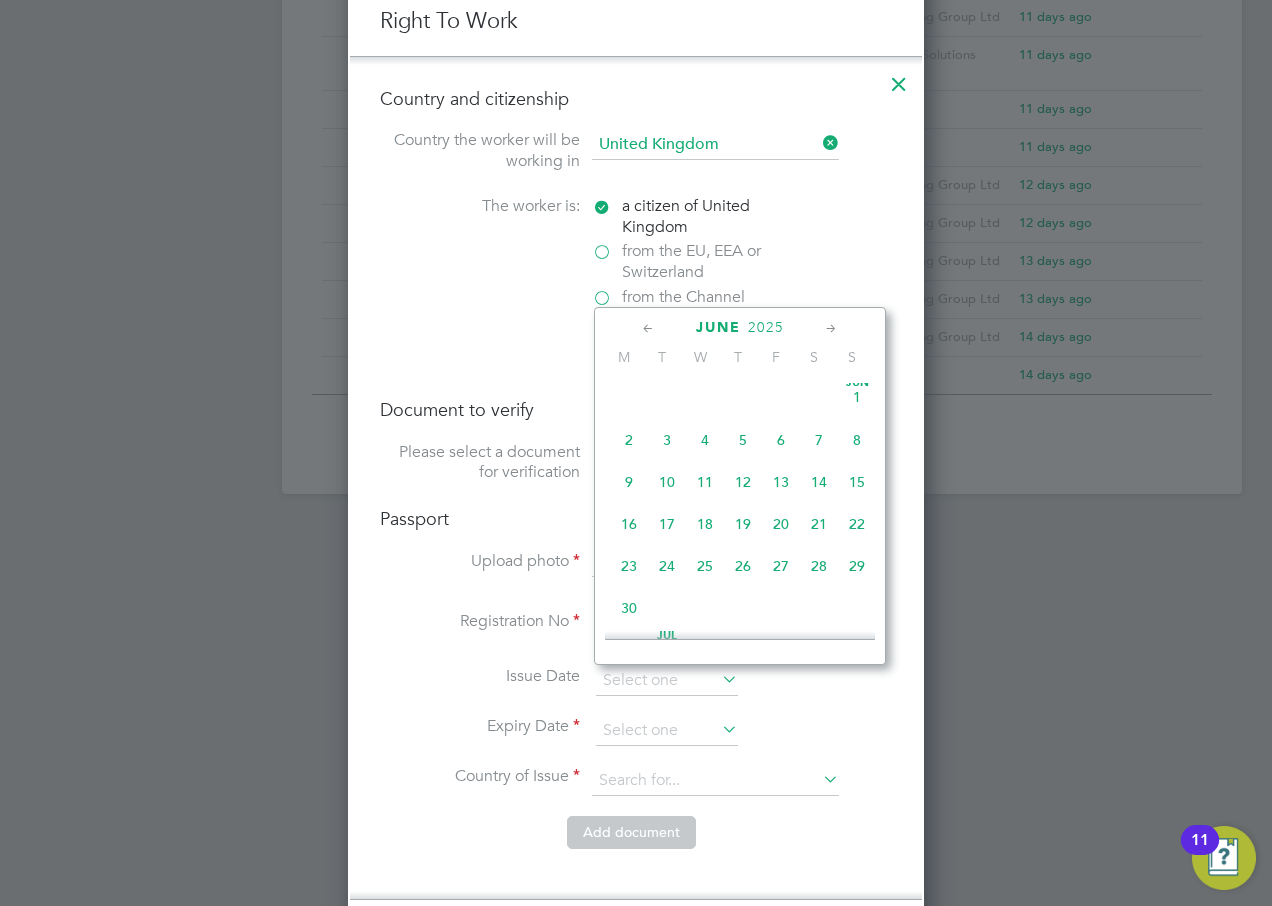 click 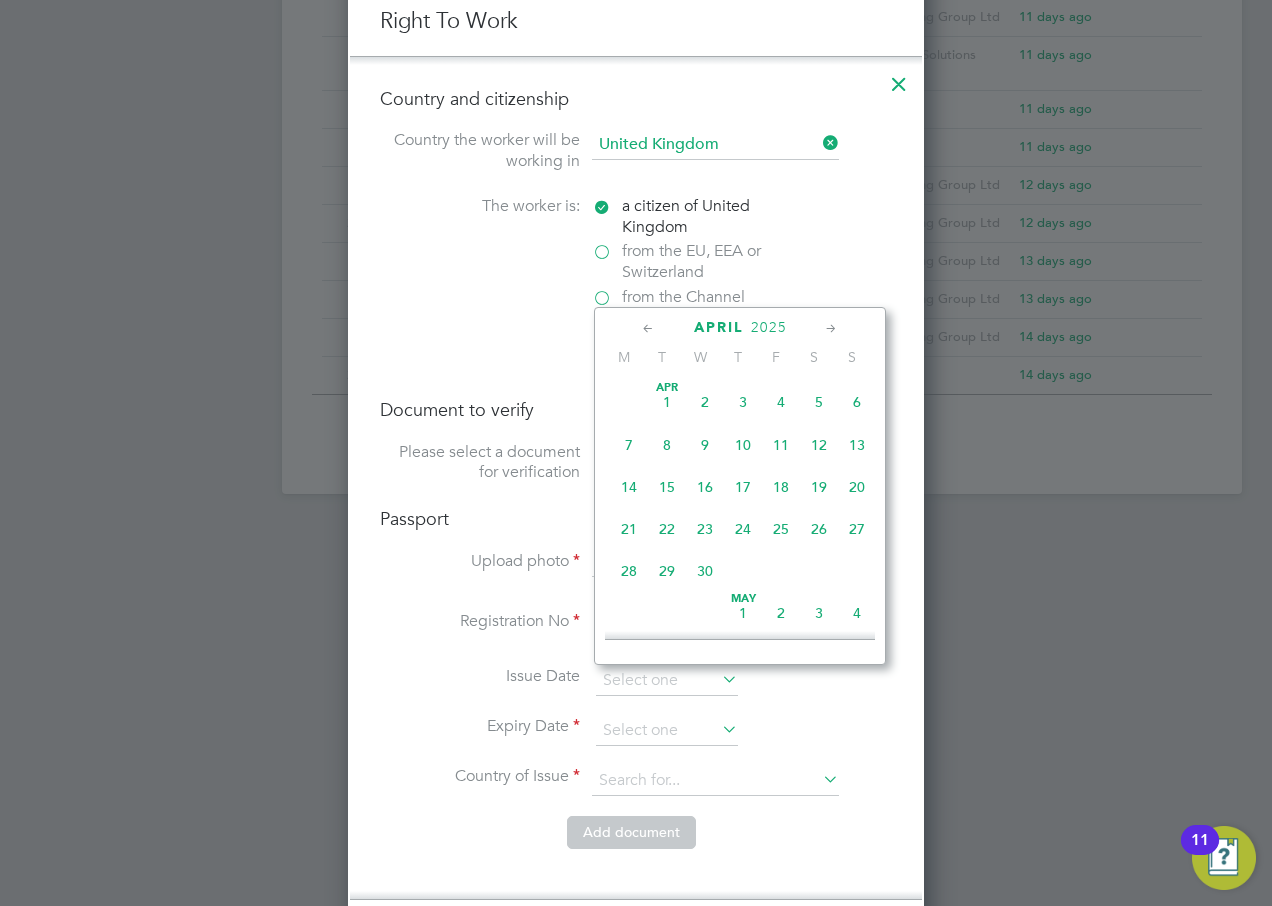 click 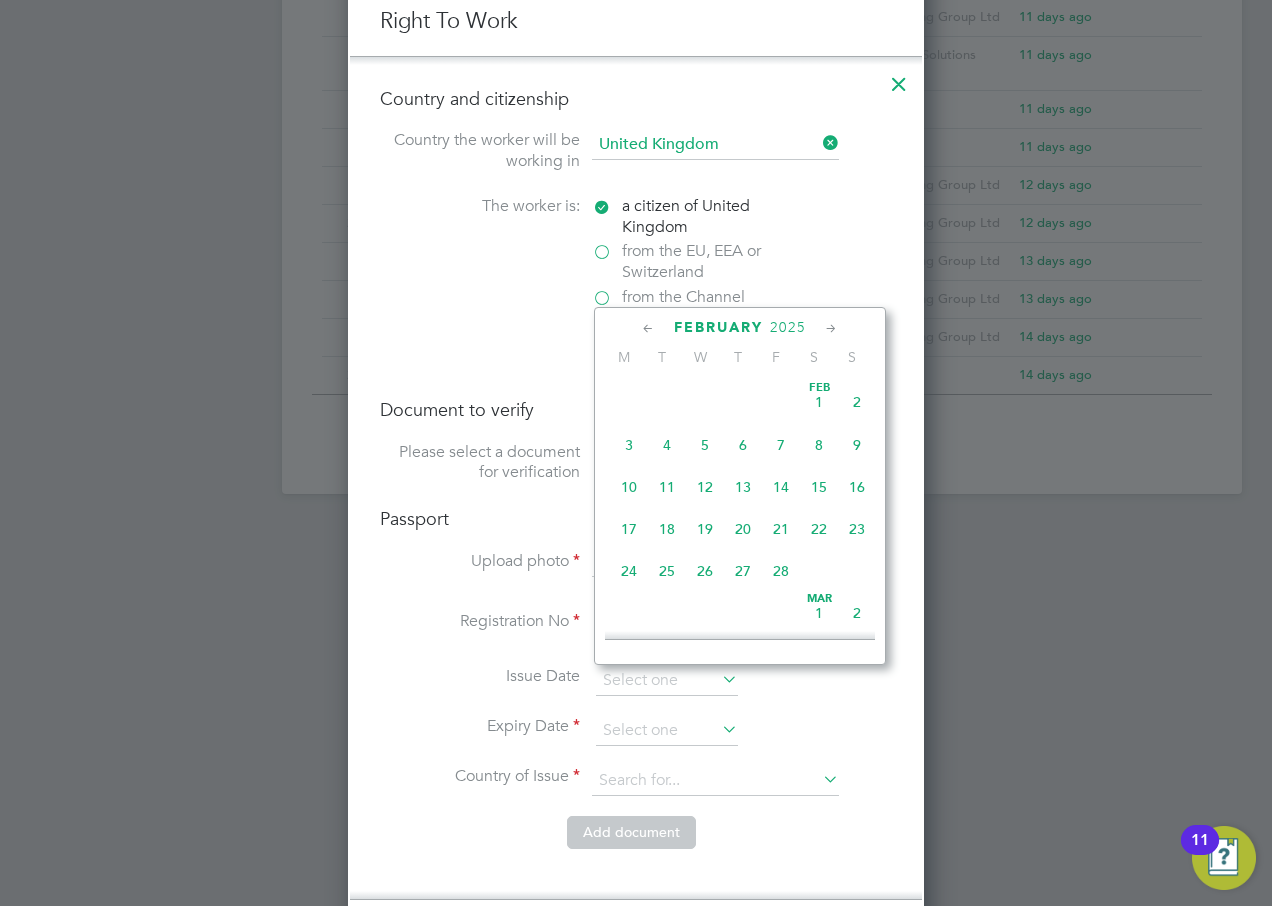 click 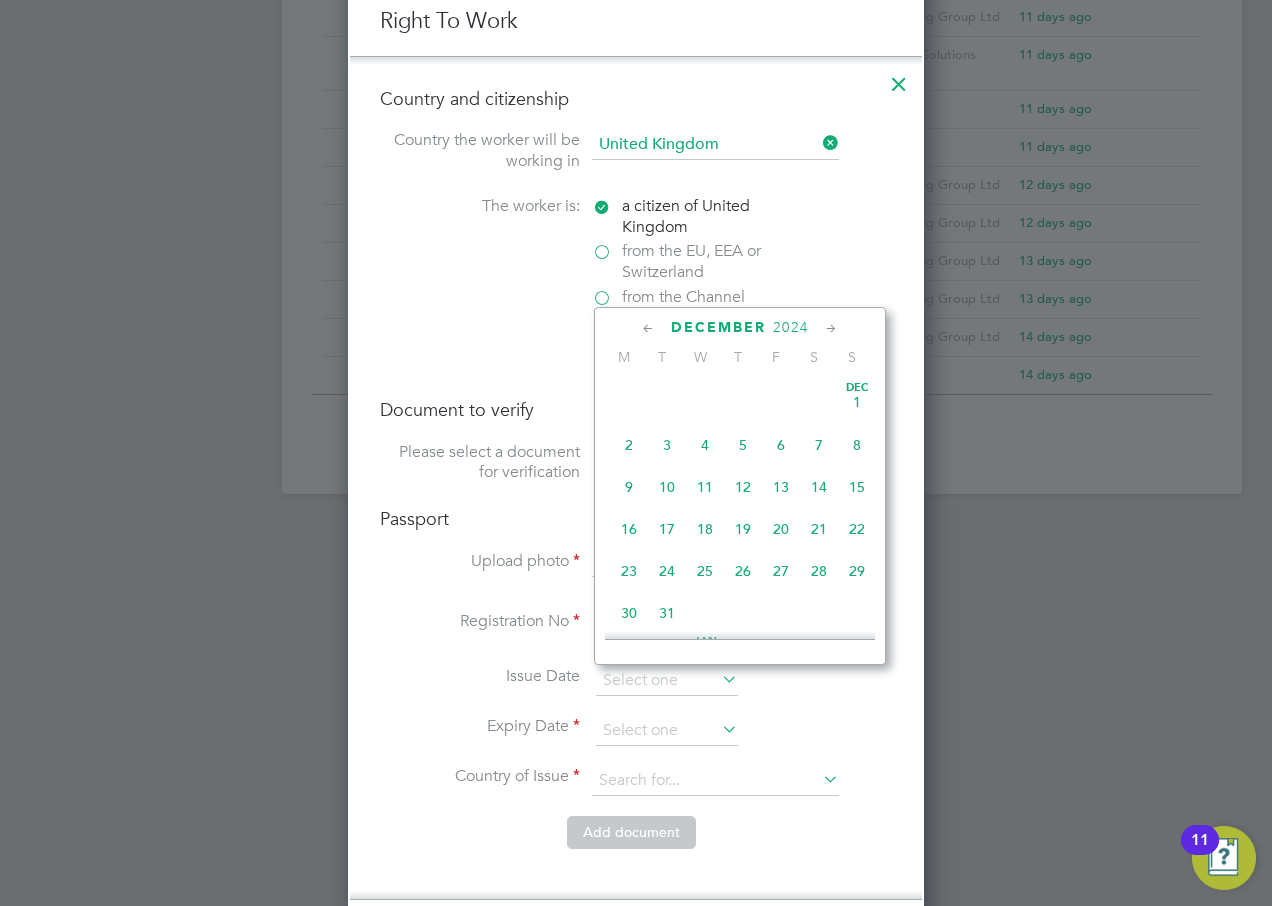 click 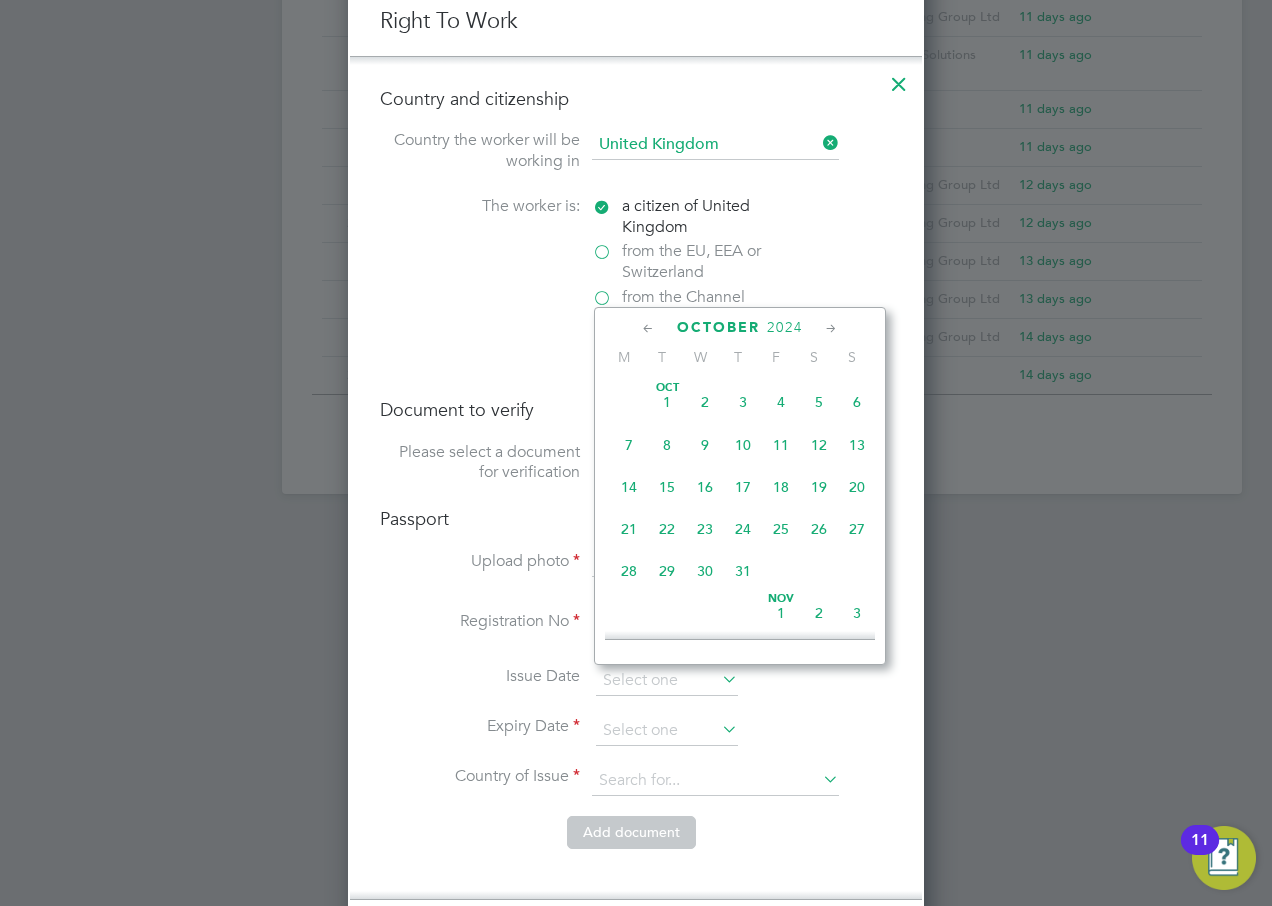 click 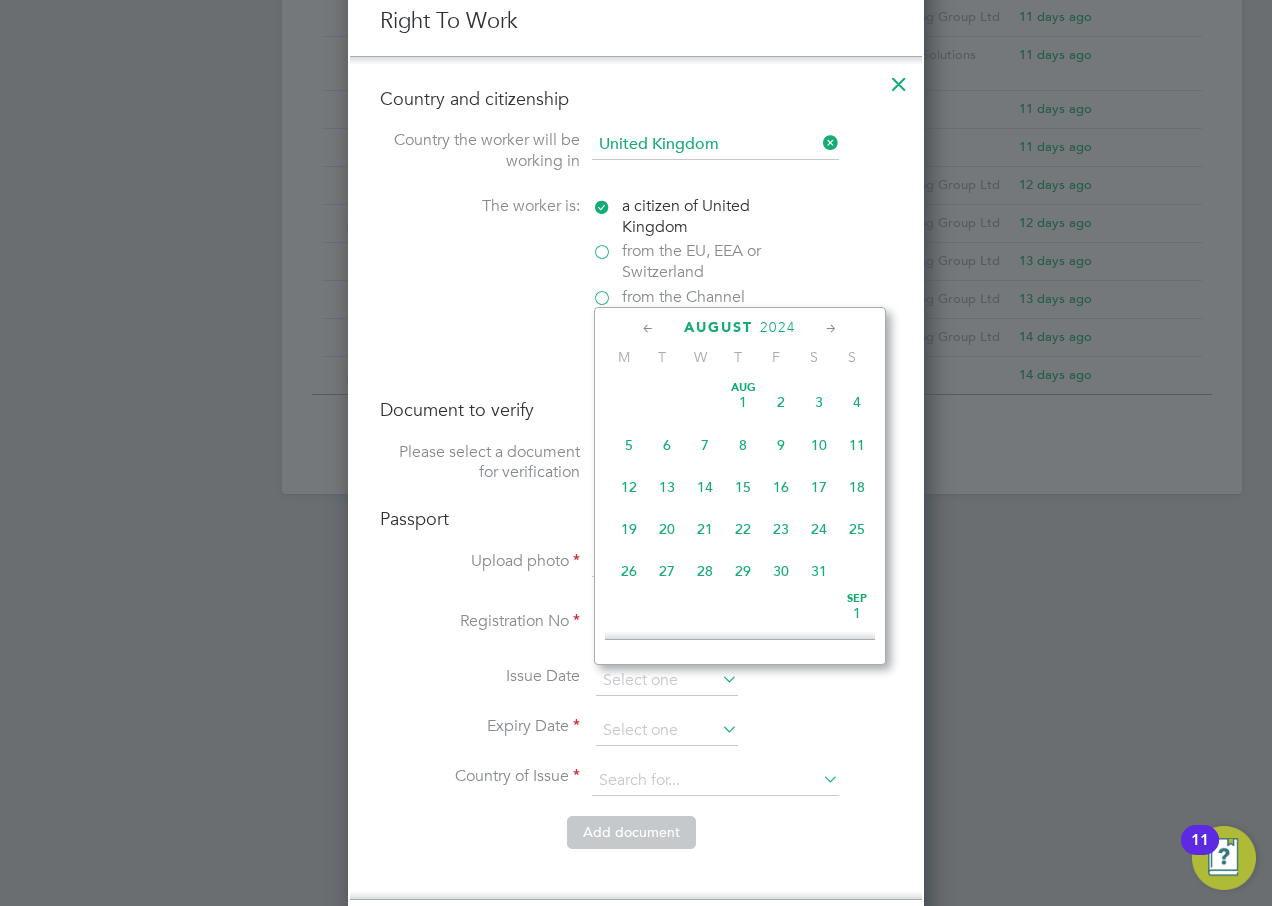 click 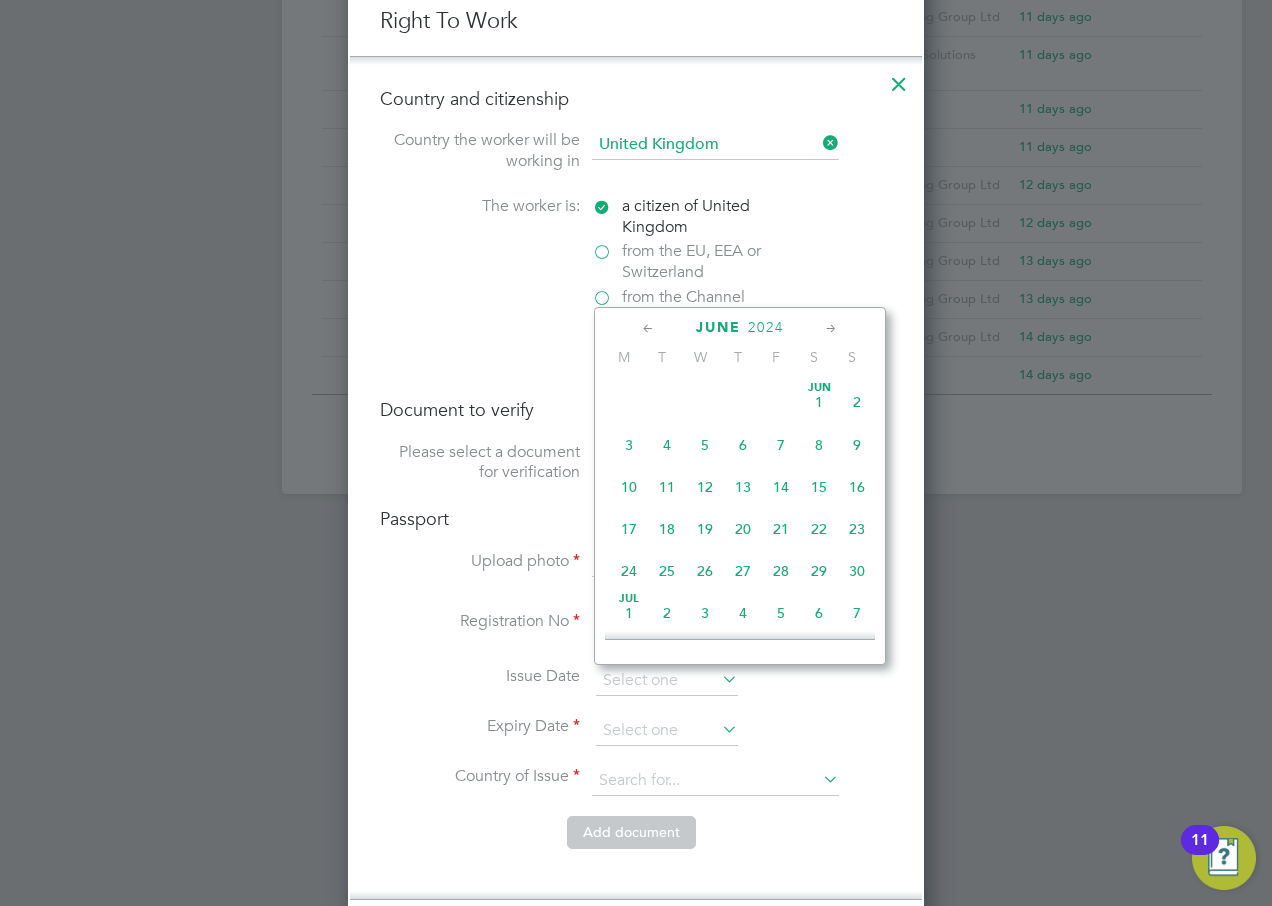 click 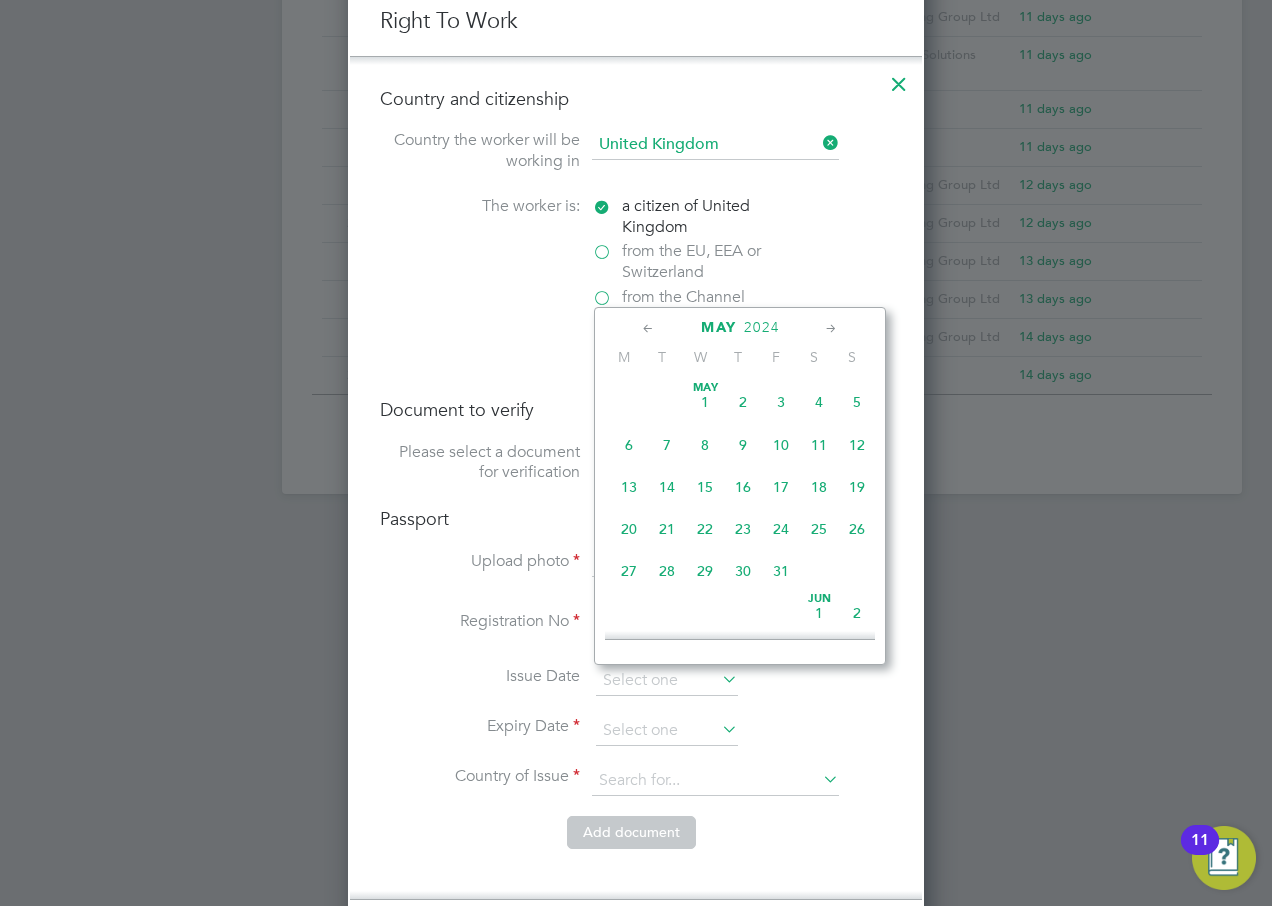 click 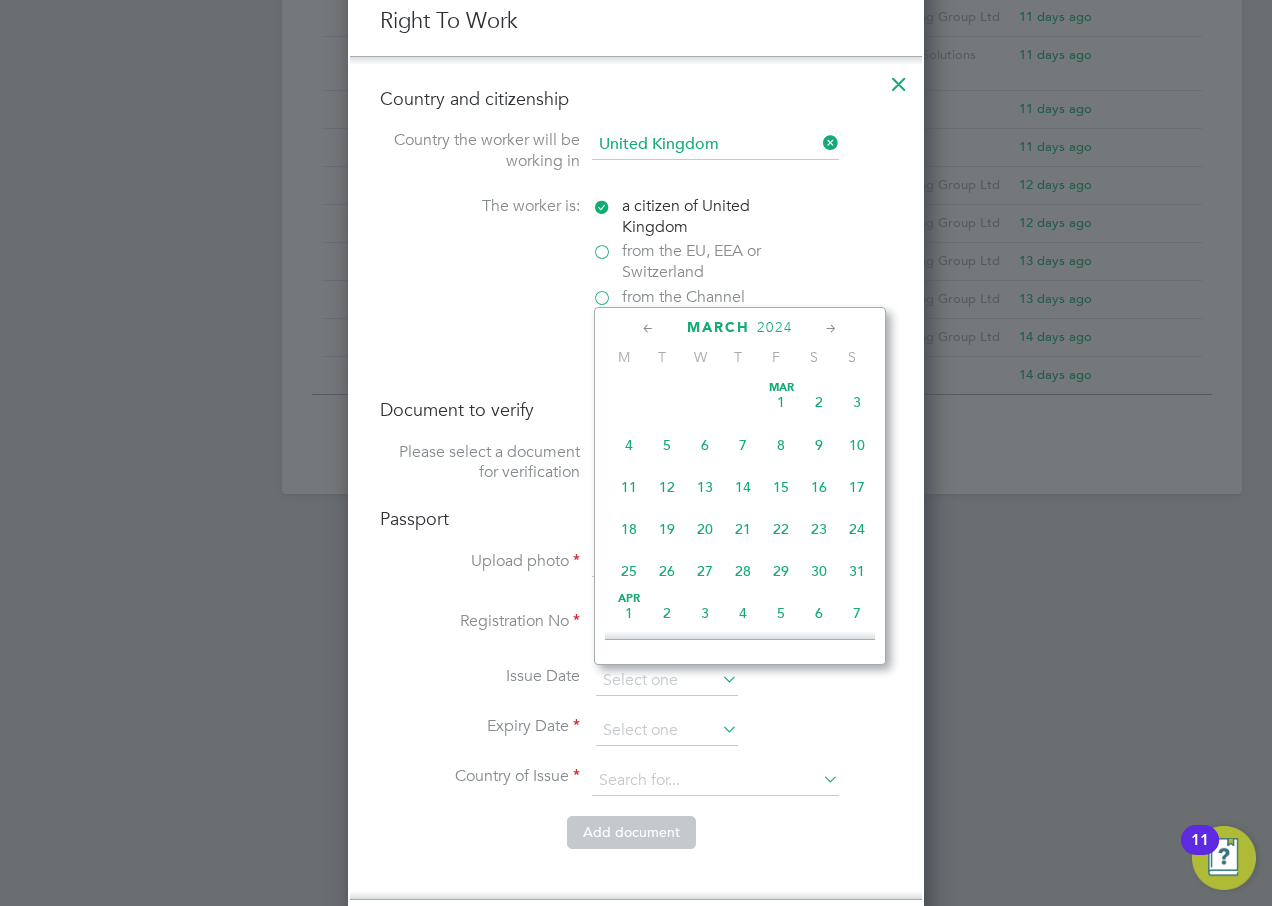click 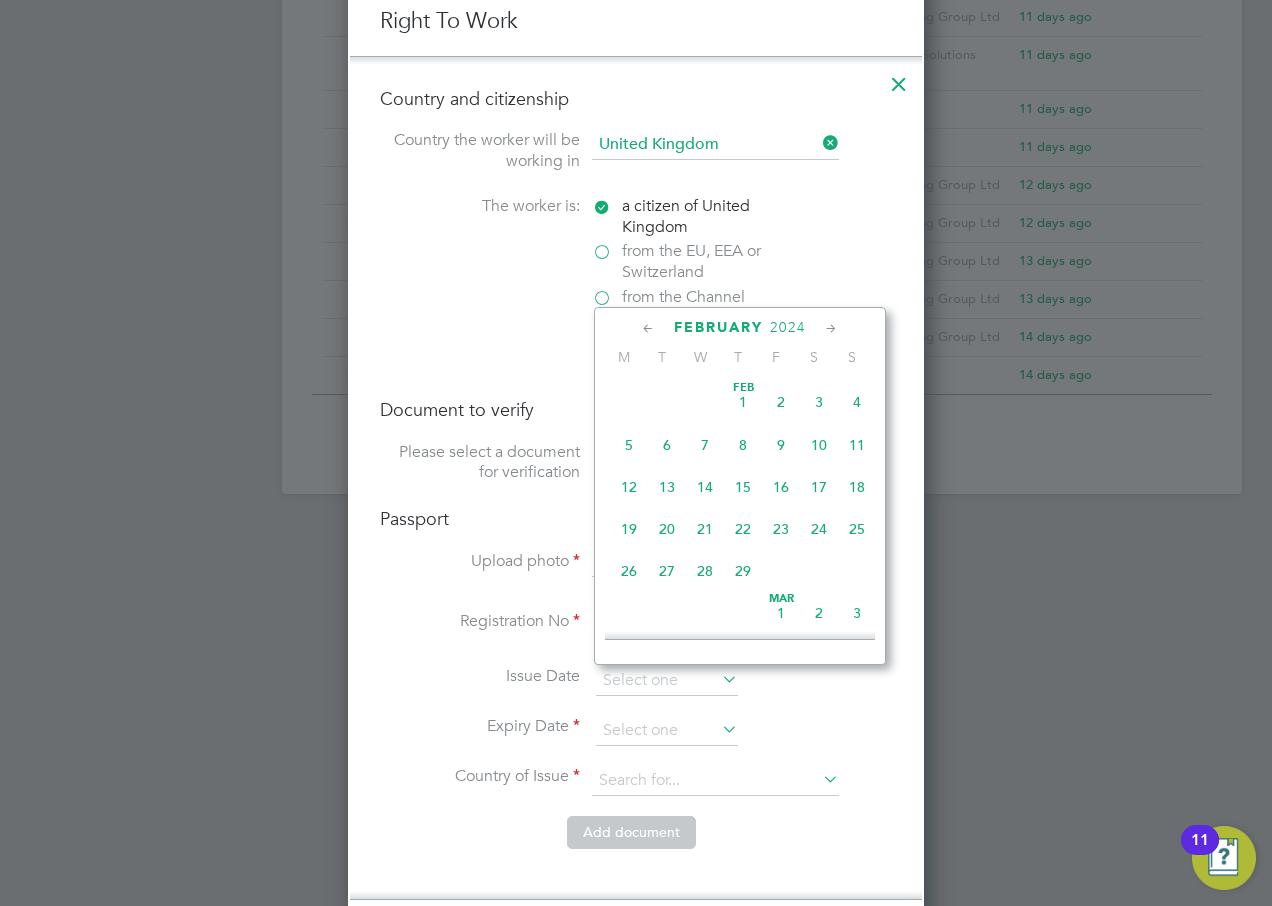 click 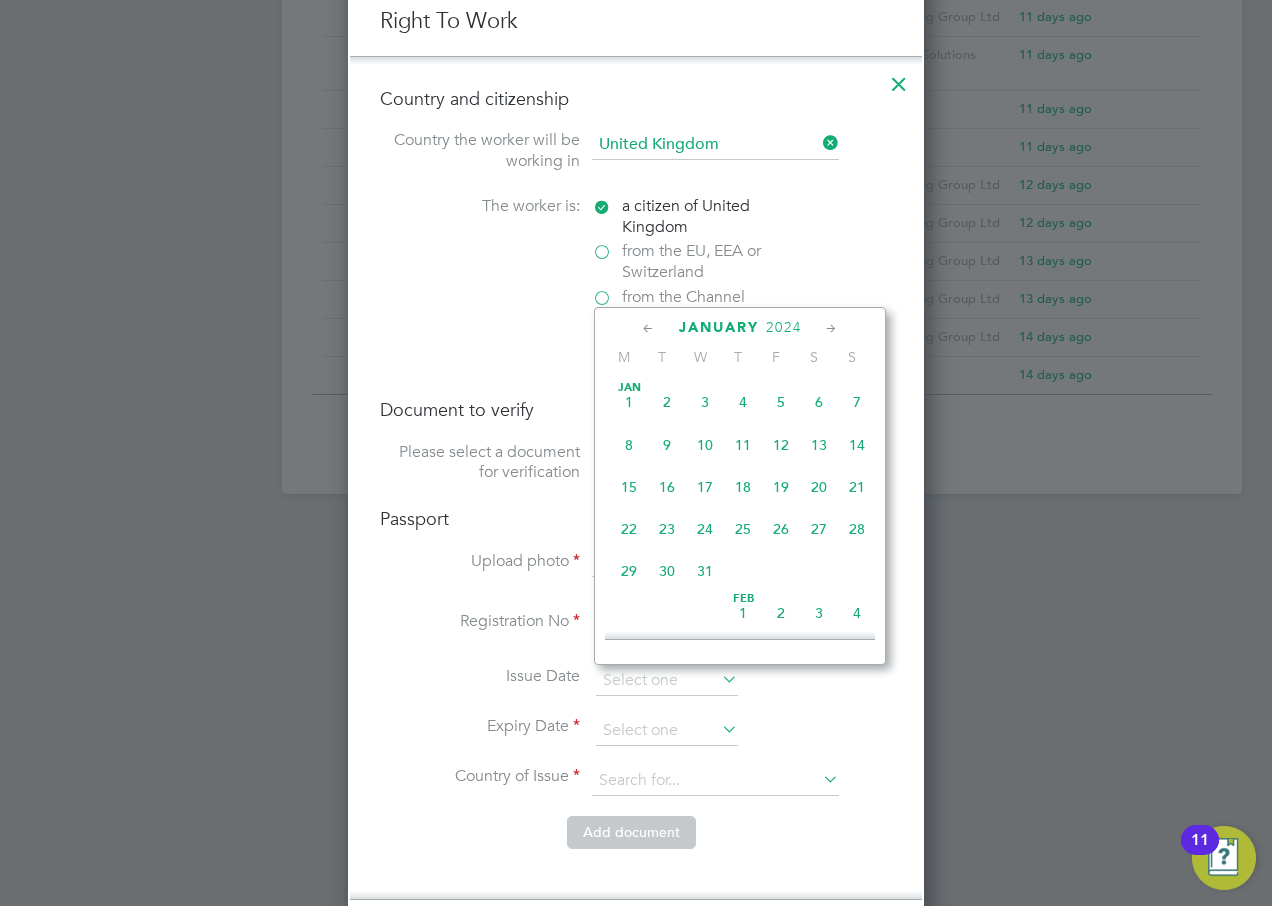 click 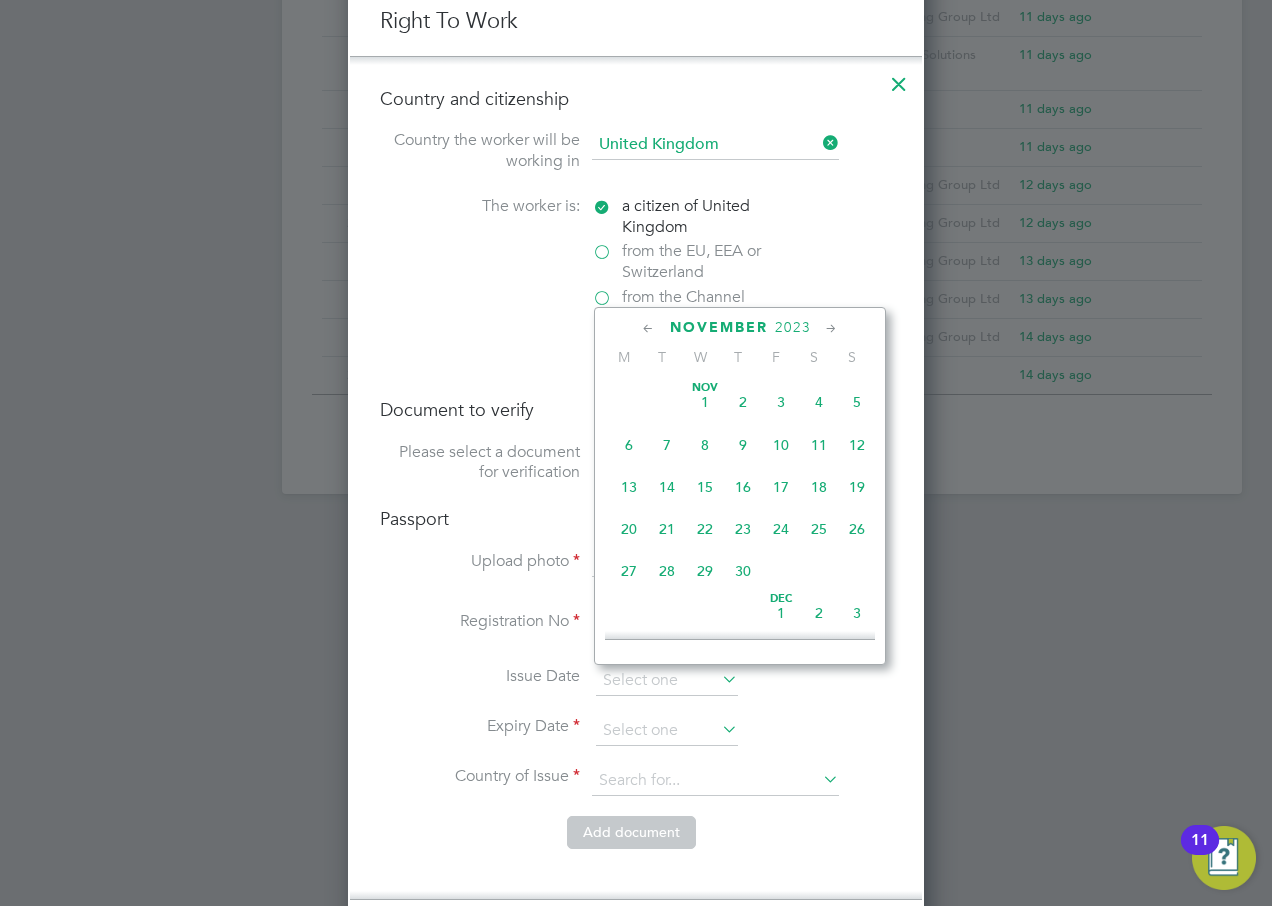 click 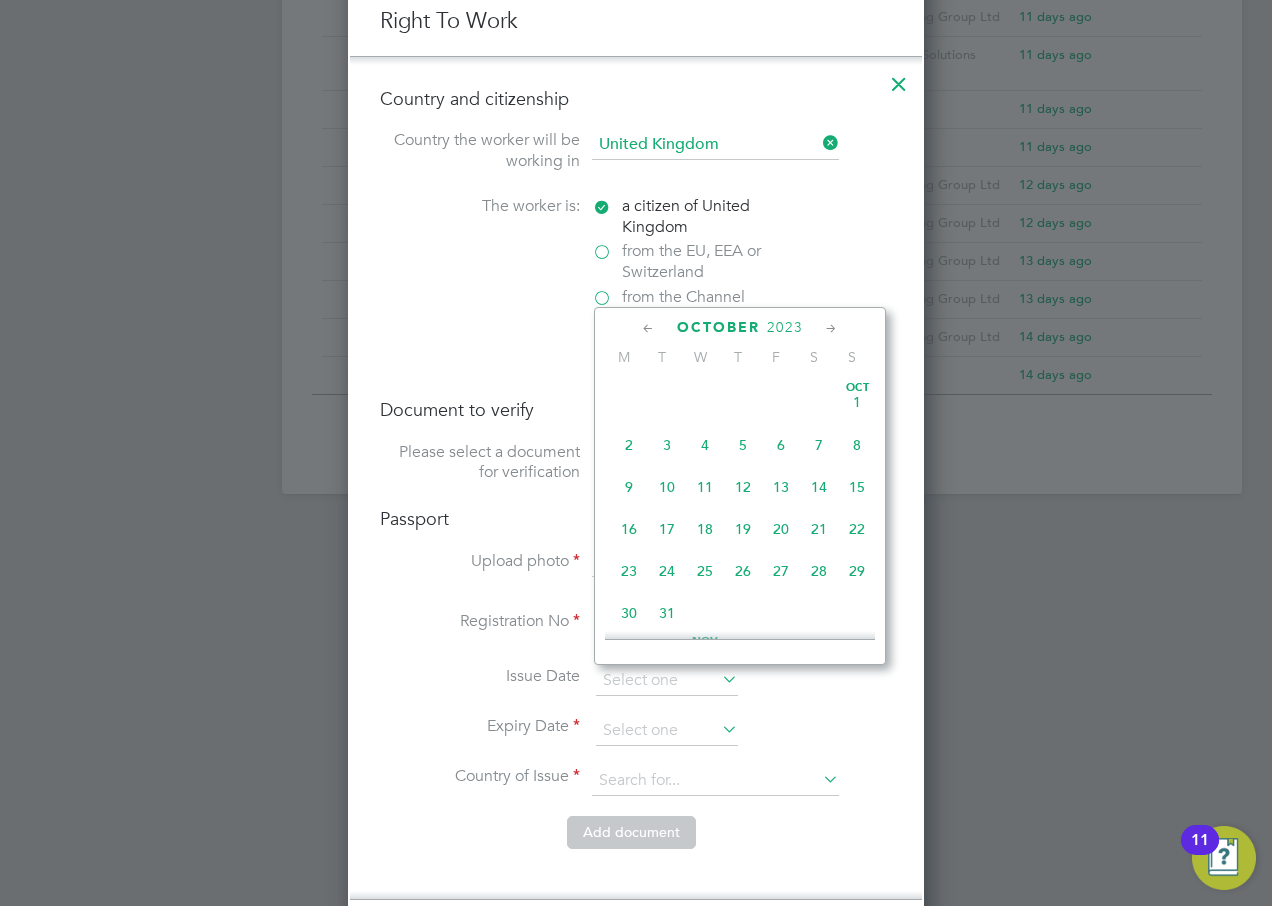 click 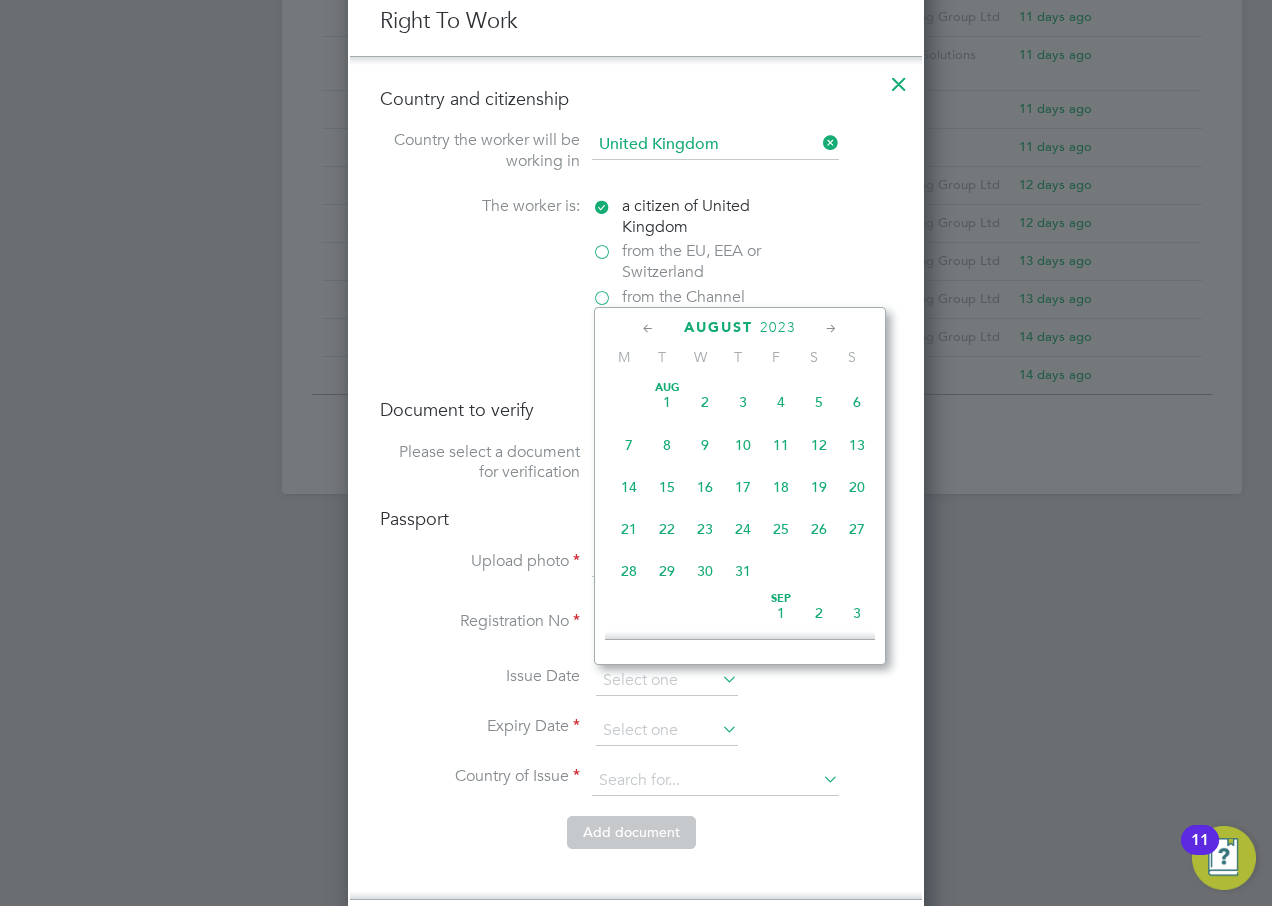 click 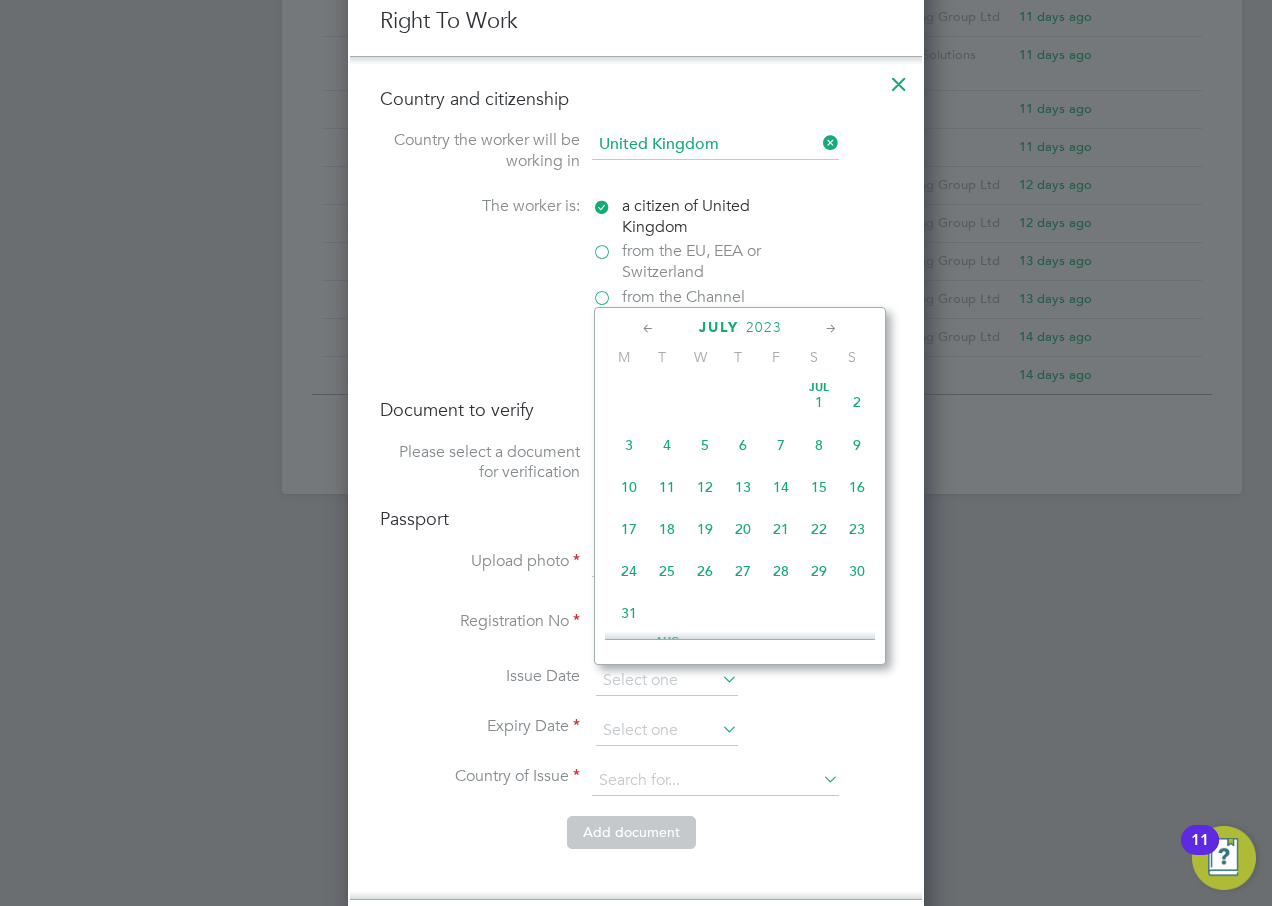 click 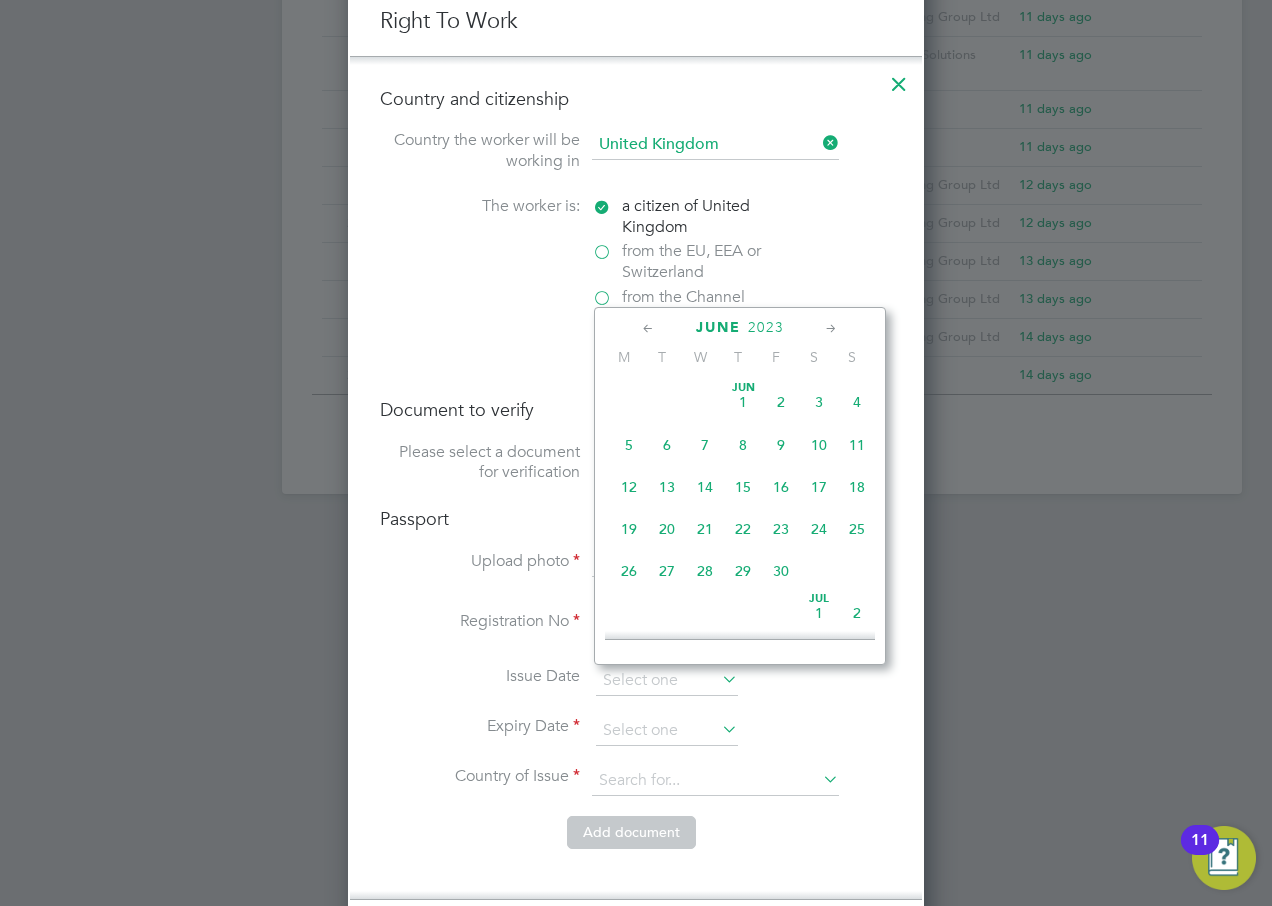 click 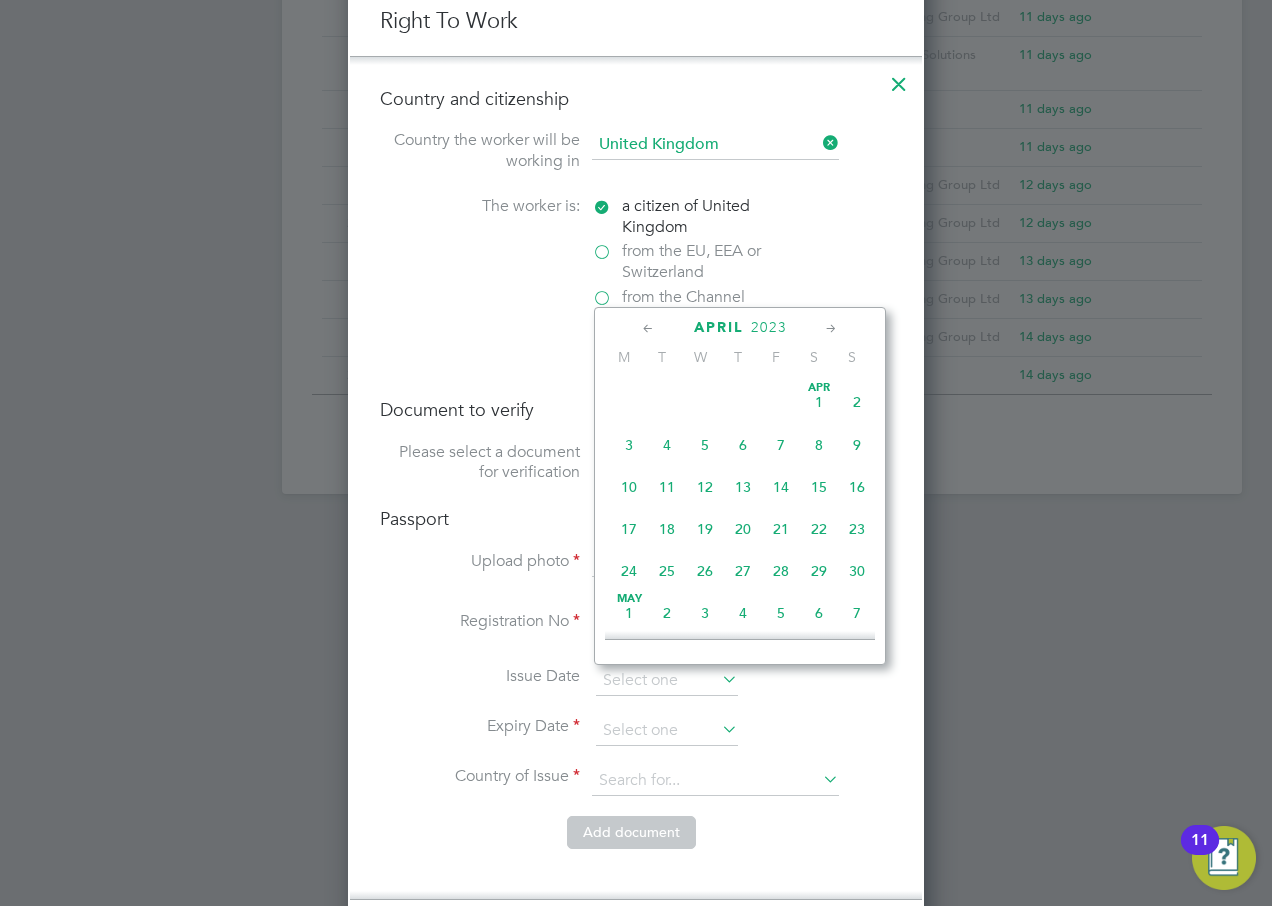 click 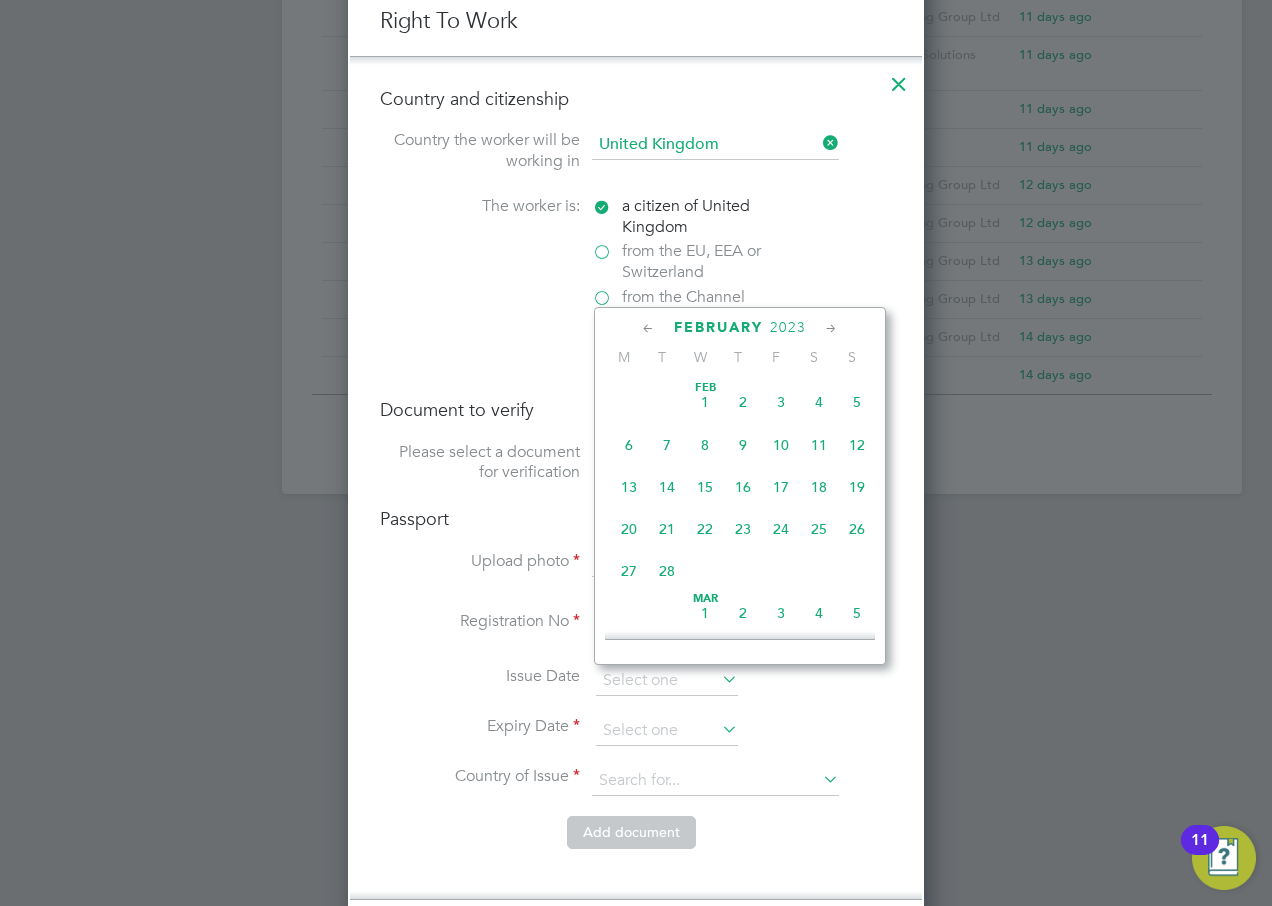 click 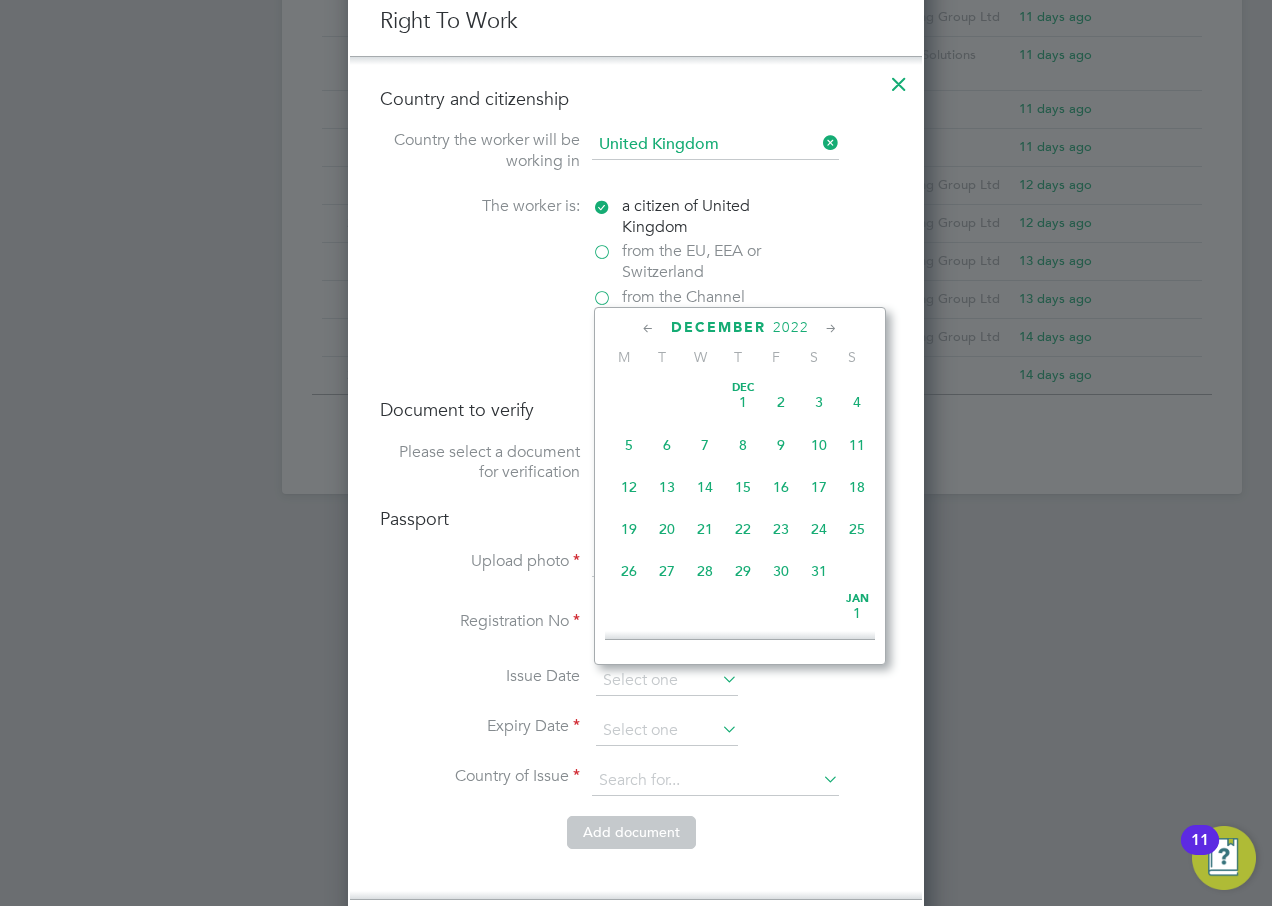 click 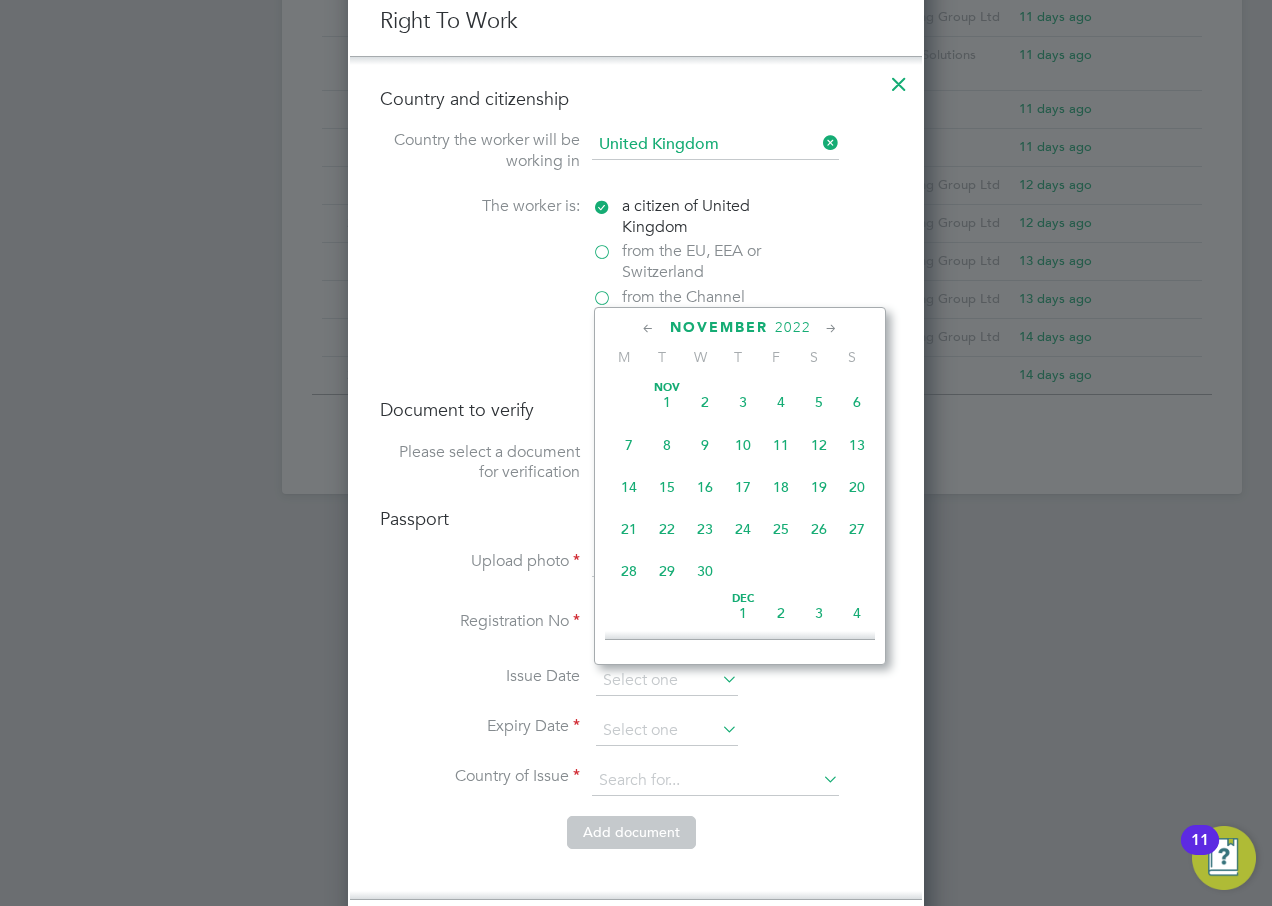 click 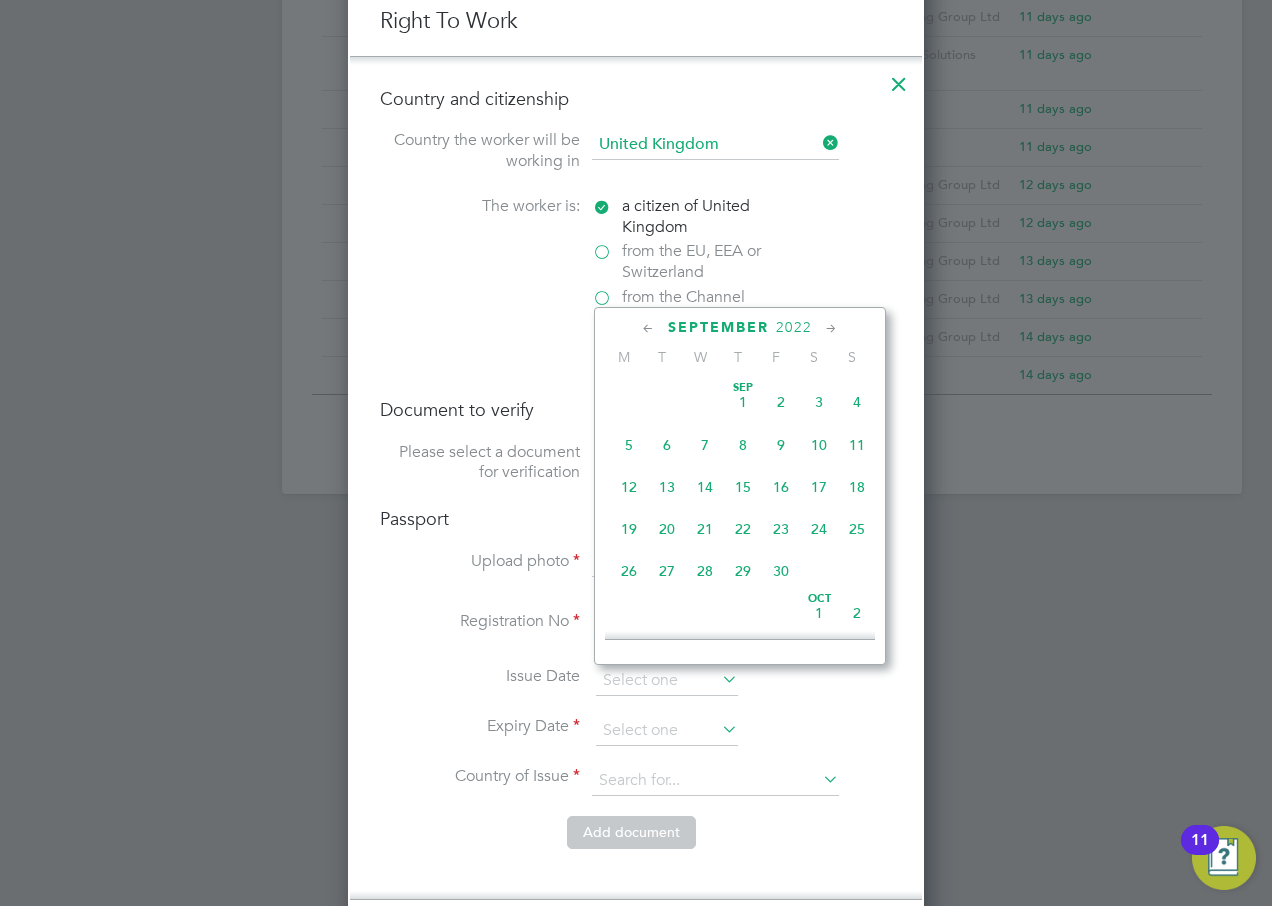 click 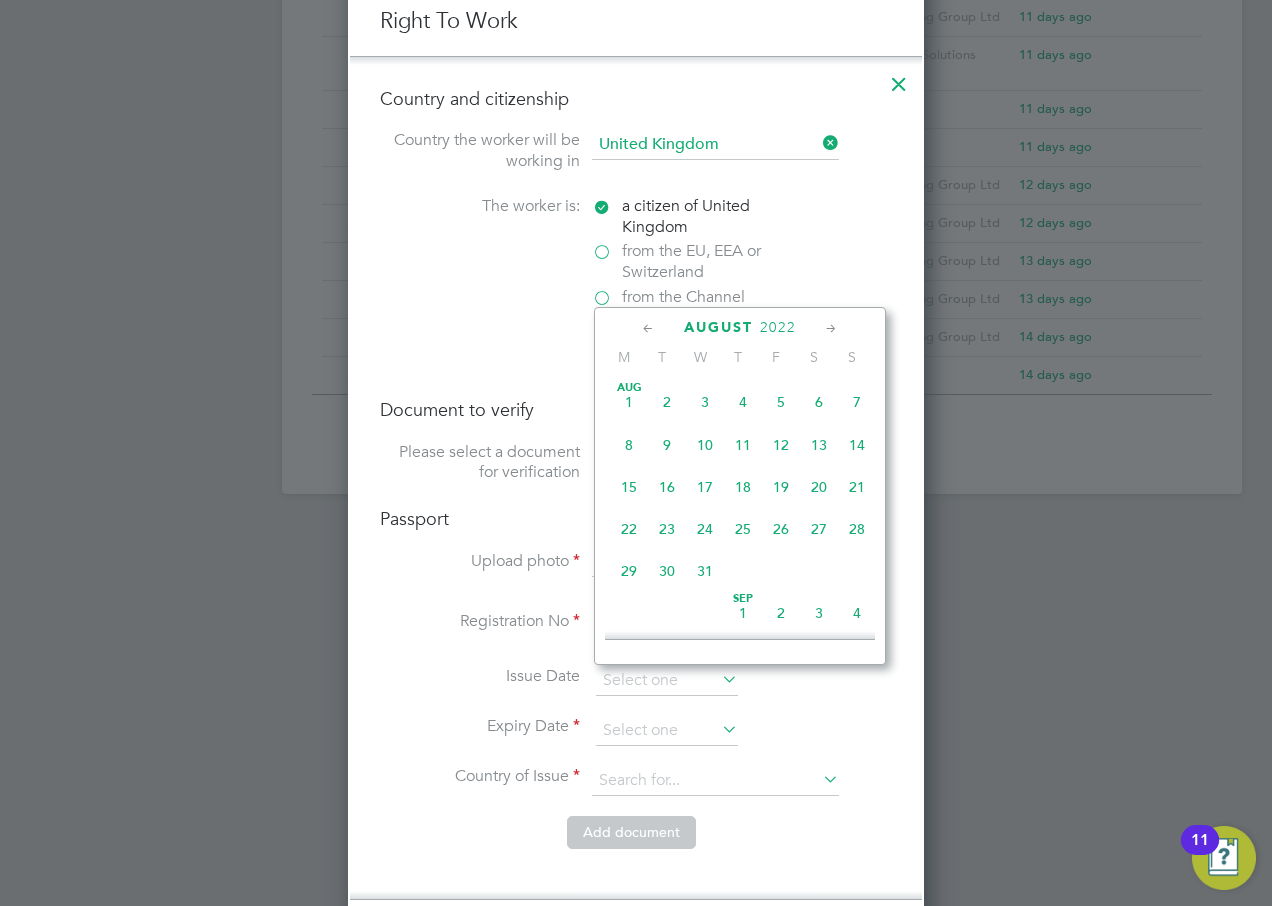 click 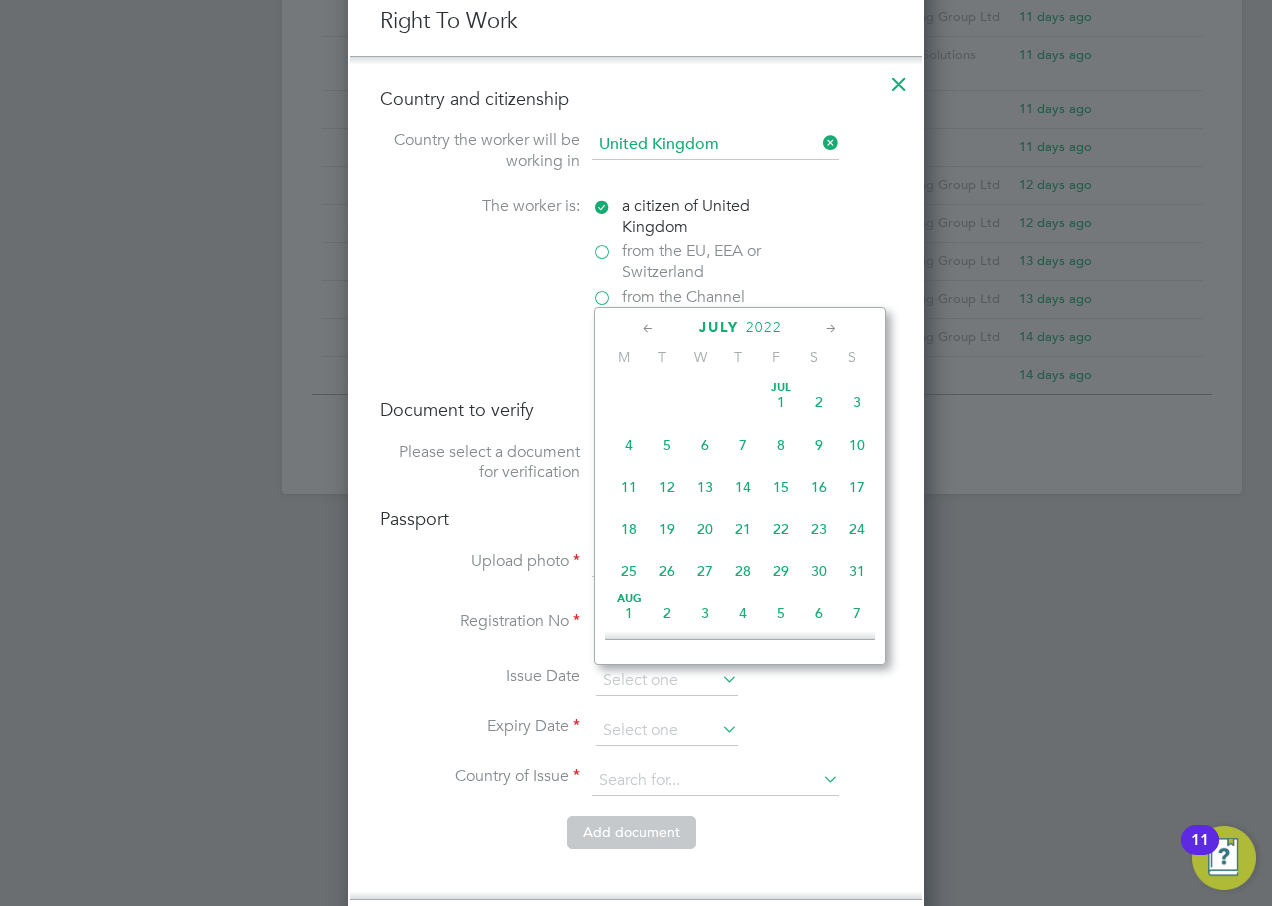 click 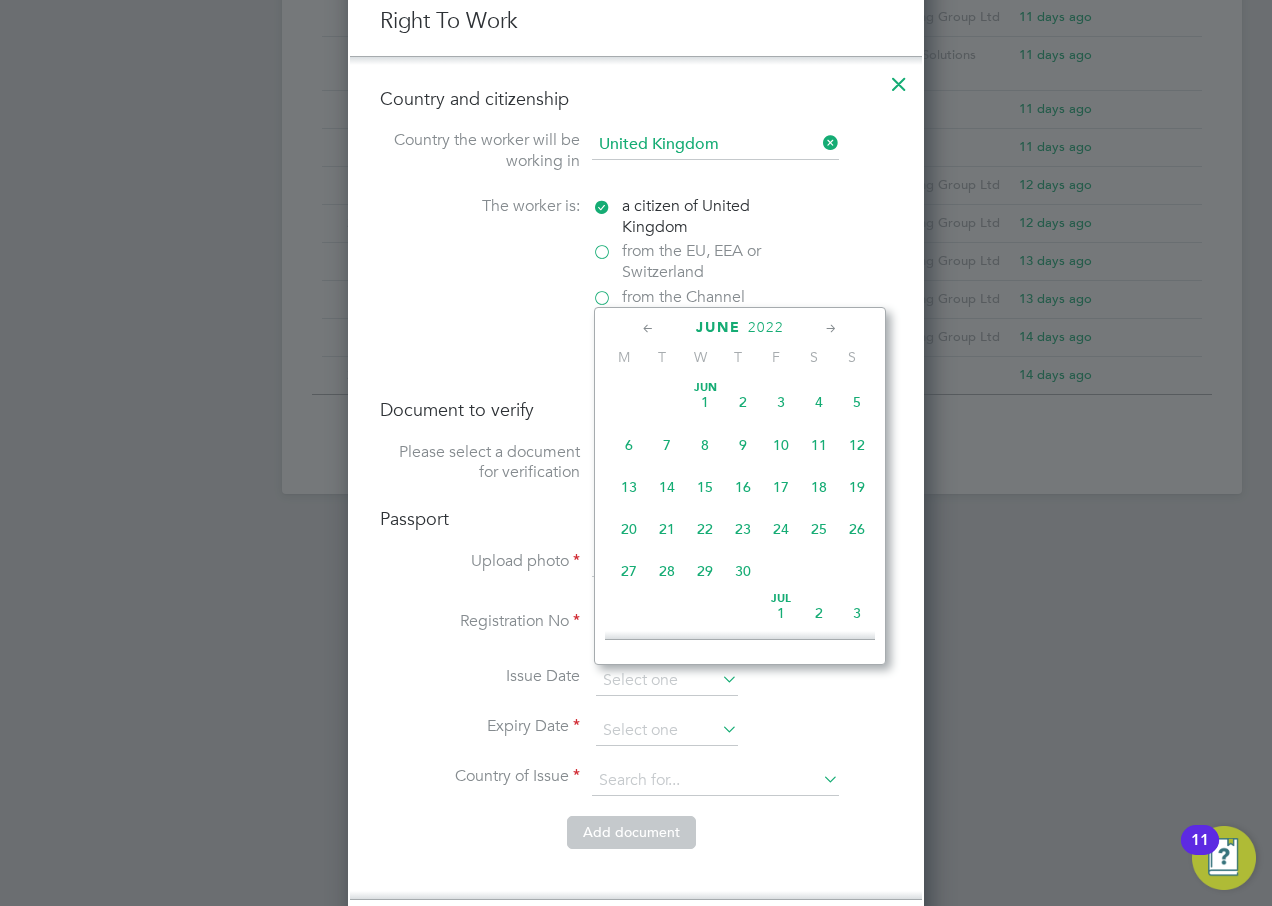 click 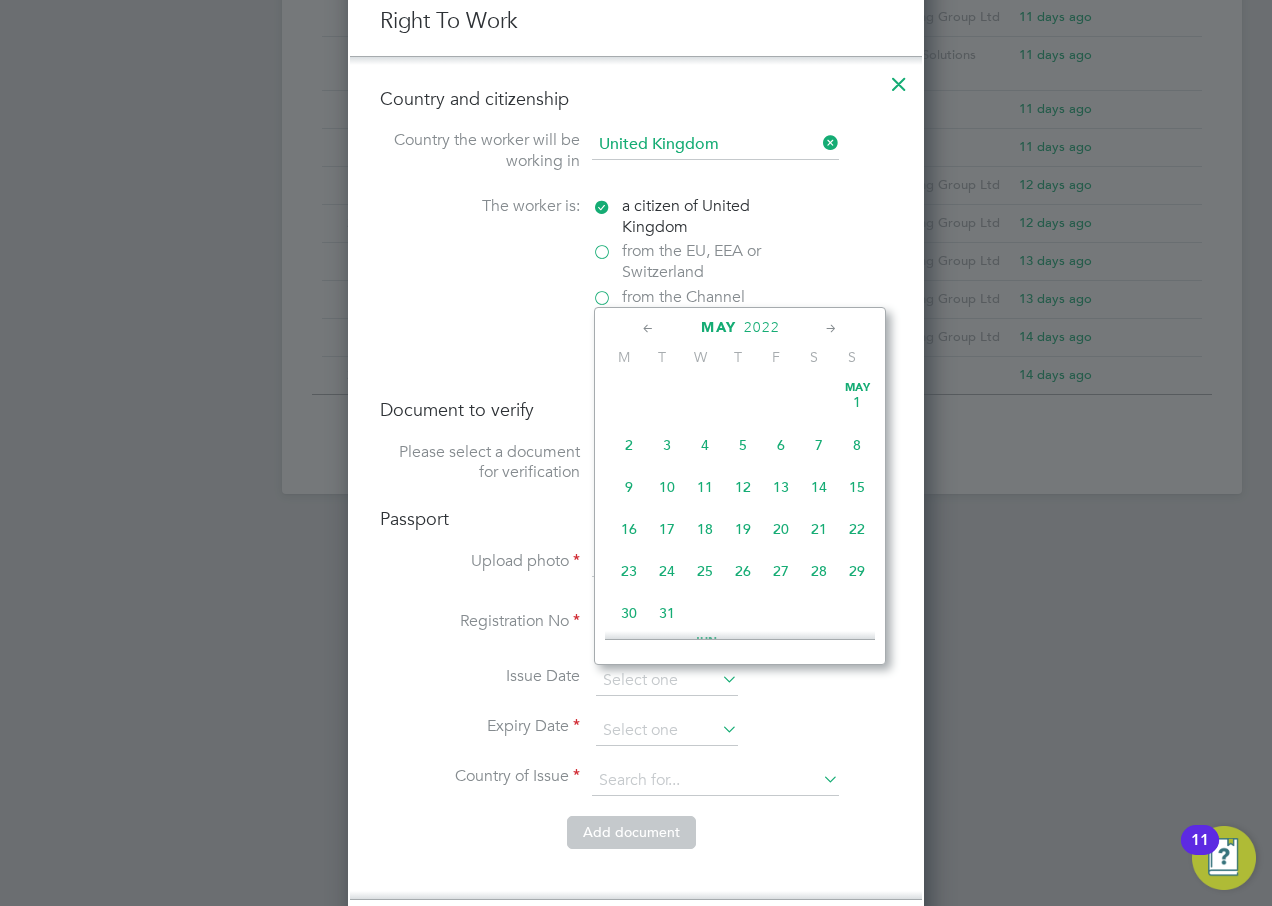 click on "4" 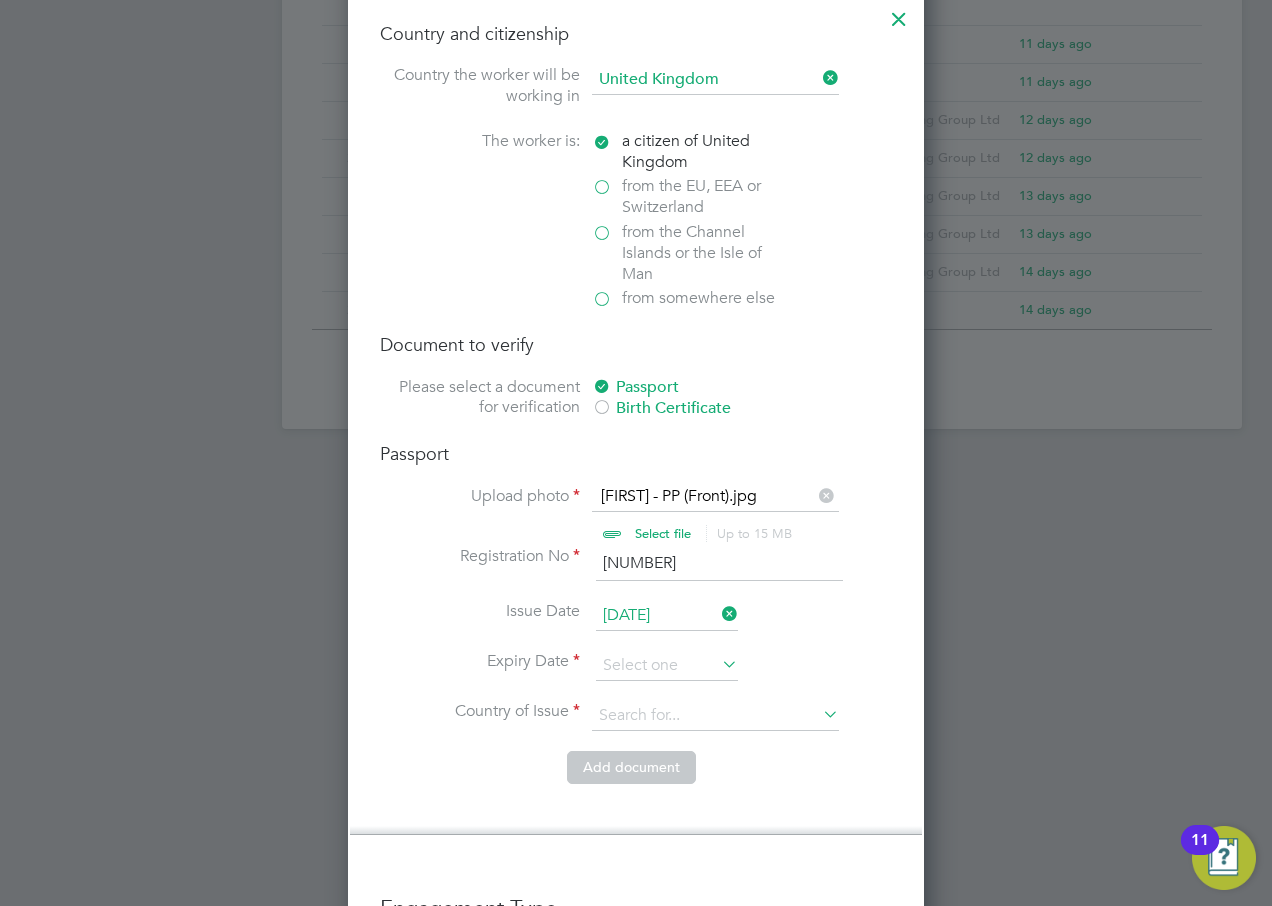 scroll, scrollTop: 1290, scrollLeft: 0, axis: vertical 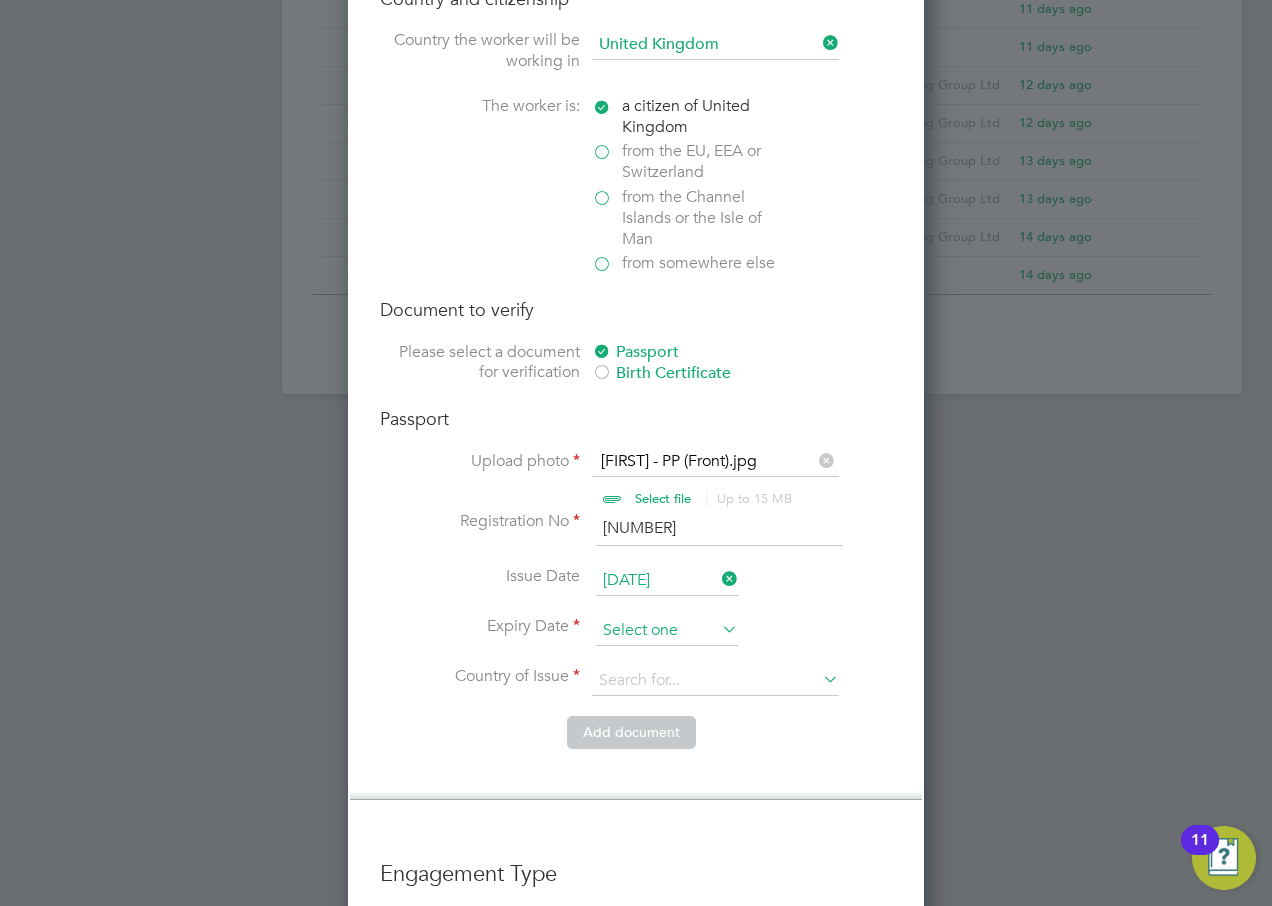 click at bounding box center [667, 631] 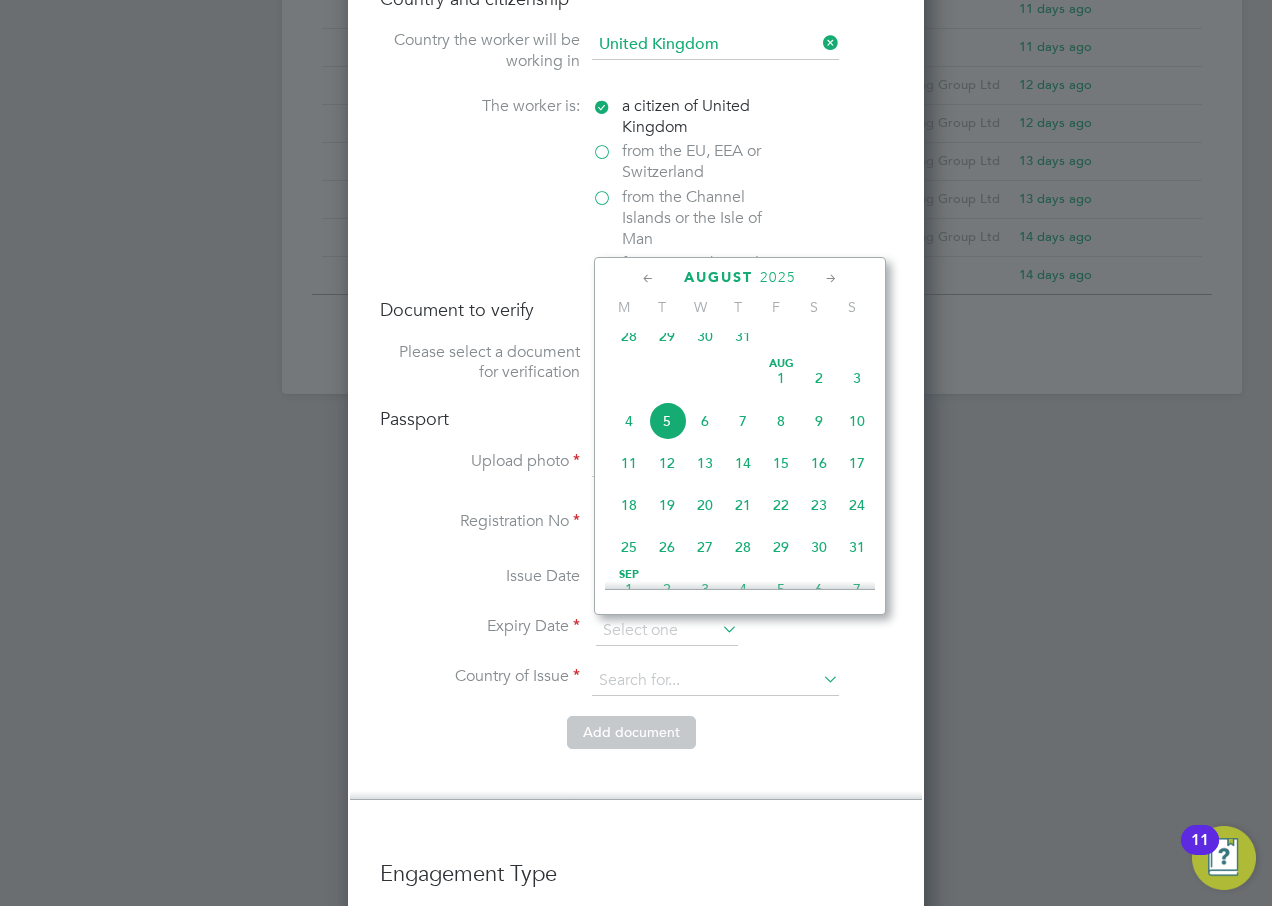 click on "2025" 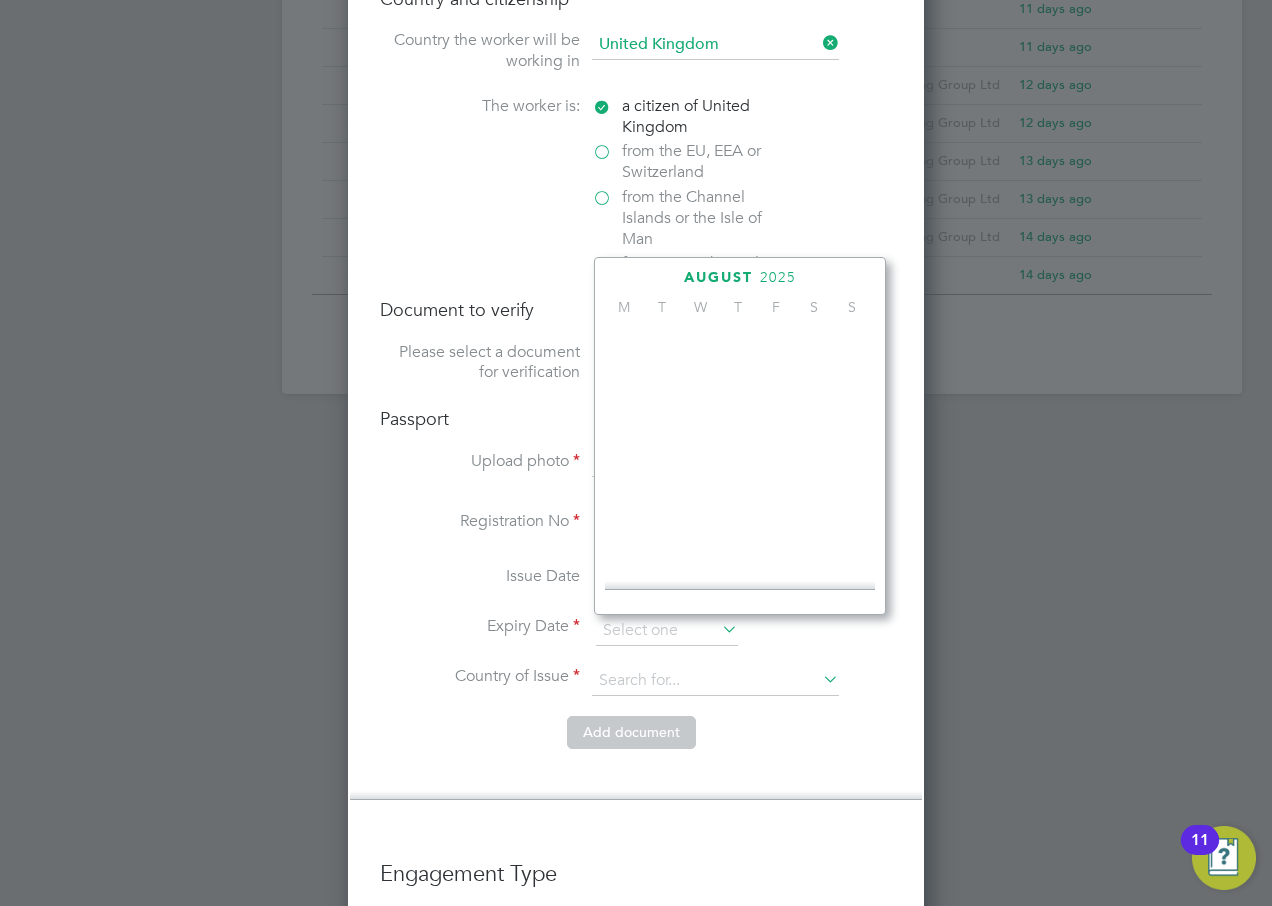 scroll, scrollTop: 530, scrollLeft: 0, axis: vertical 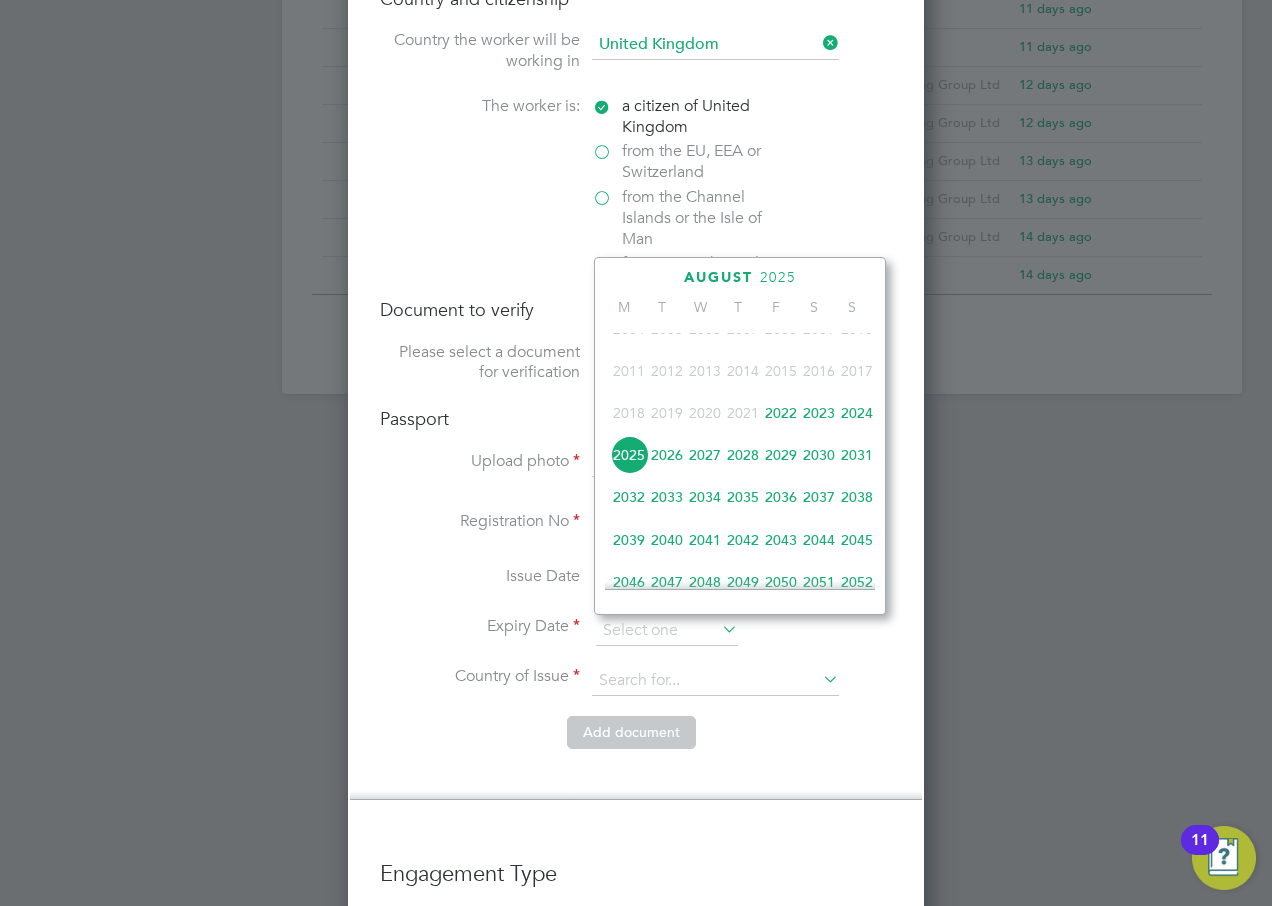 click on "2032" 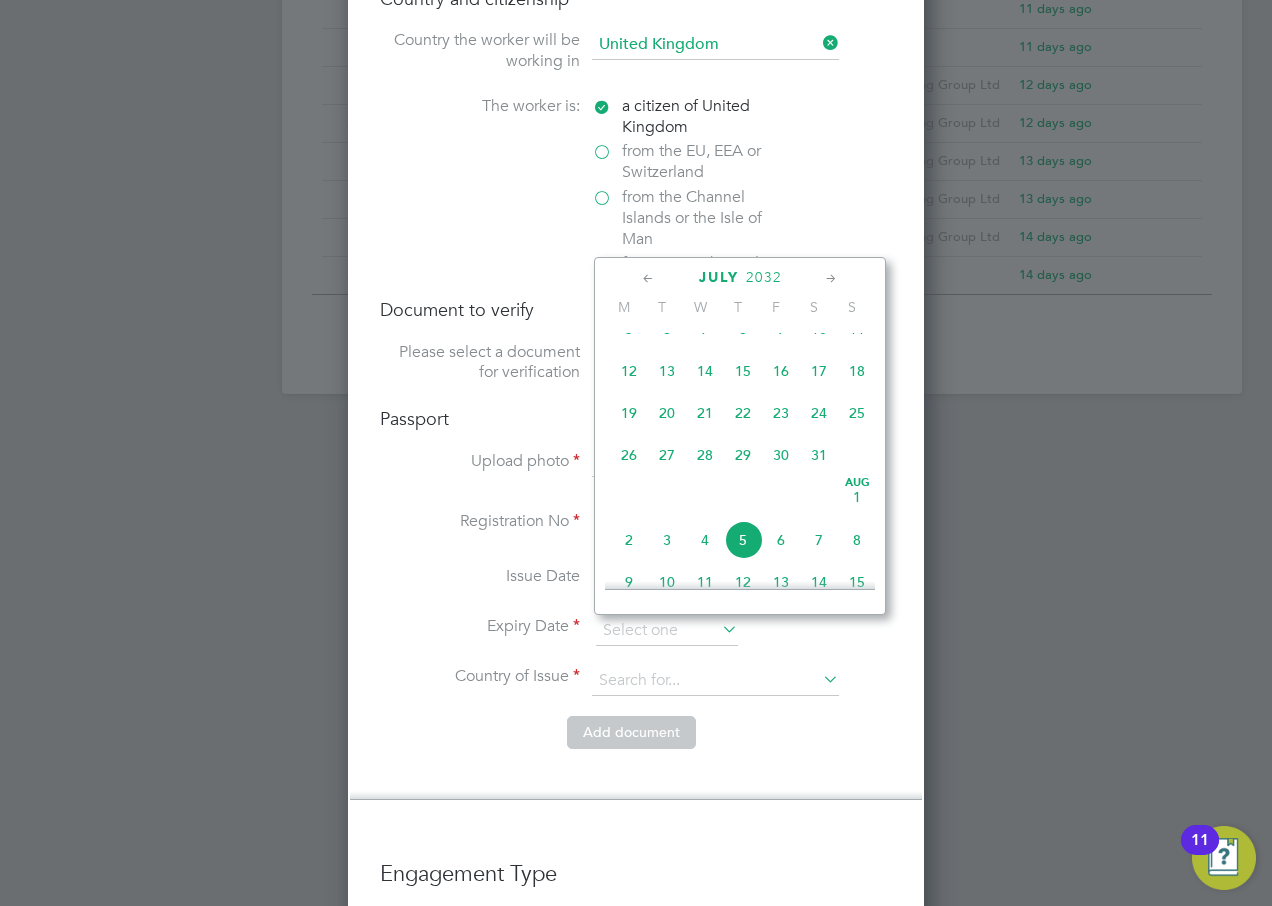 click 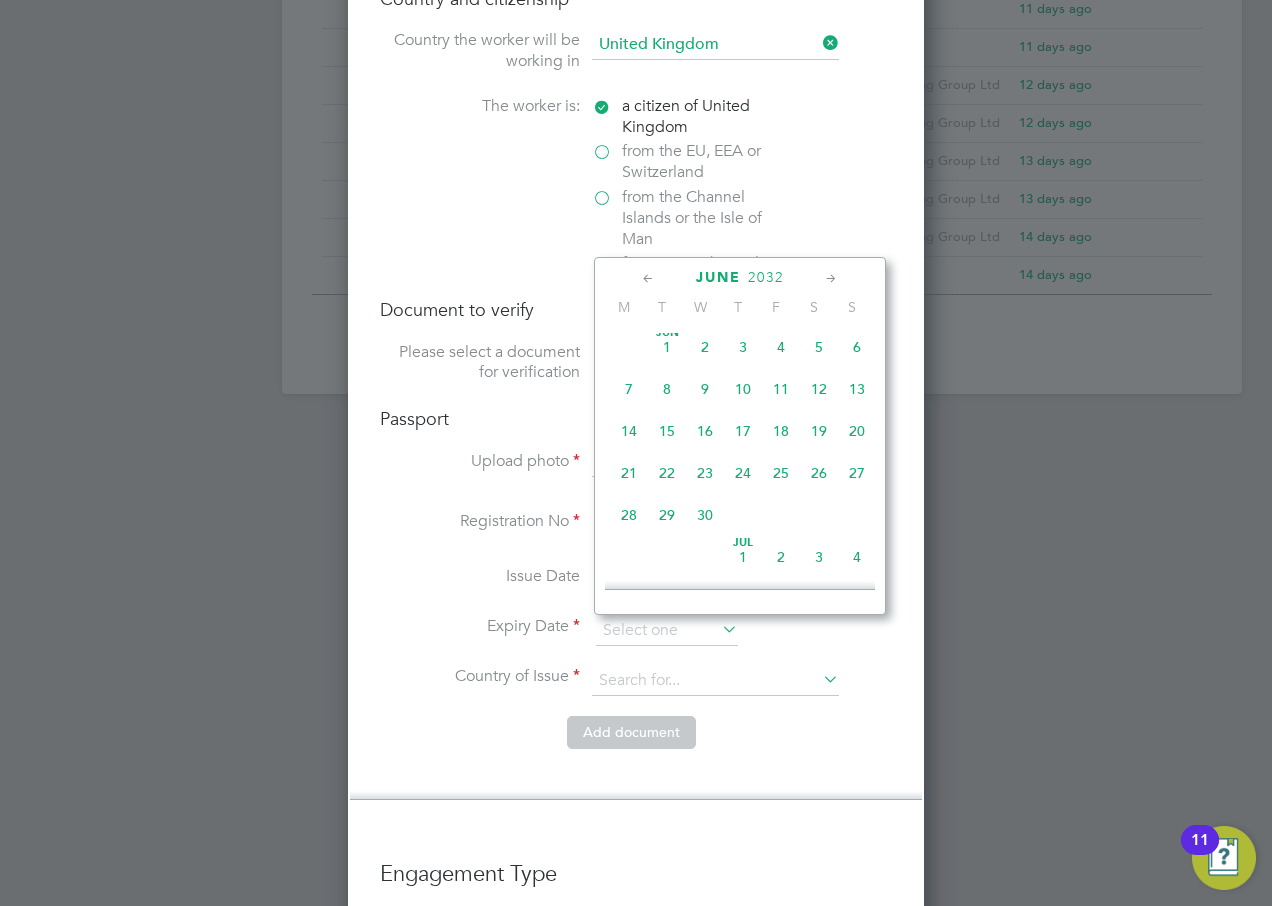 click 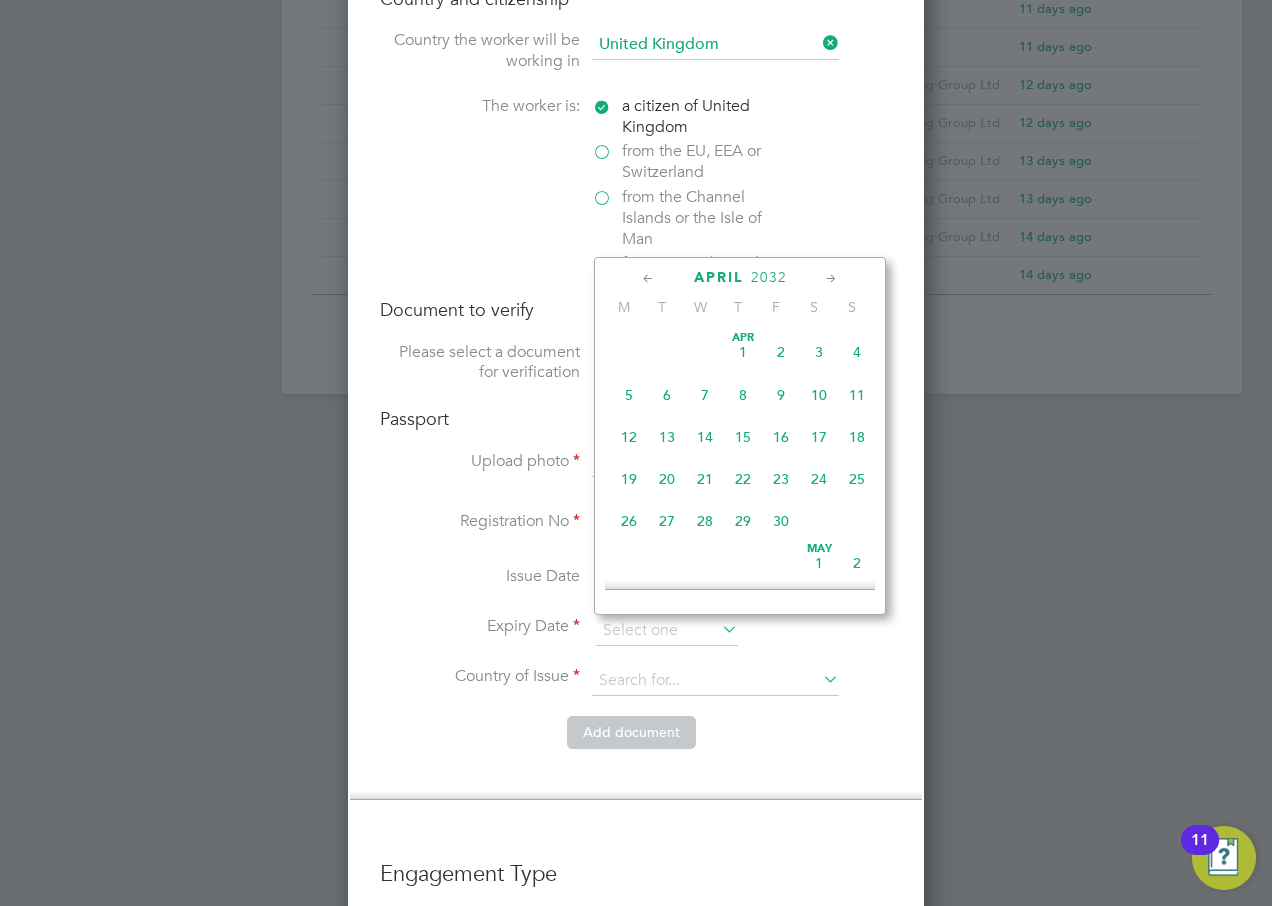 click 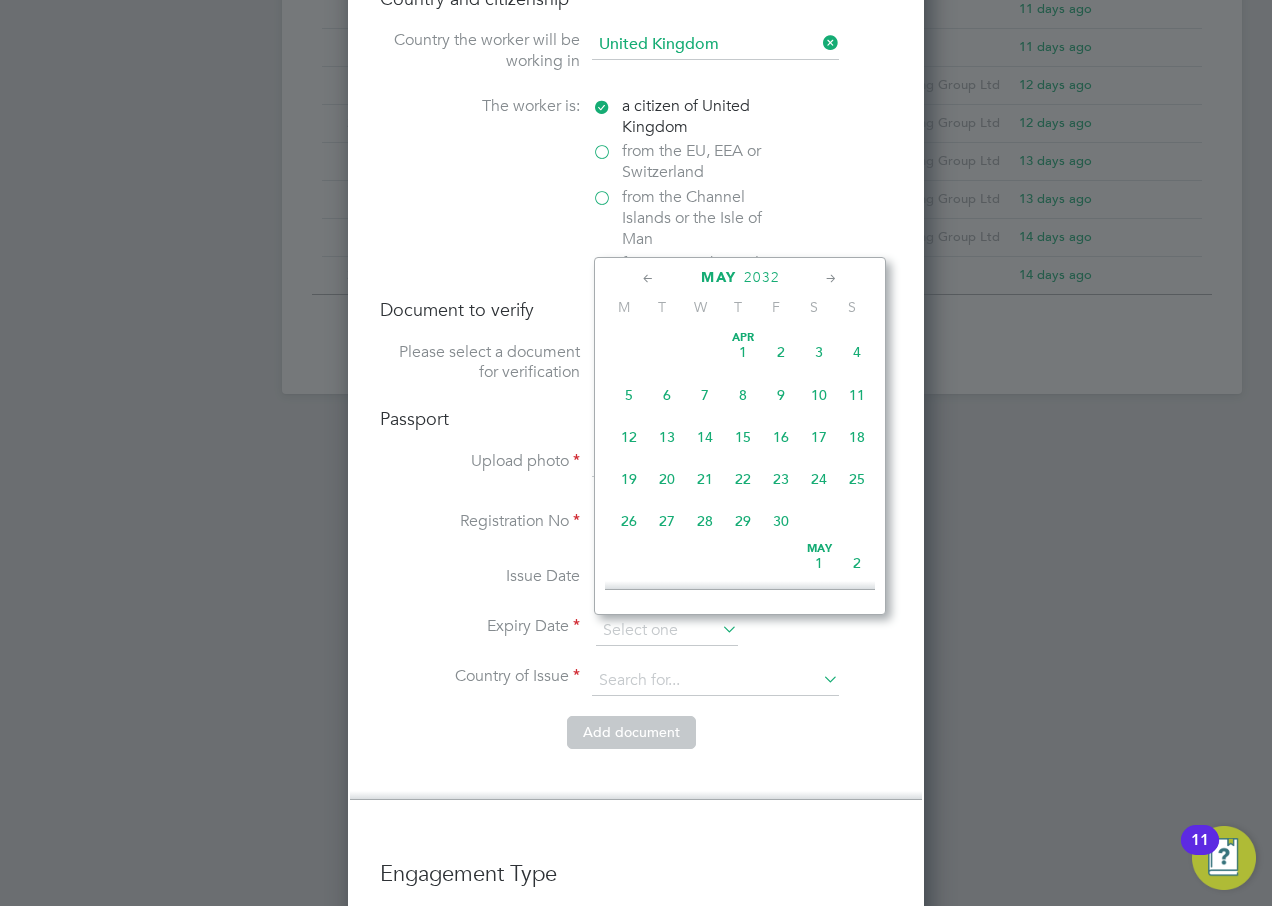 scroll, scrollTop: 216, scrollLeft: 0, axis: vertical 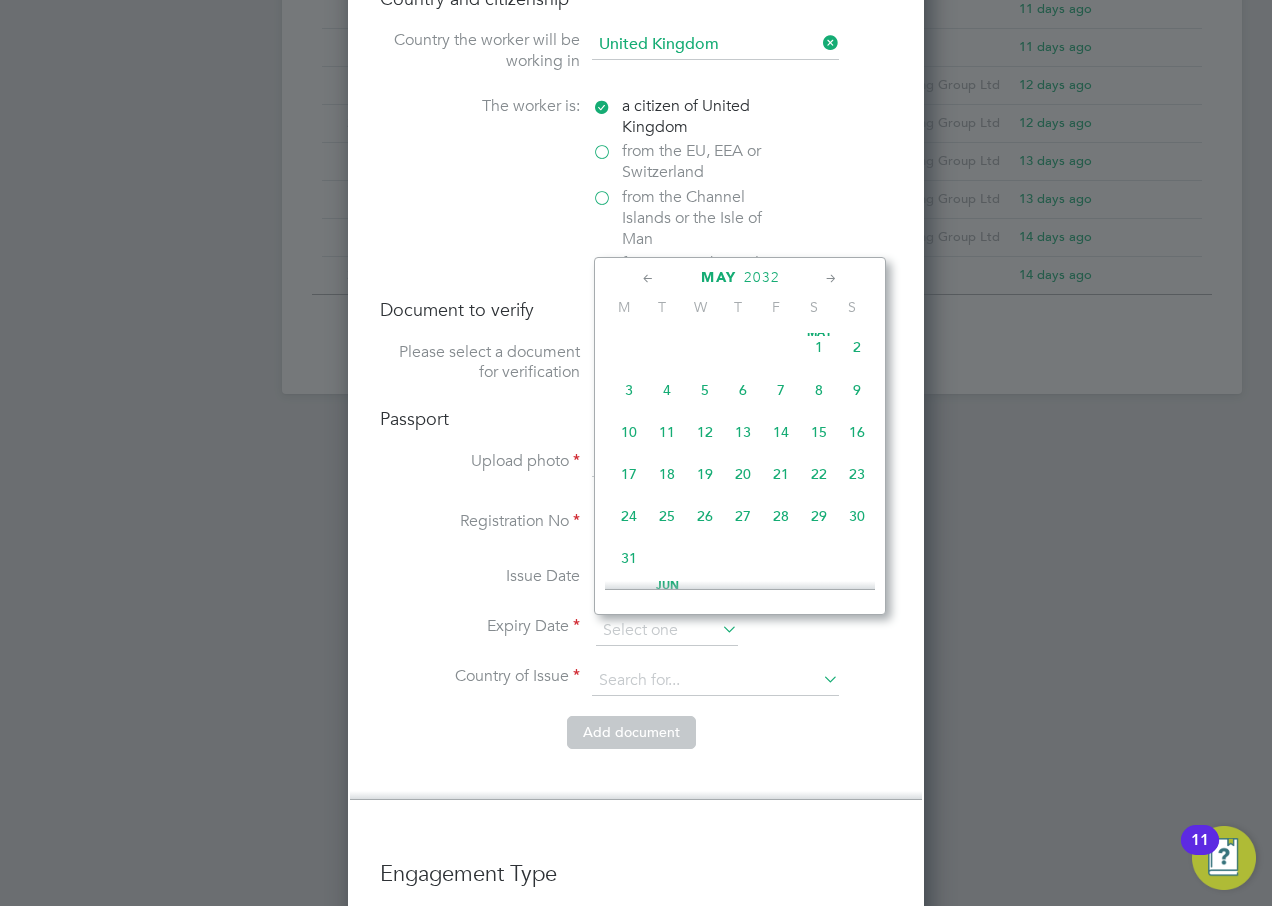 click on "4" 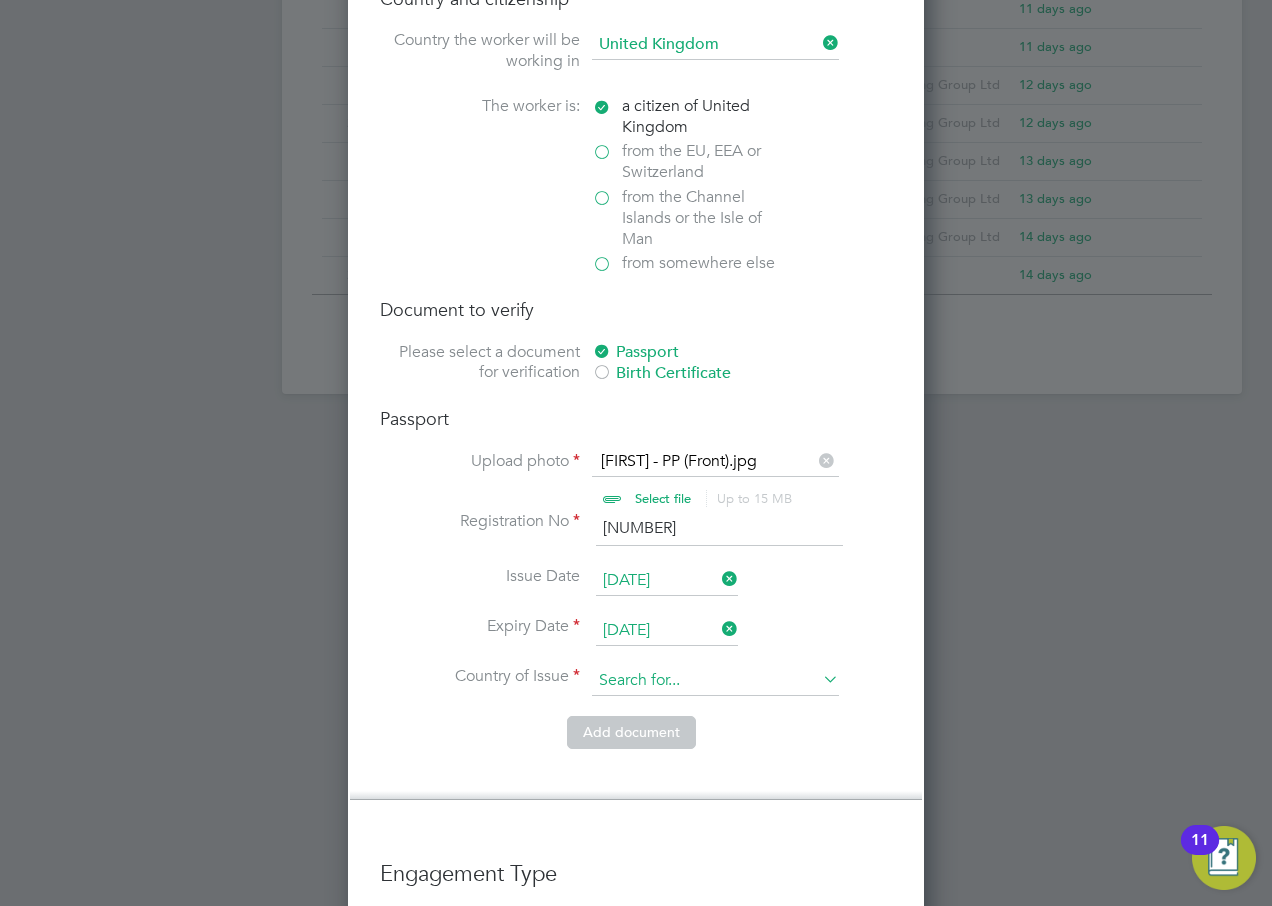 click at bounding box center (715, 681) 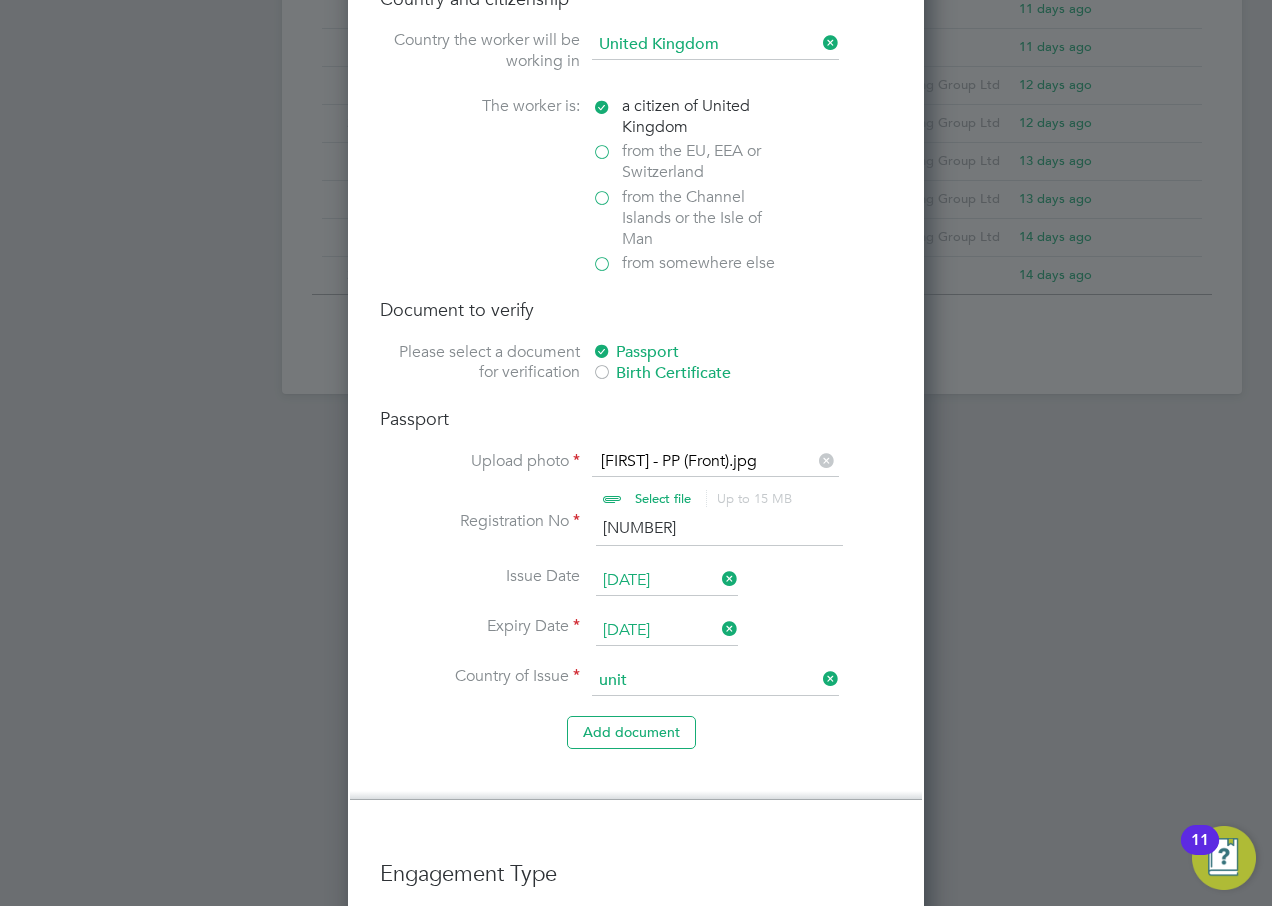 click on "Unit ed Kingdom" 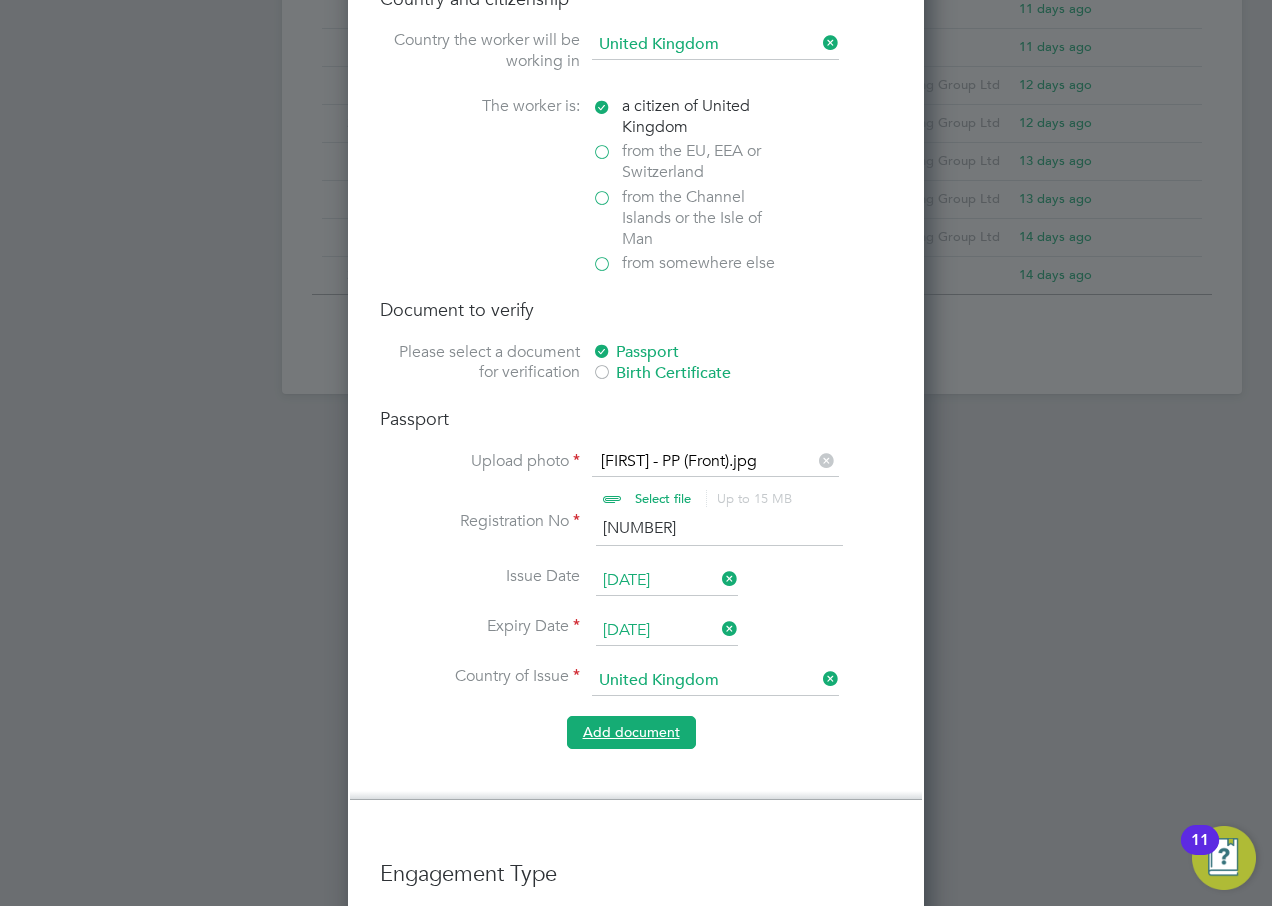 click on "Add document" at bounding box center (631, 732) 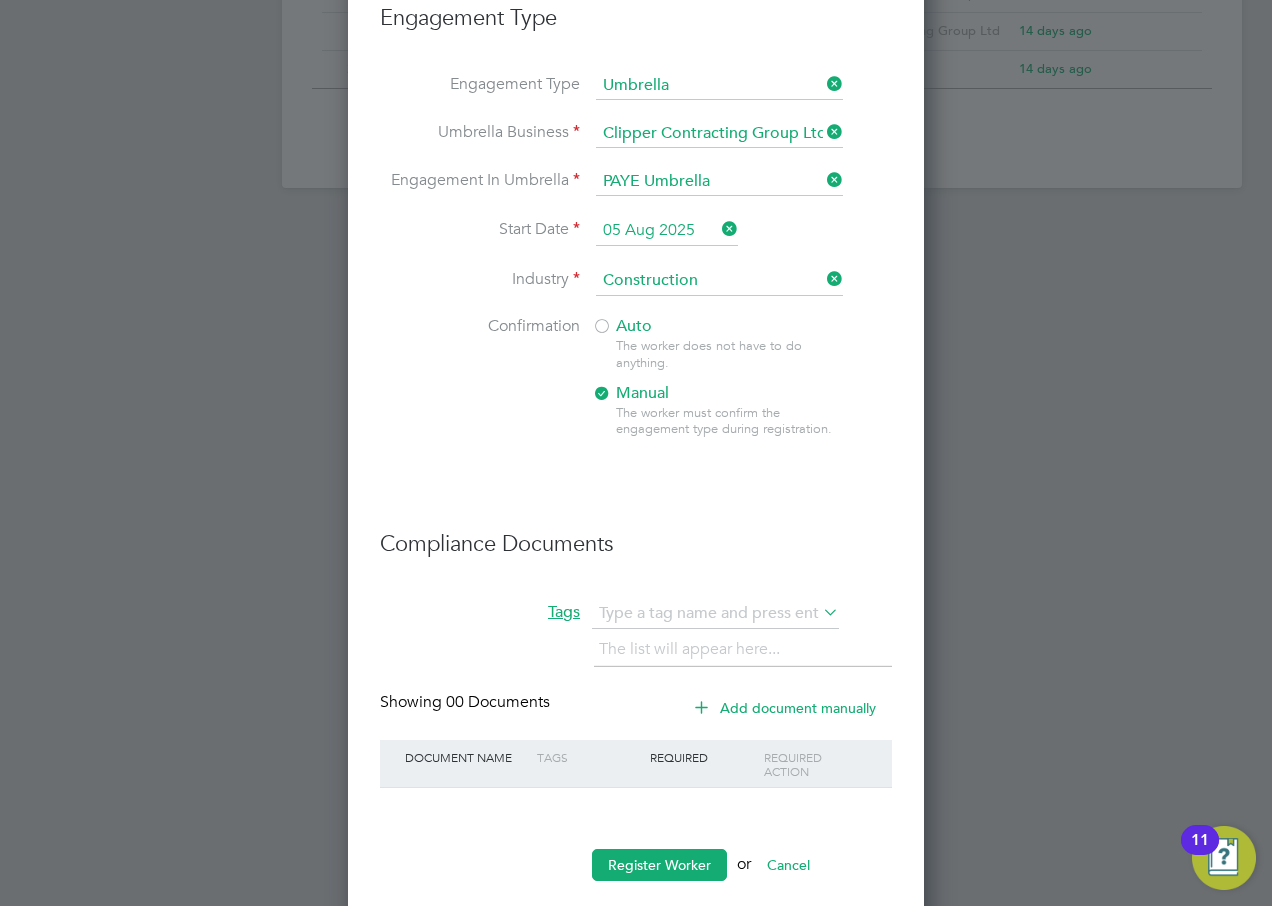 scroll, scrollTop: 1531, scrollLeft: 0, axis: vertical 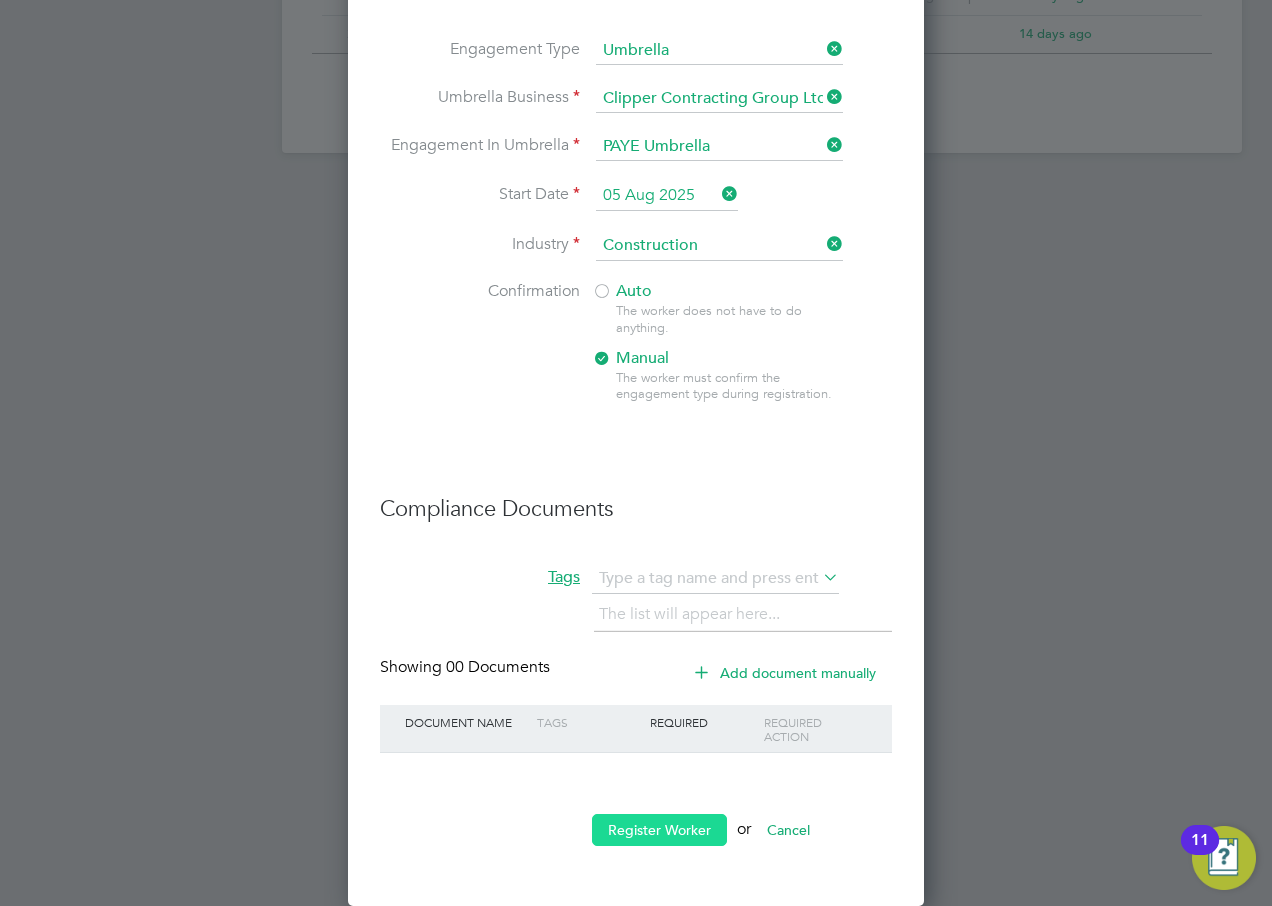 click on "Register Worker" at bounding box center (659, 830) 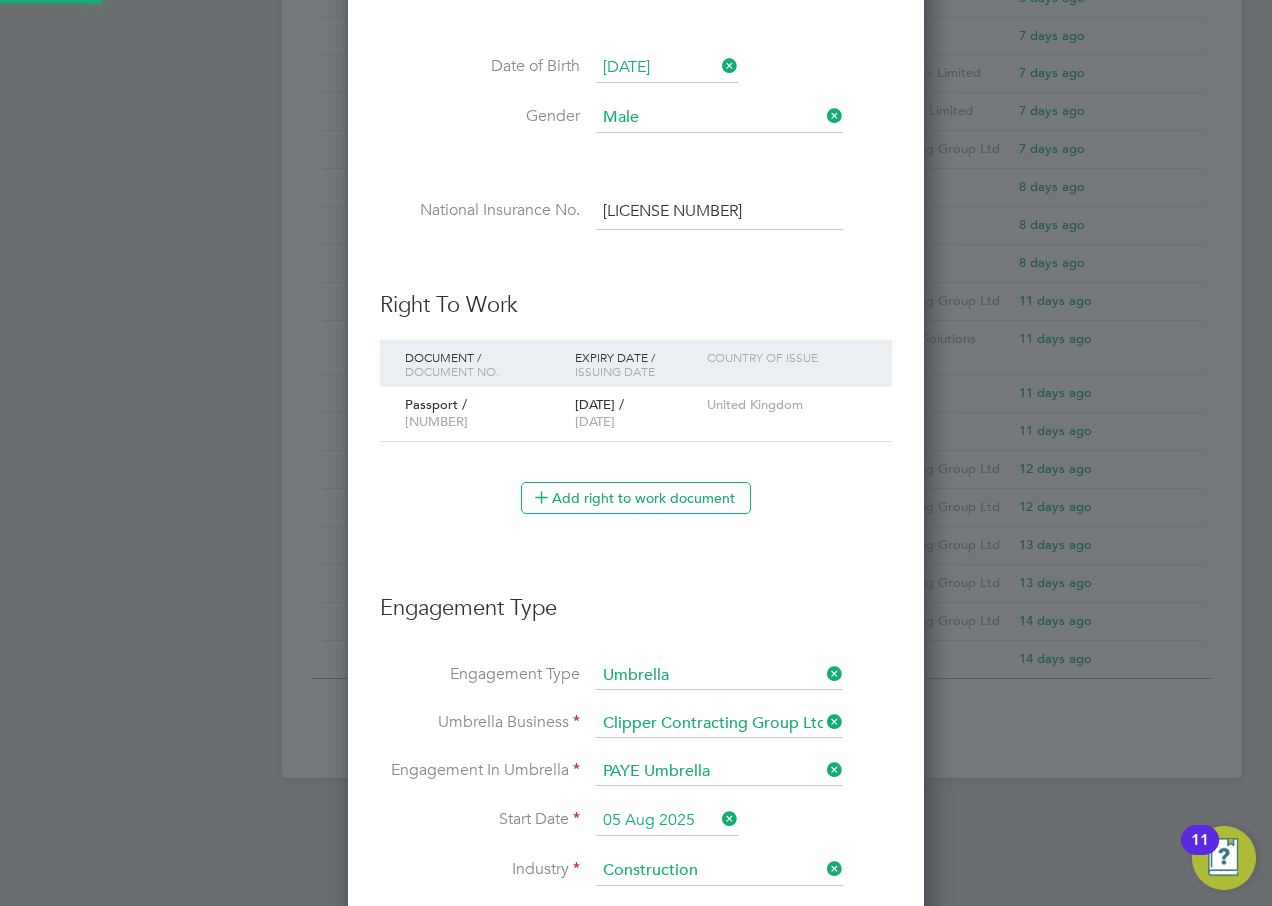 scroll, scrollTop: 0, scrollLeft: 0, axis: both 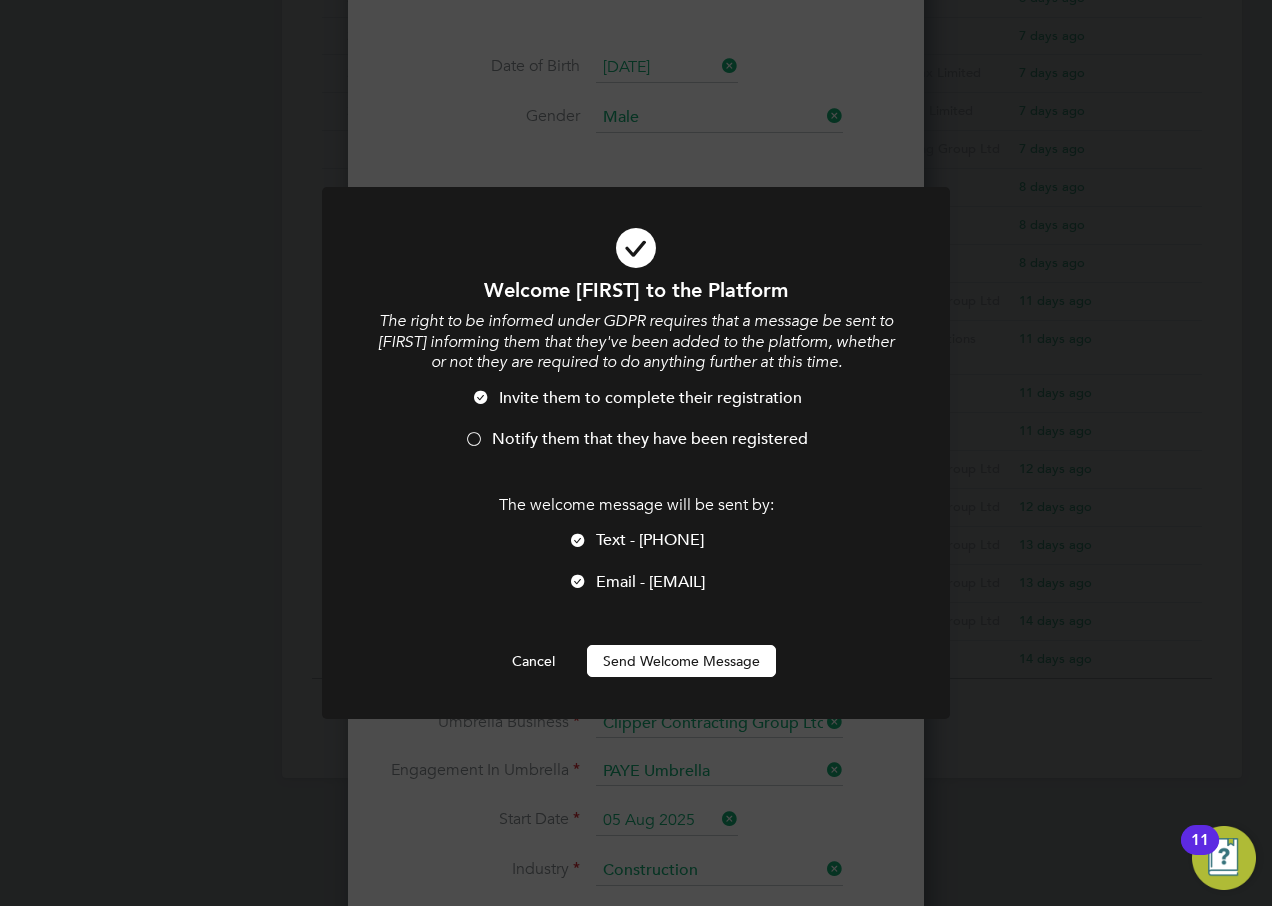click on "Send Welcome Message" at bounding box center (681, 661) 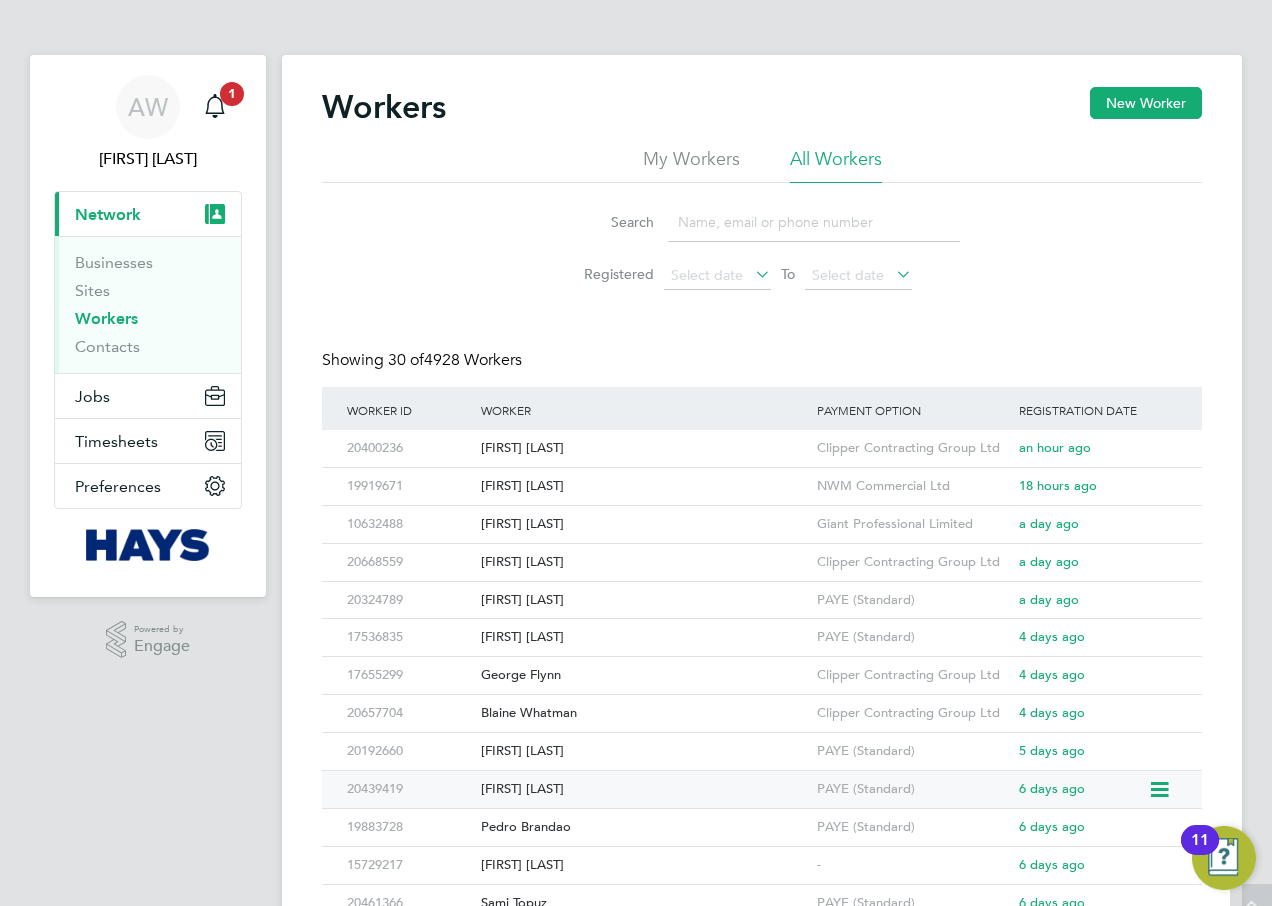 scroll, scrollTop: 0, scrollLeft: 0, axis: both 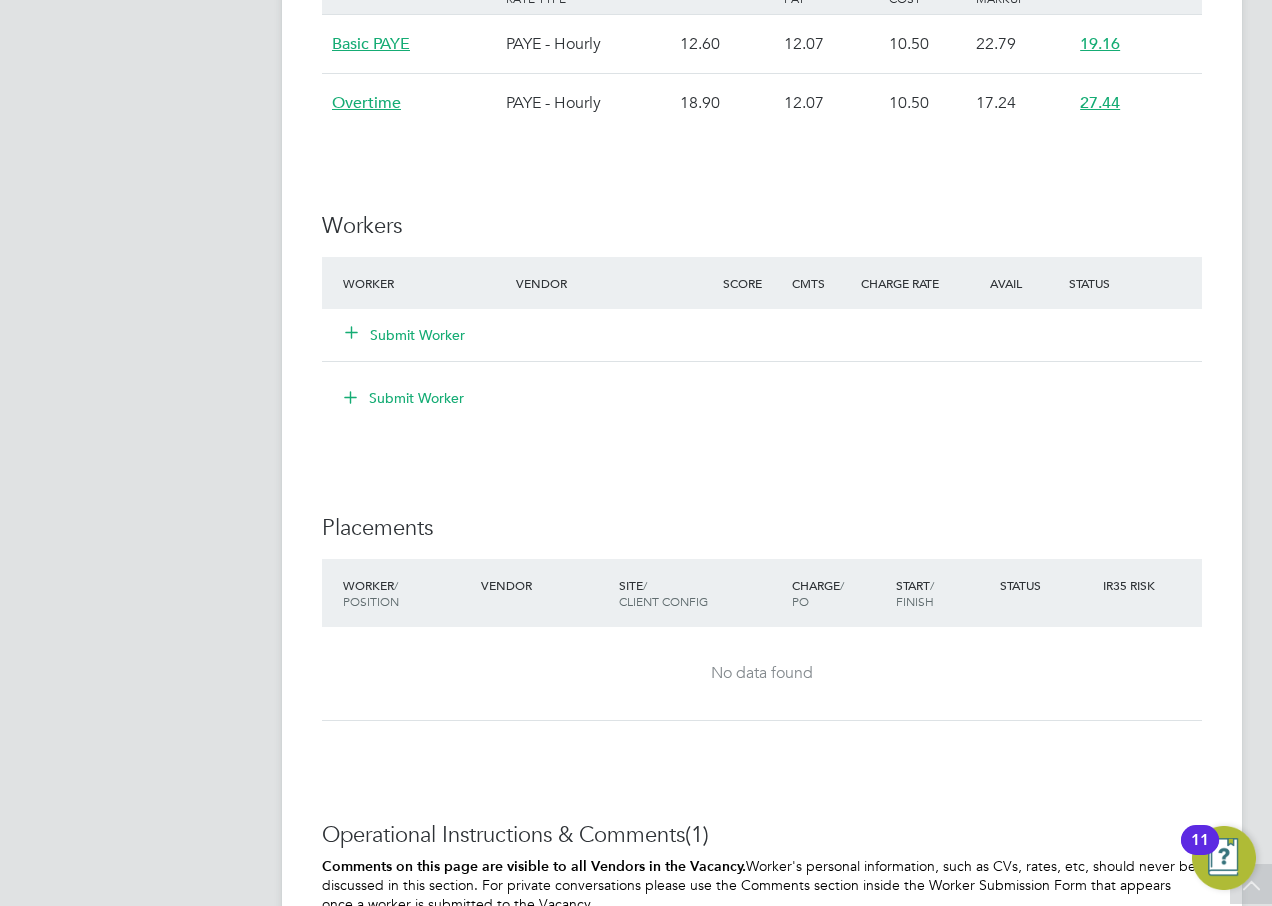 click on "Submit Worker" 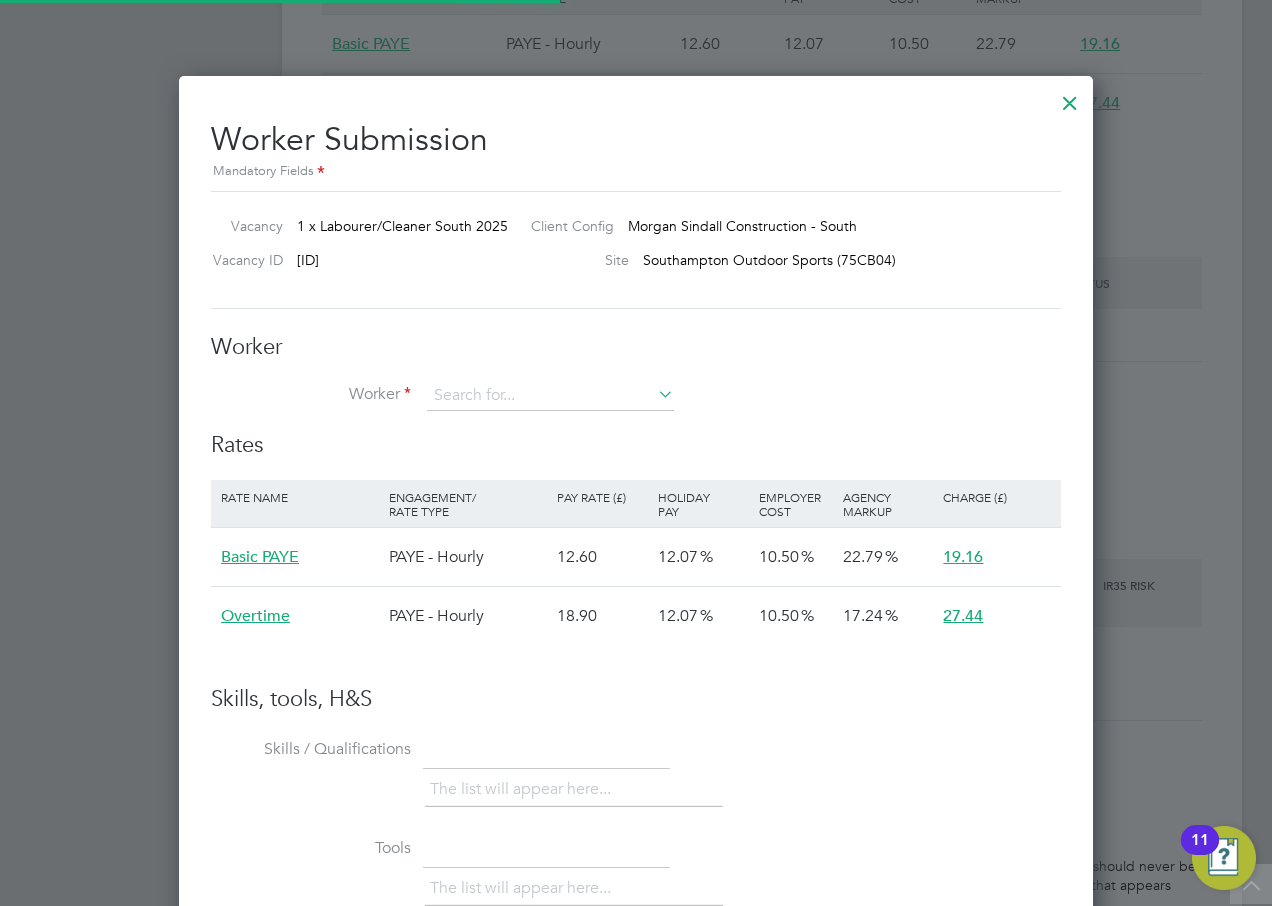 scroll, scrollTop: 10, scrollLeft: 10, axis: both 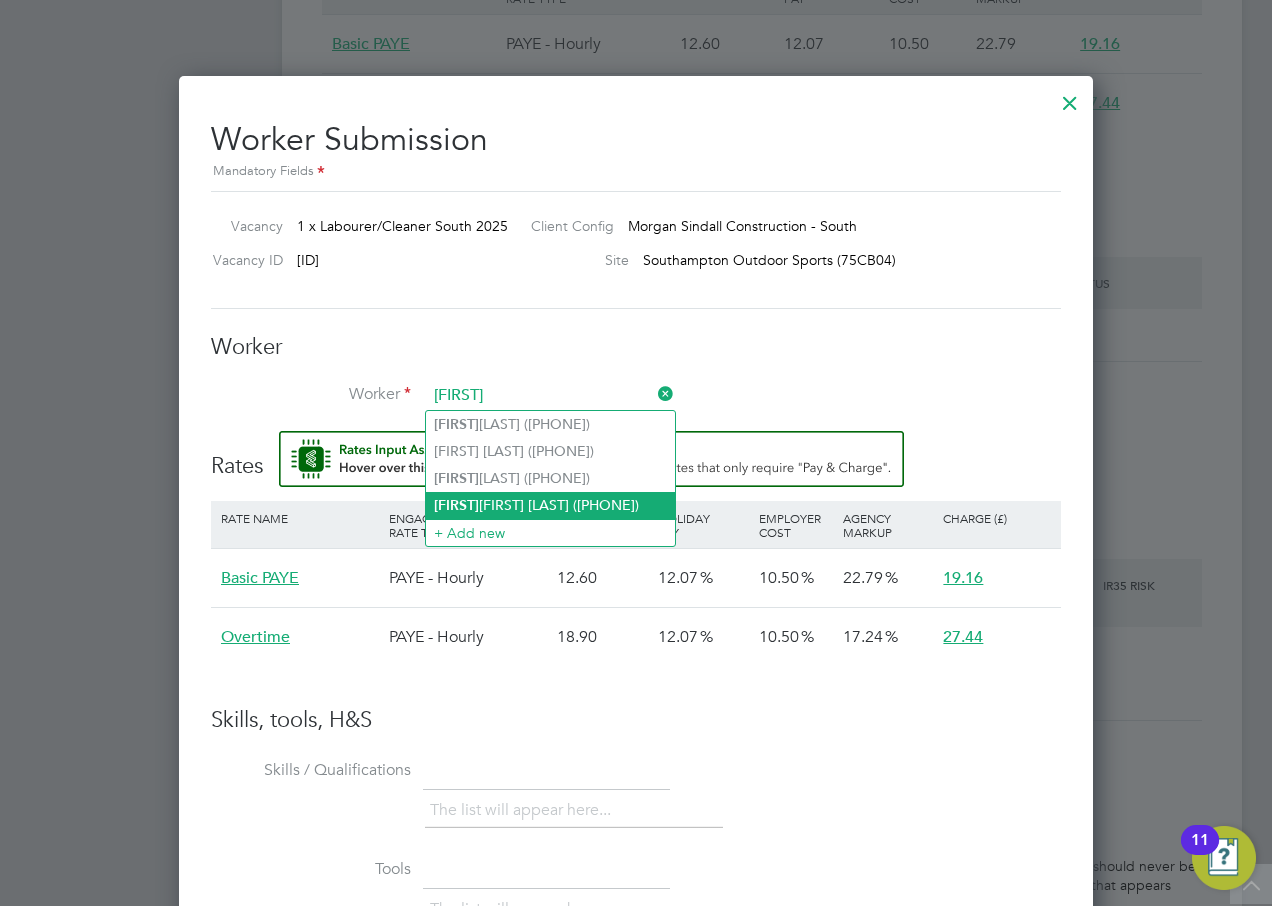 click on "Robbie  Hazzard (20679005)" 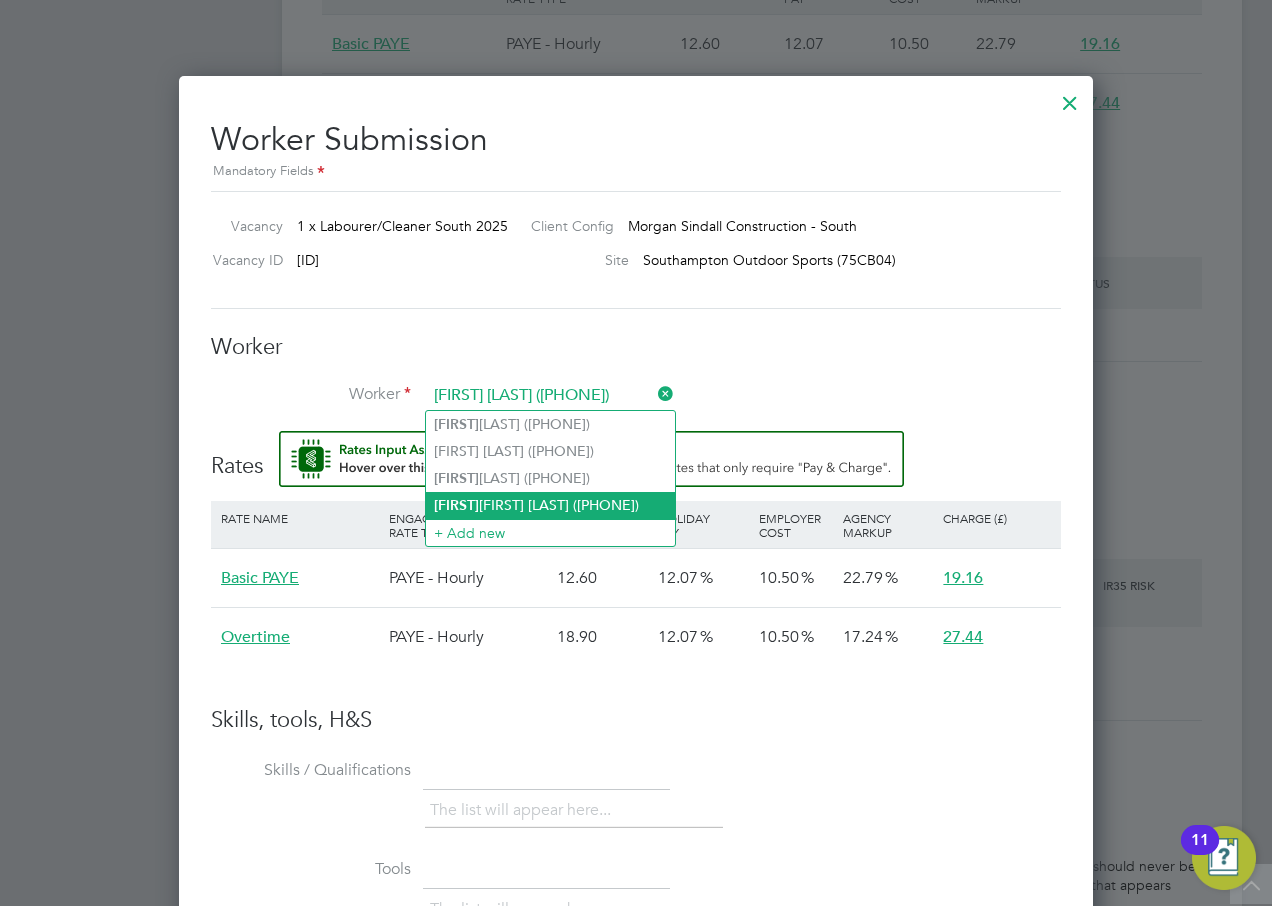 scroll, scrollTop: 10, scrollLeft: 10, axis: both 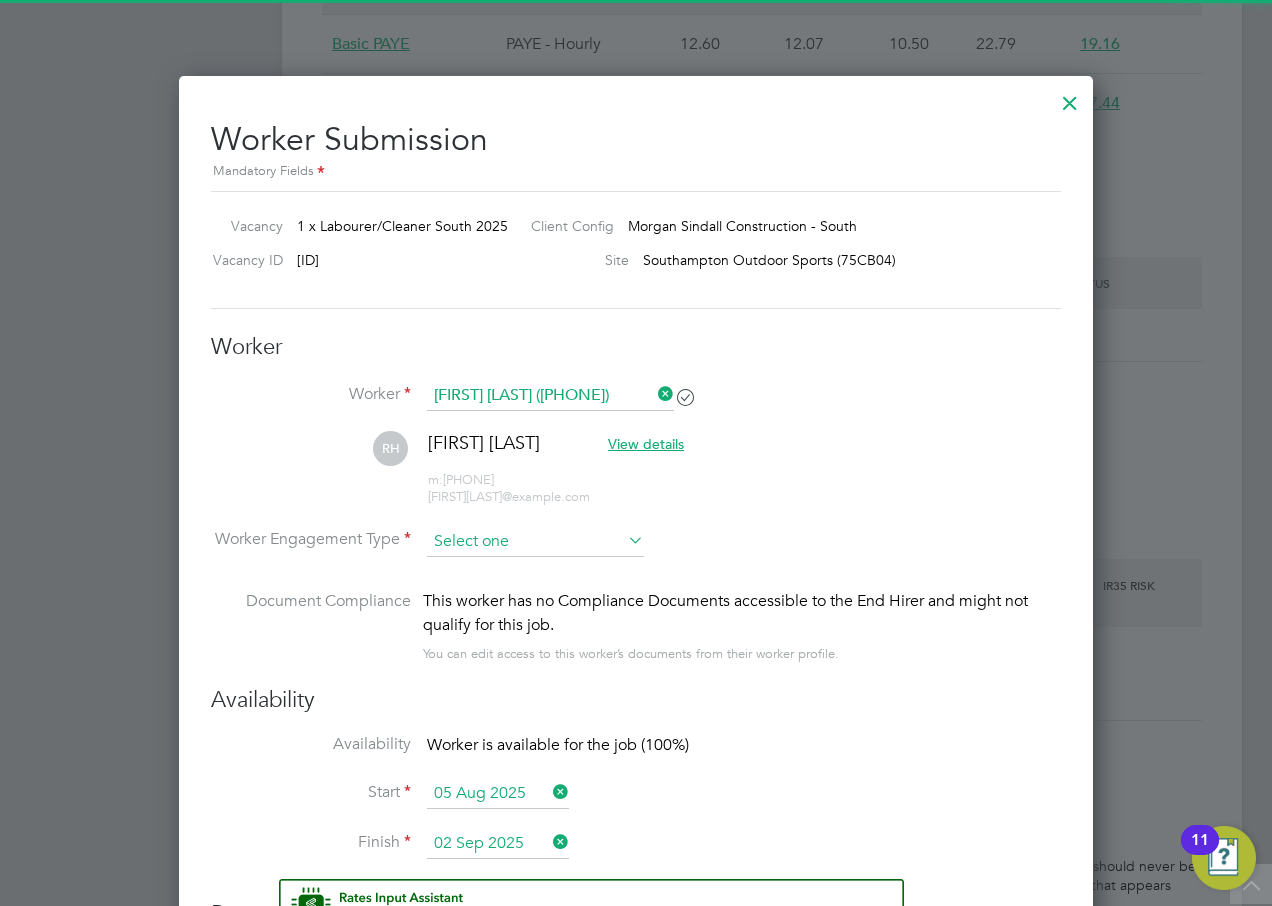 click at bounding box center [535, 542] 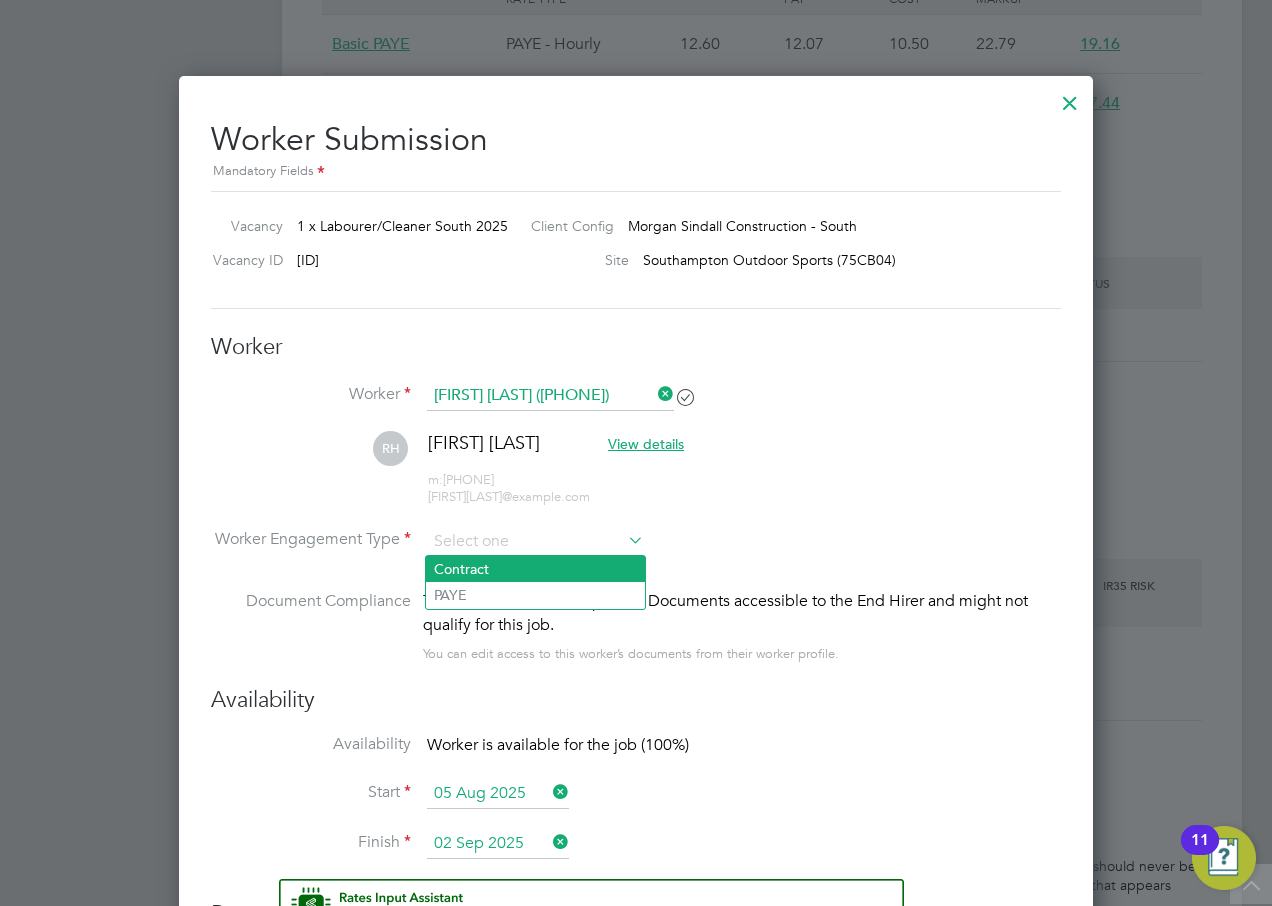 click on "Contract" 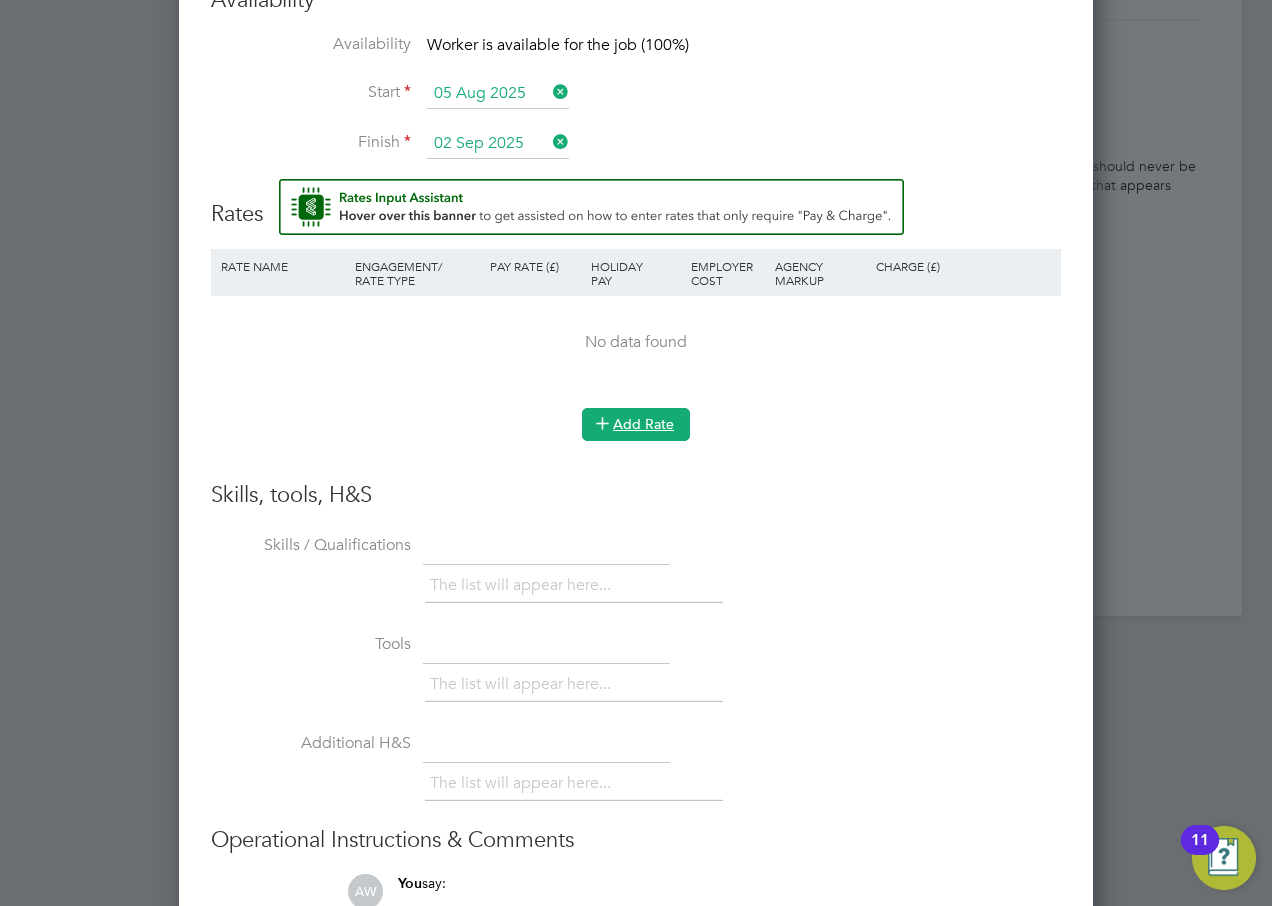 click on "Add Rate" at bounding box center (636, 424) 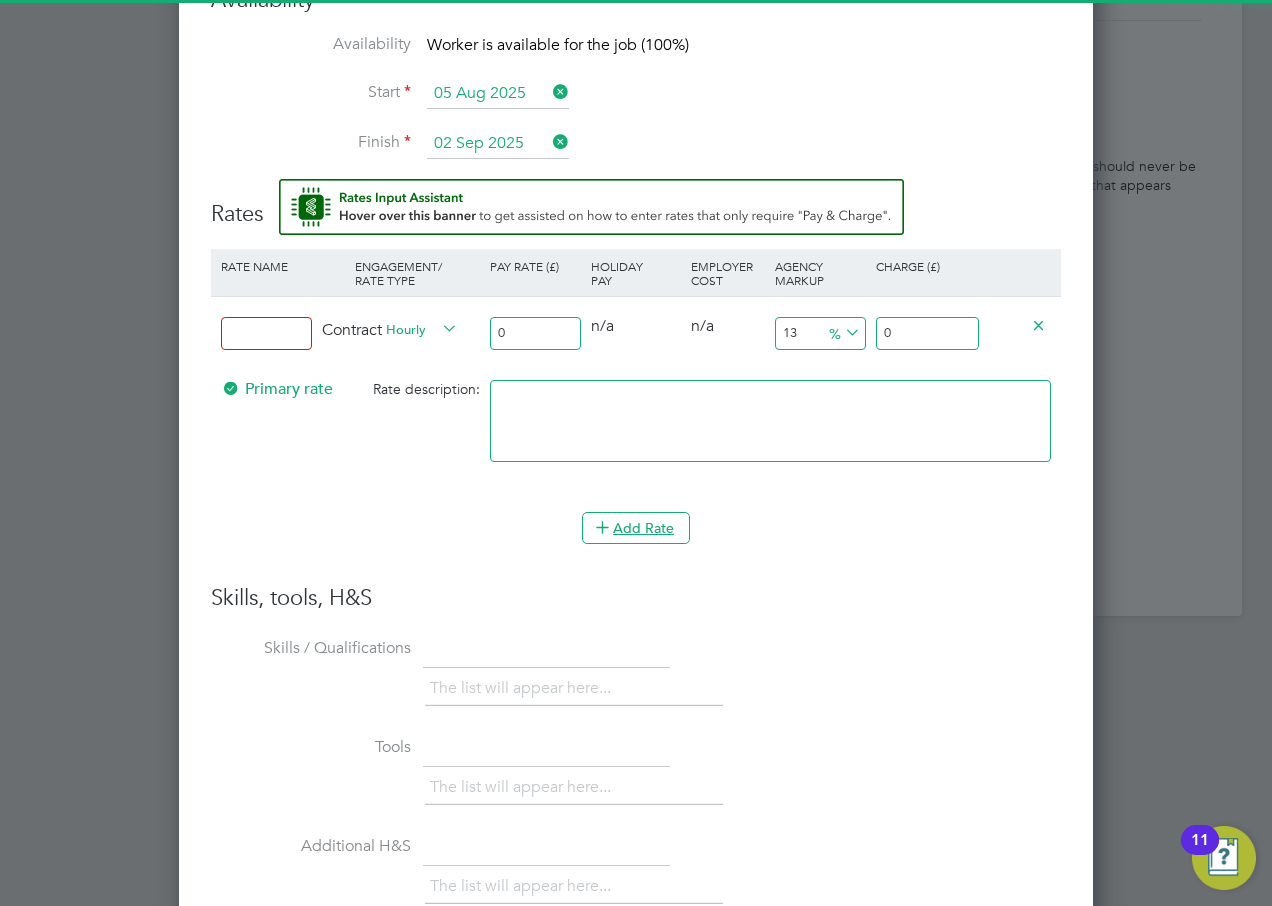 click at bounding box center [266, 333] 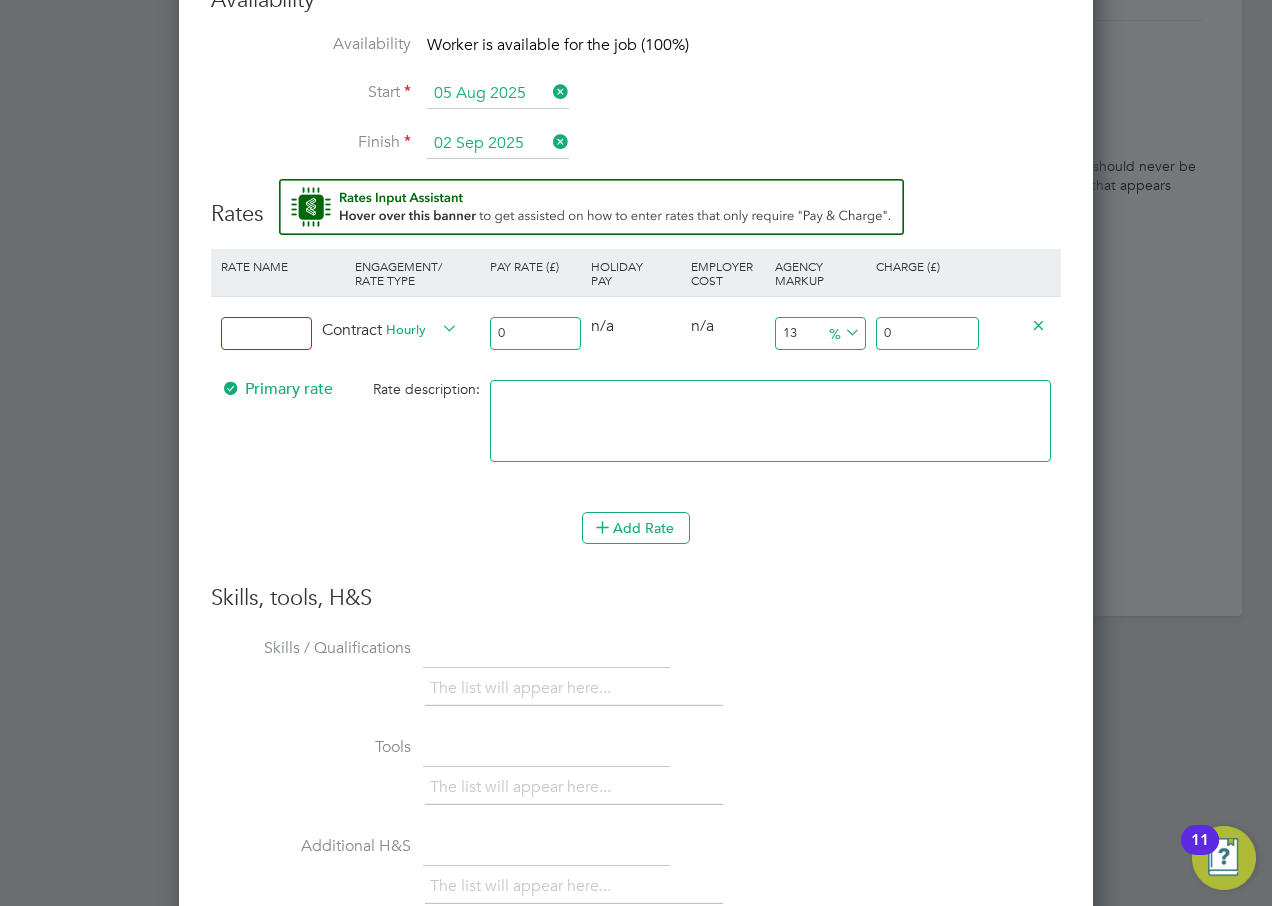 type on "Primary" 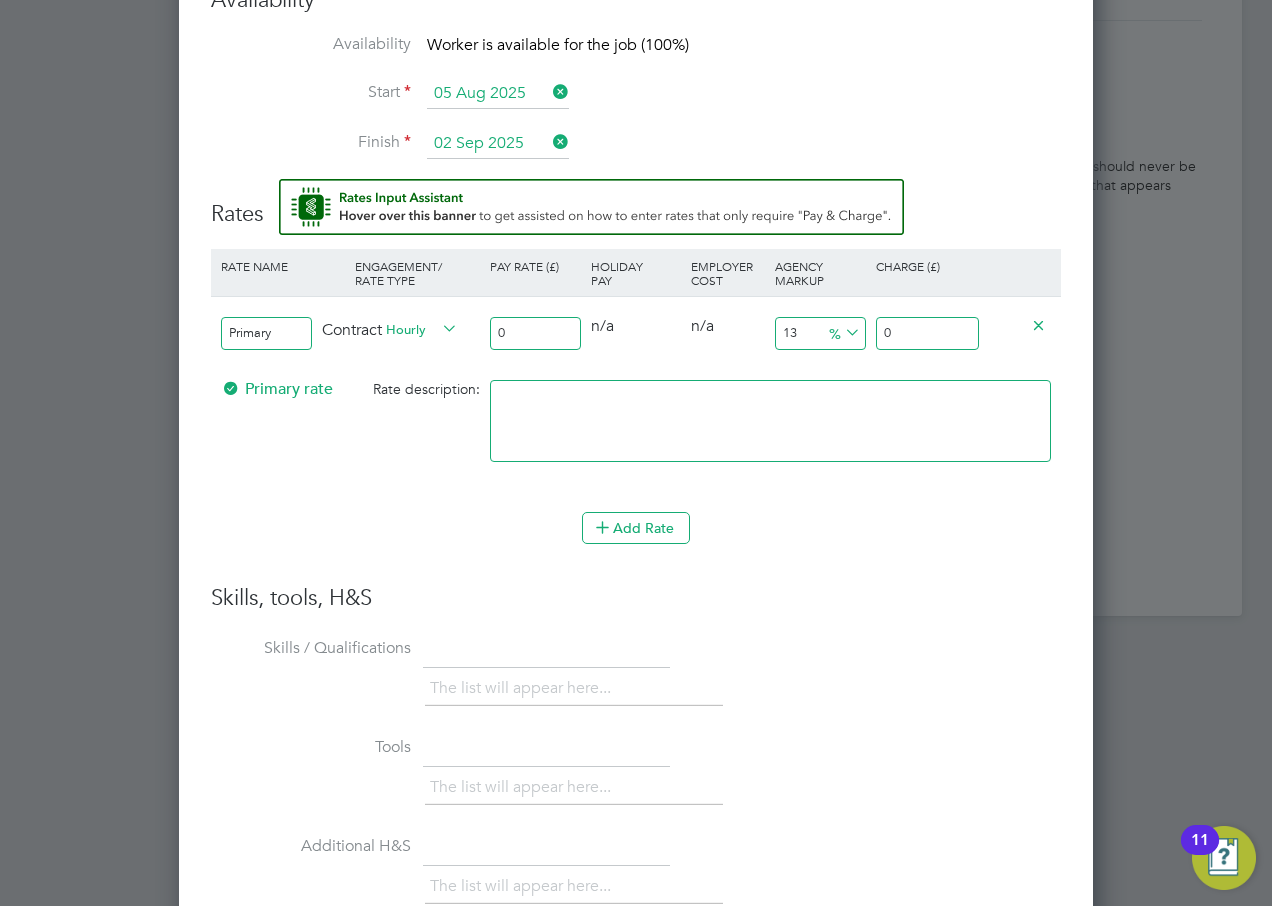 click on "0" at bounding box center (535, 333) 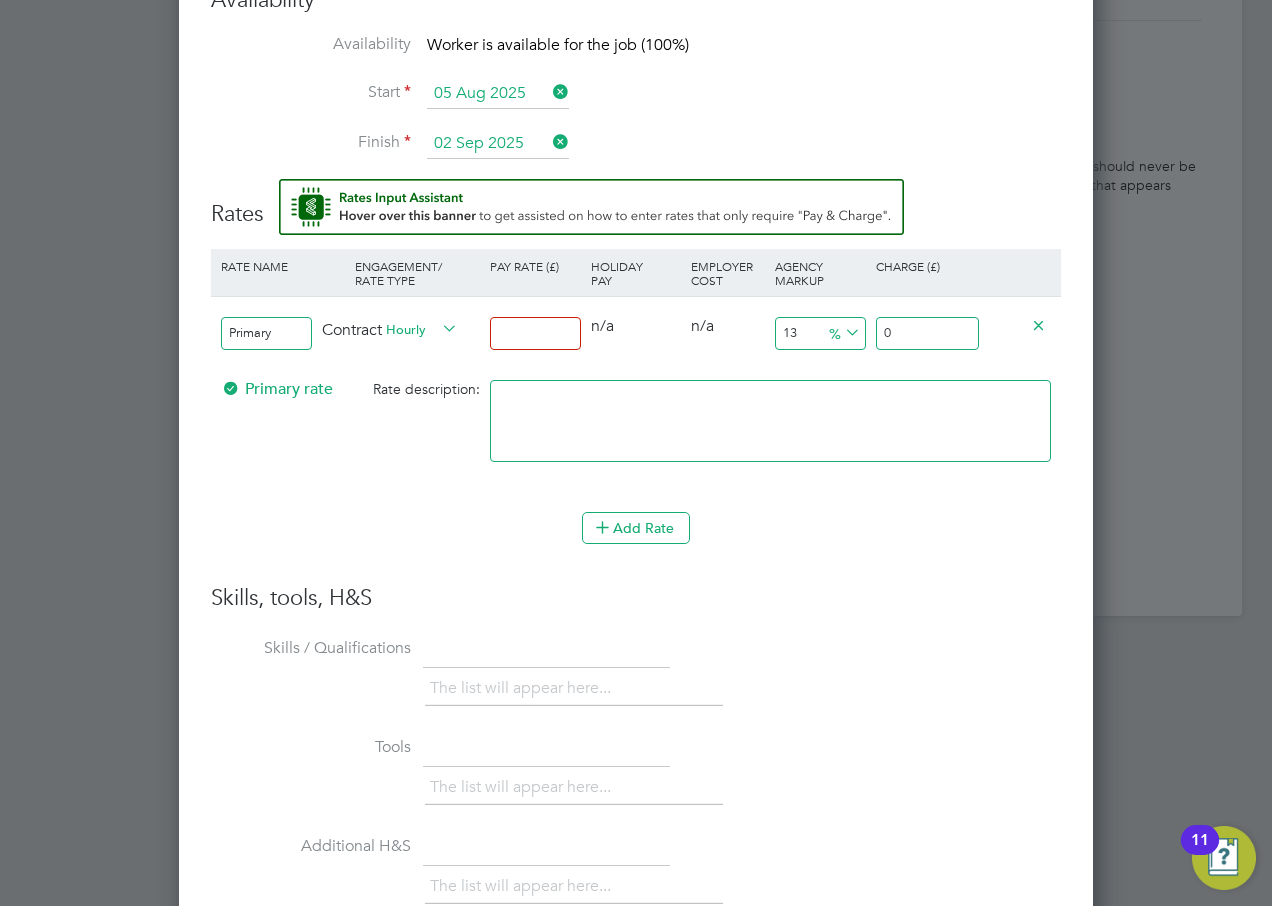 type on "1" 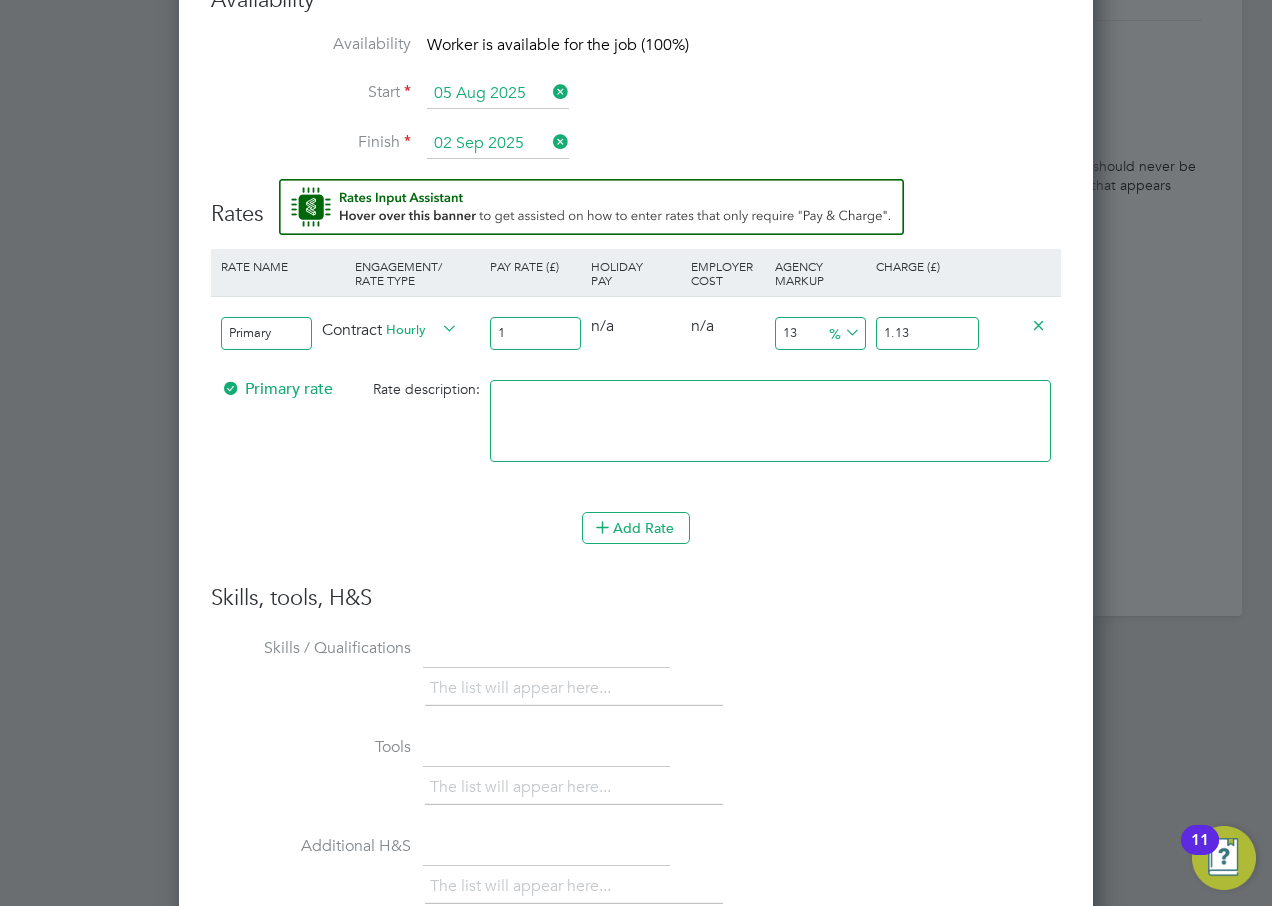 type on "16" 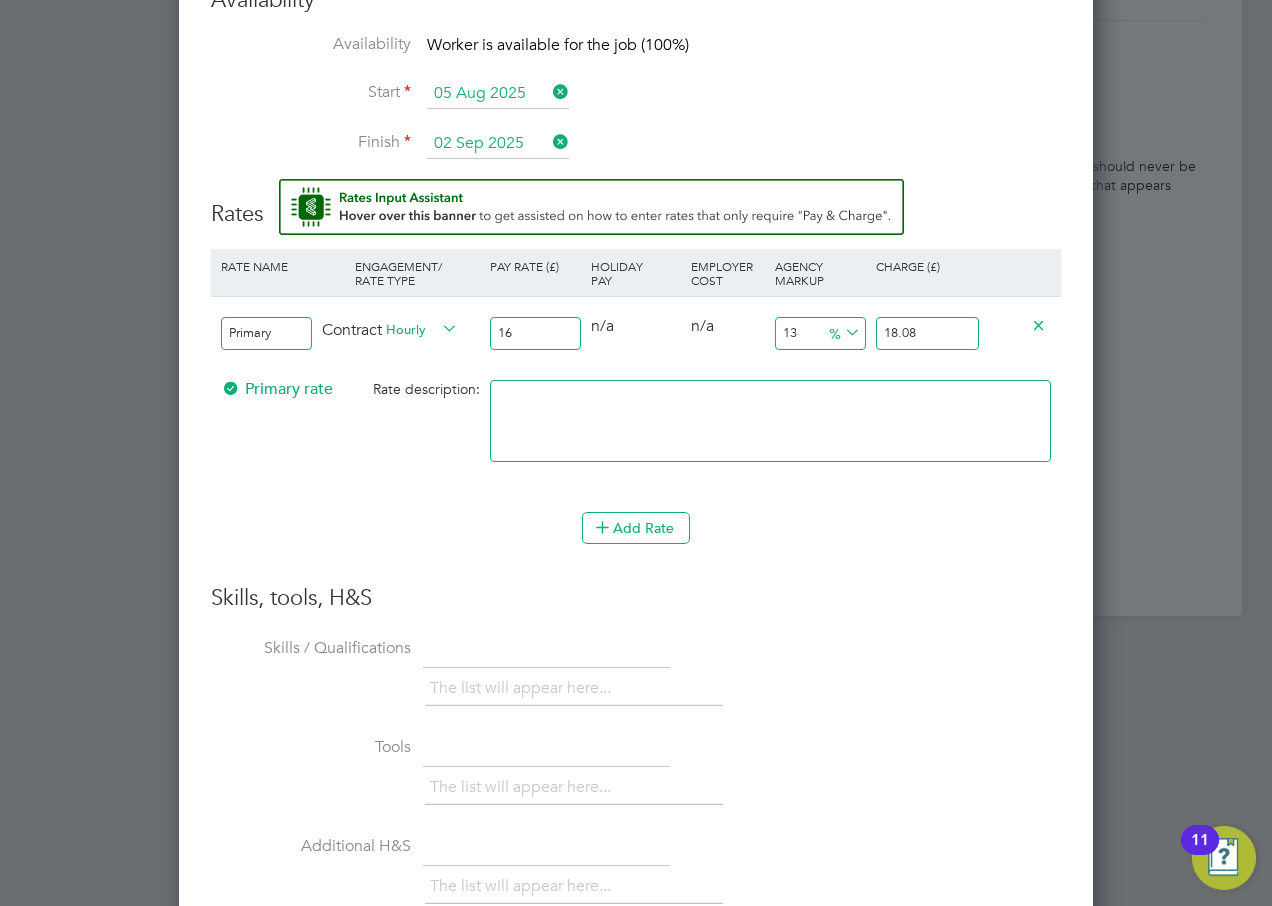 type on "16.6" 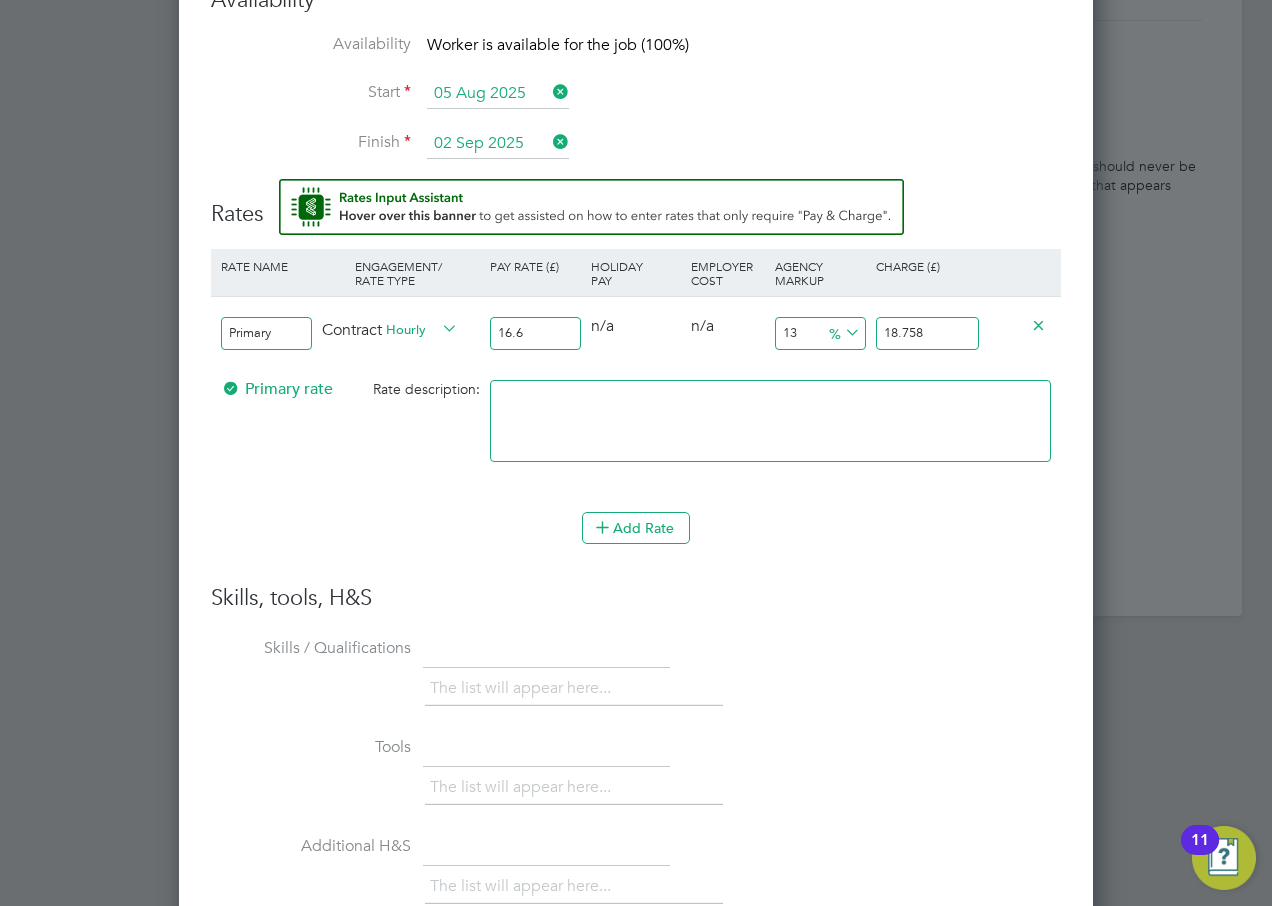 type on "16.64" 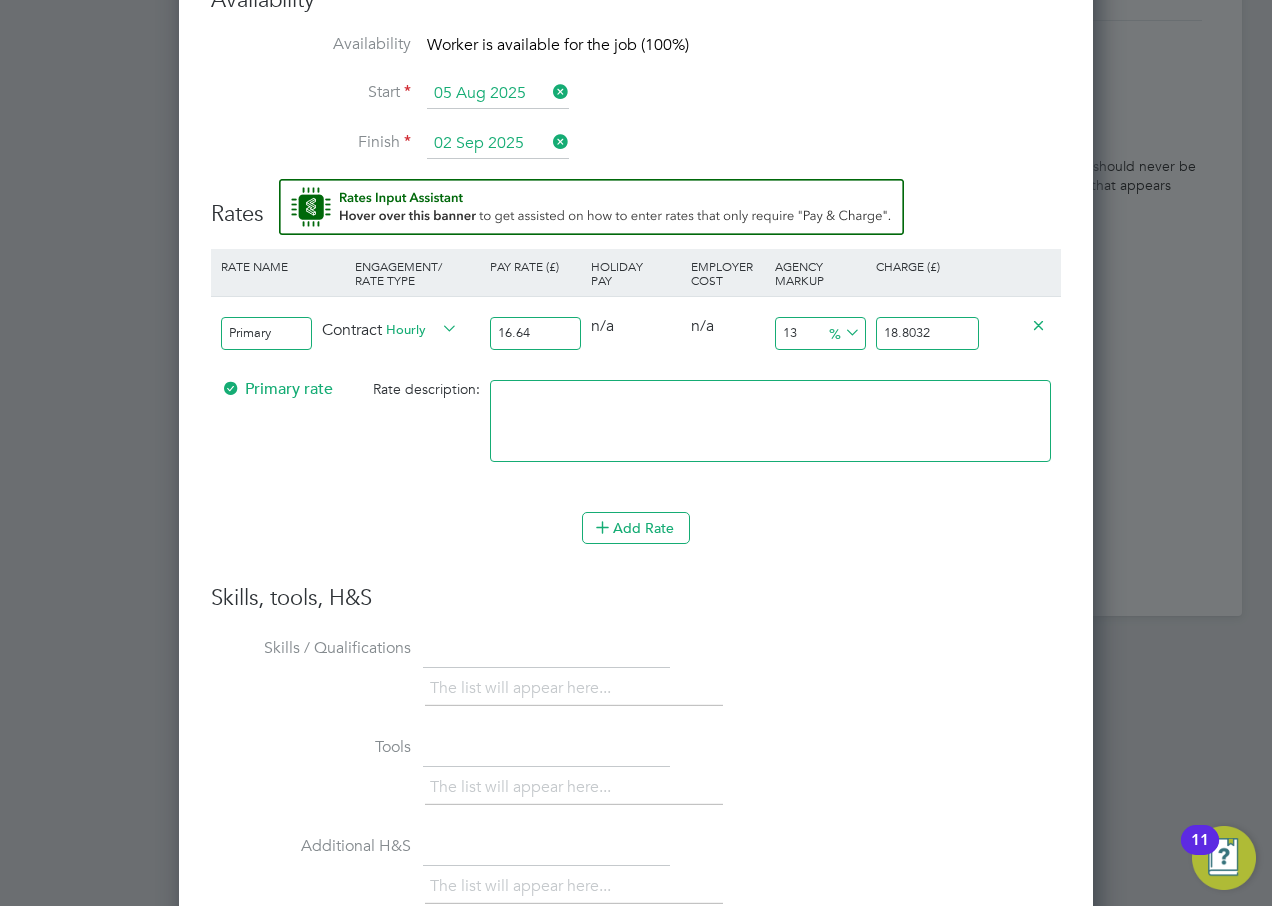 type on "16.64" 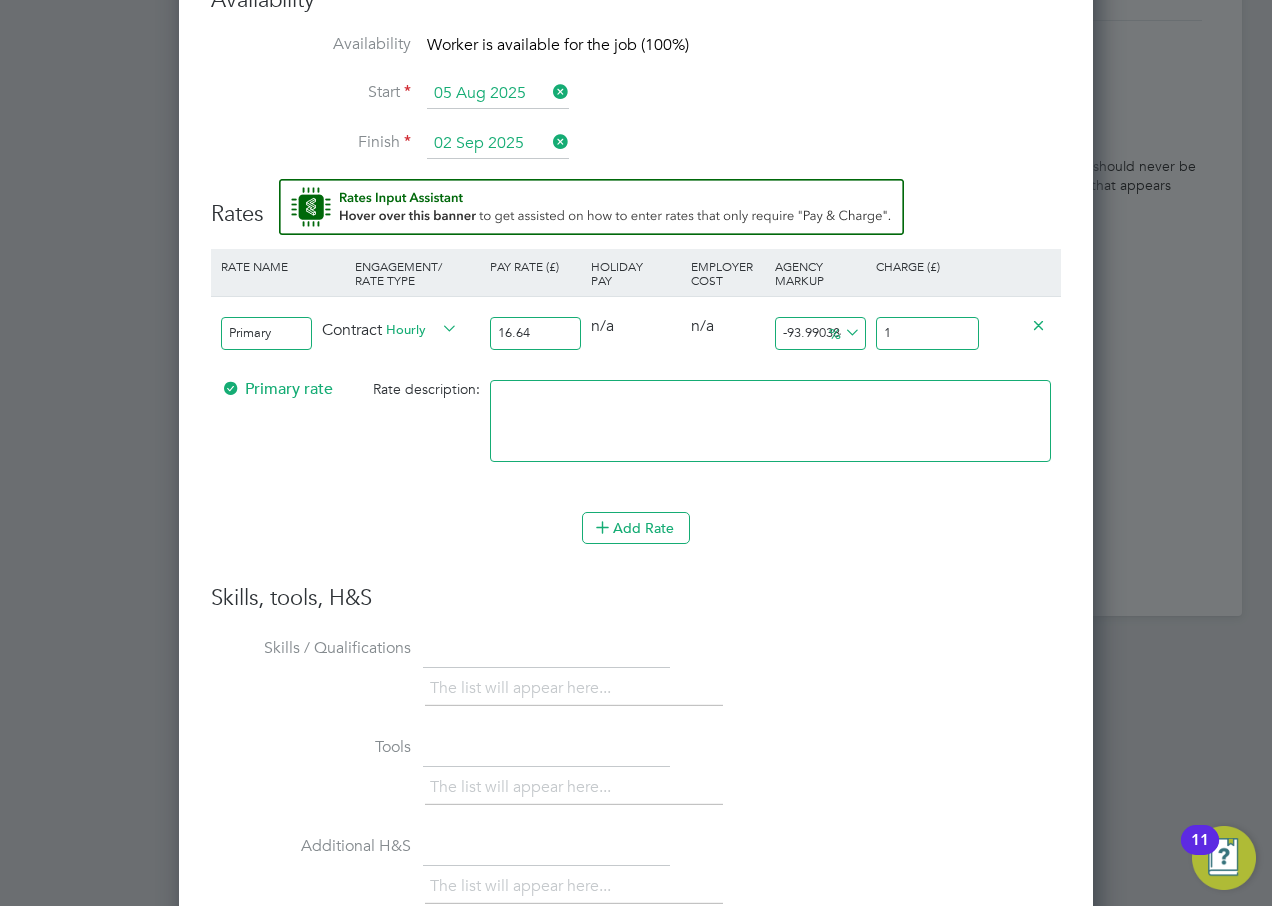 type on "14.182692307692308" 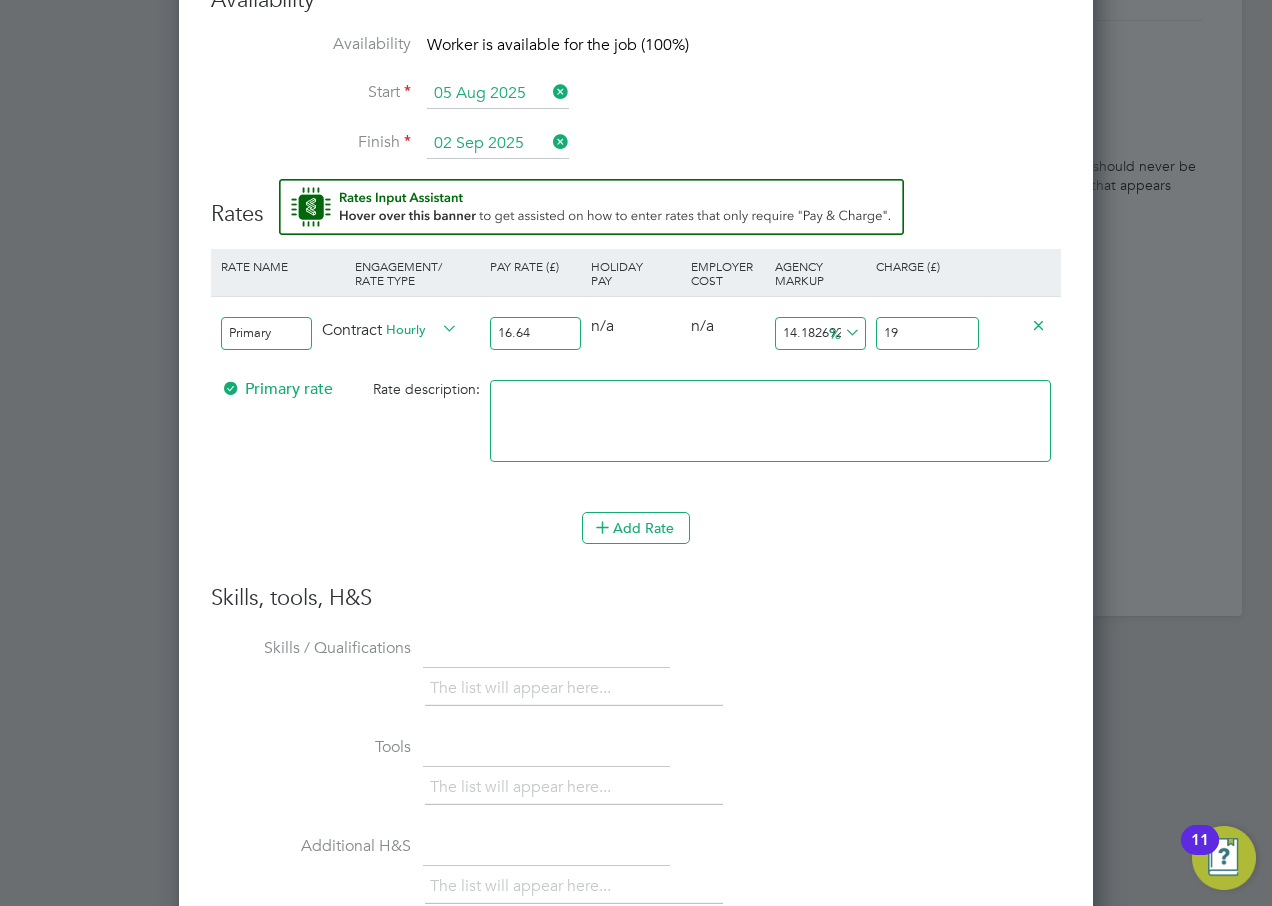 type on "14.783653846153847" 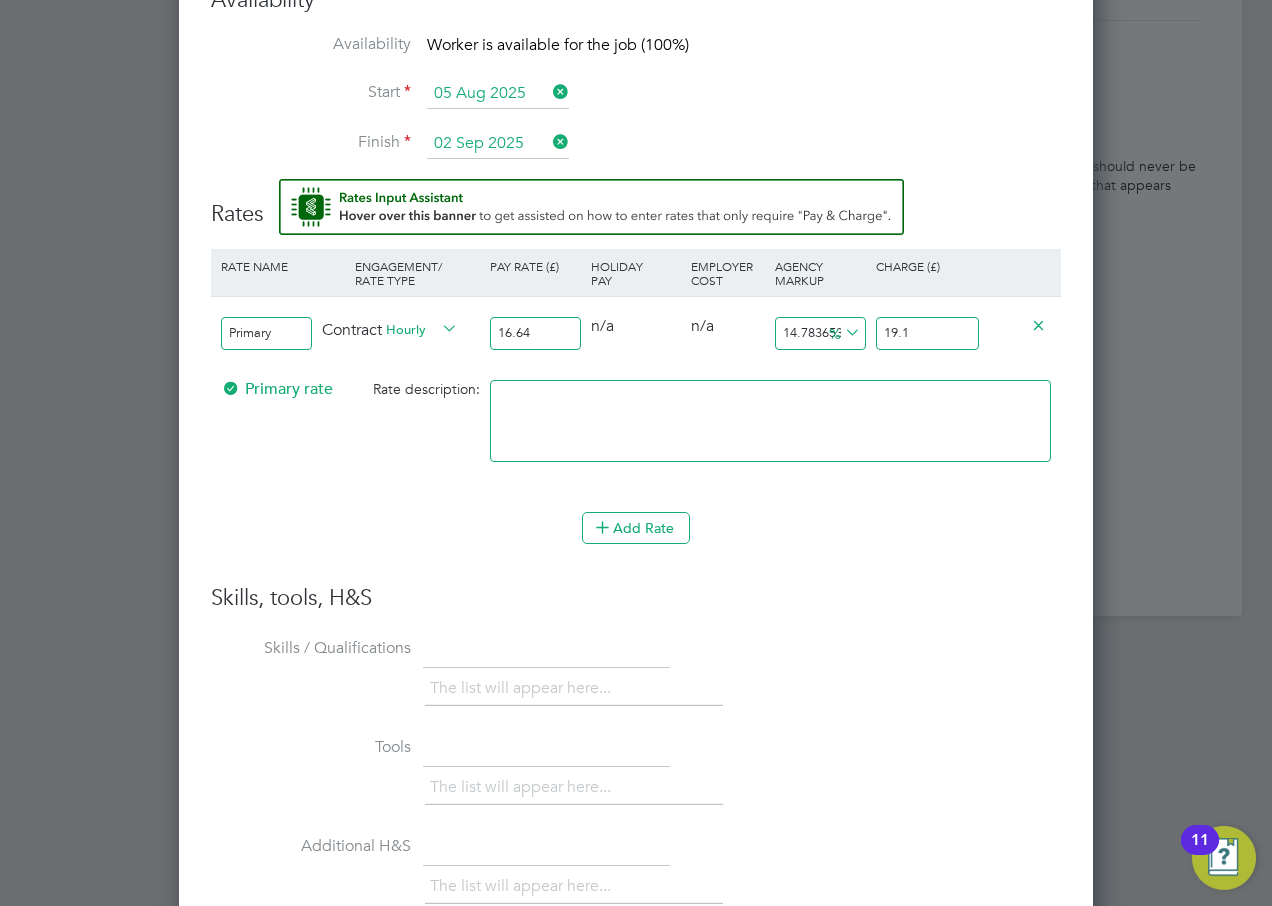 type on "15.32451923076923" 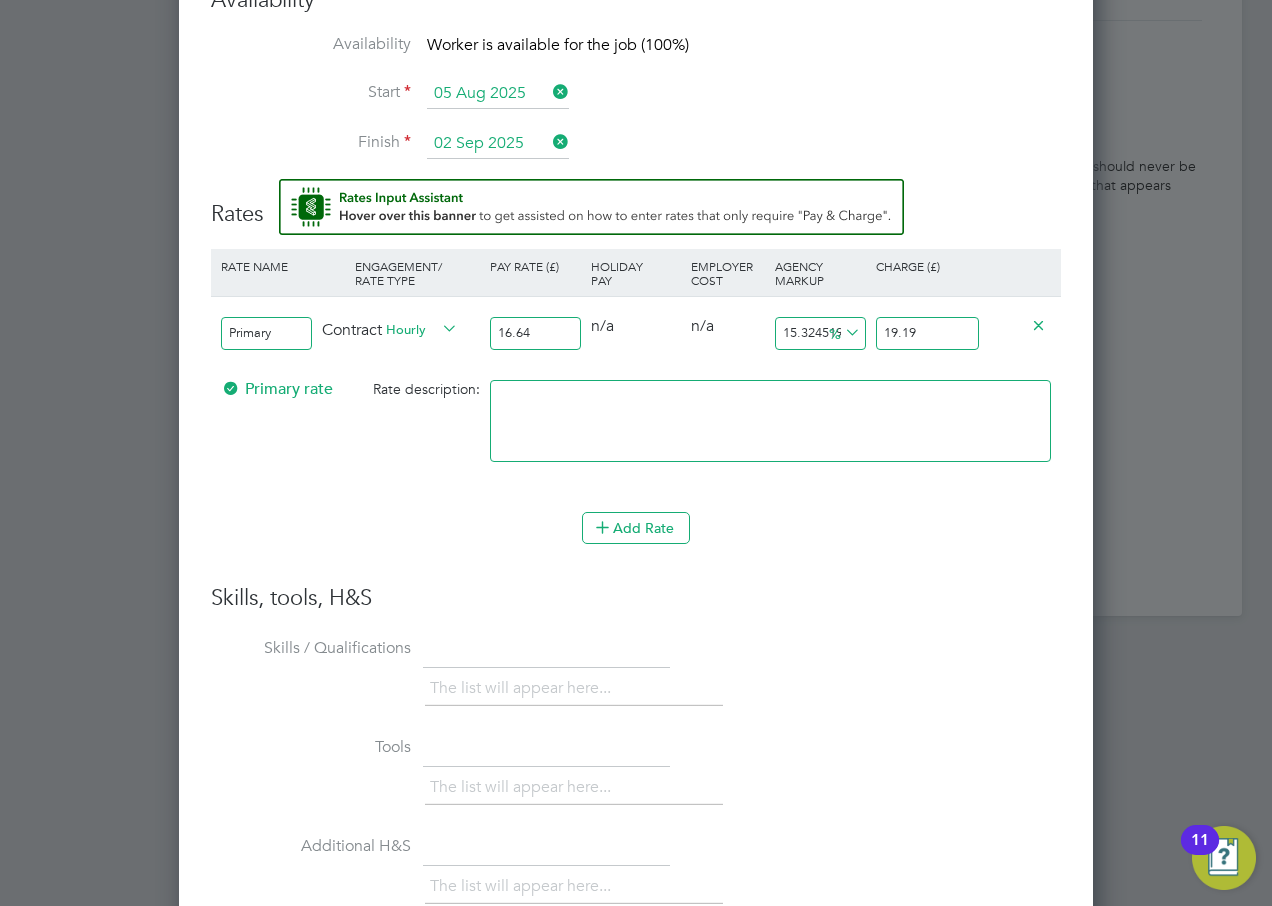 type on "19.19" 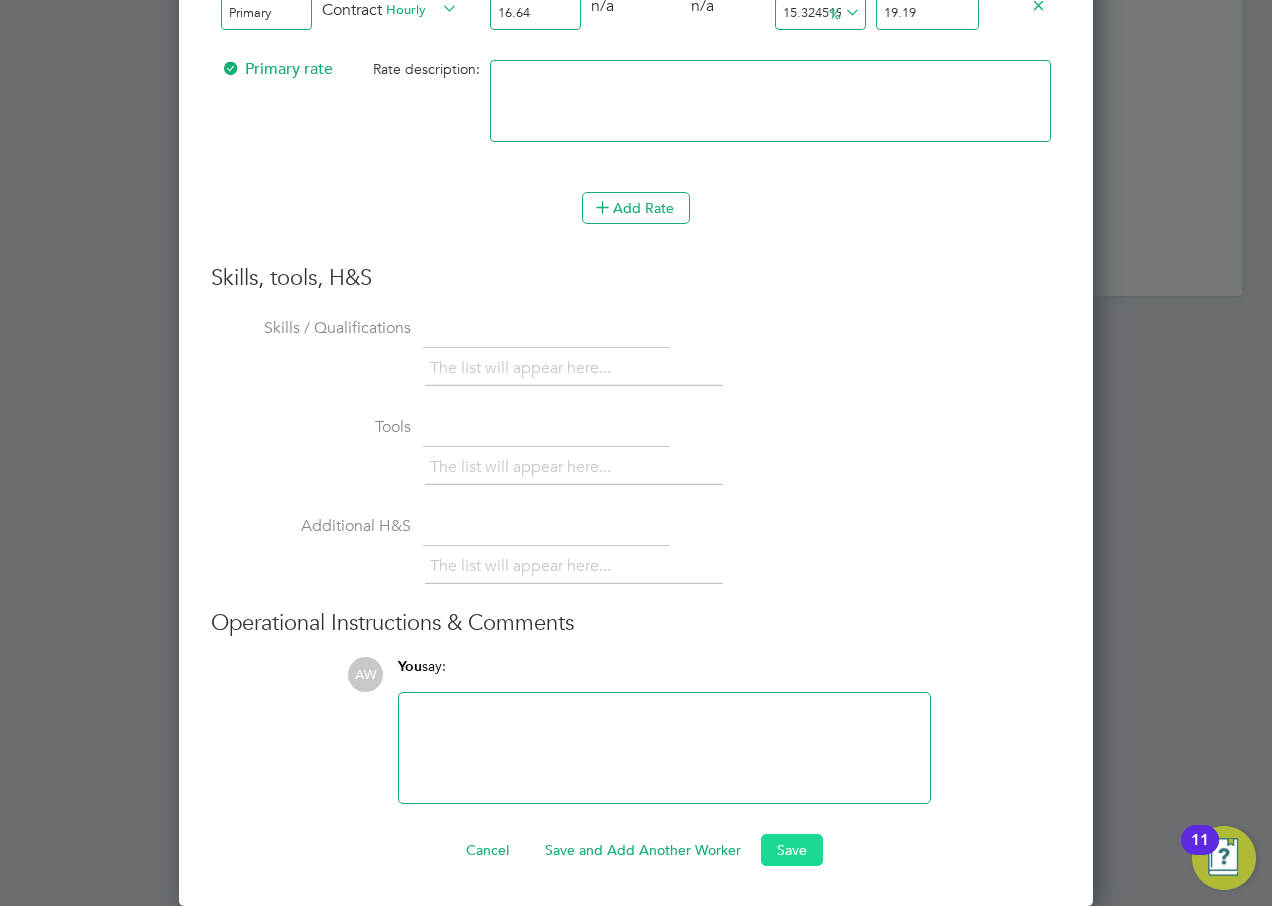 click on "Save" at bounding box center [792, 850] 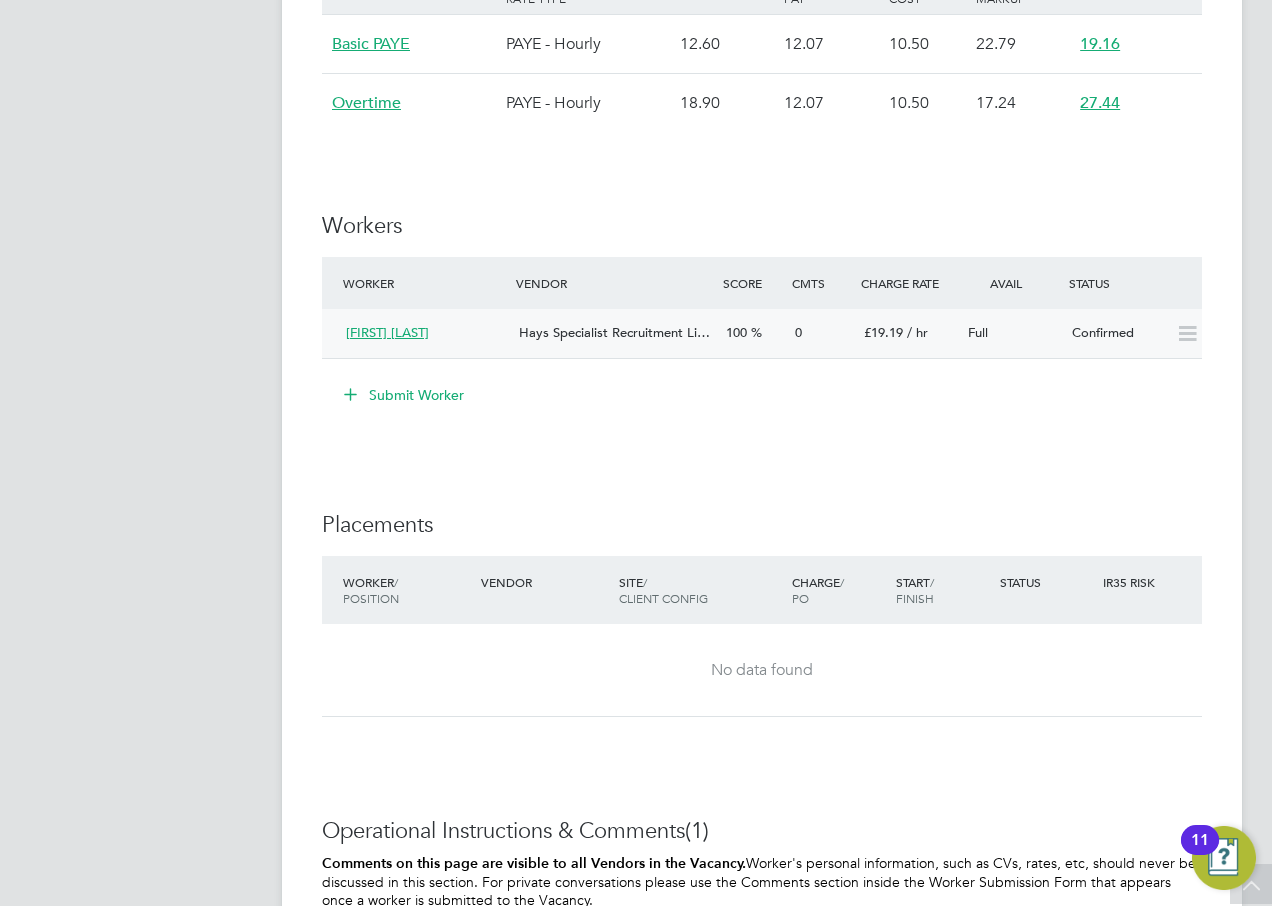 click on "Hays Specialist Recruitment Li…" 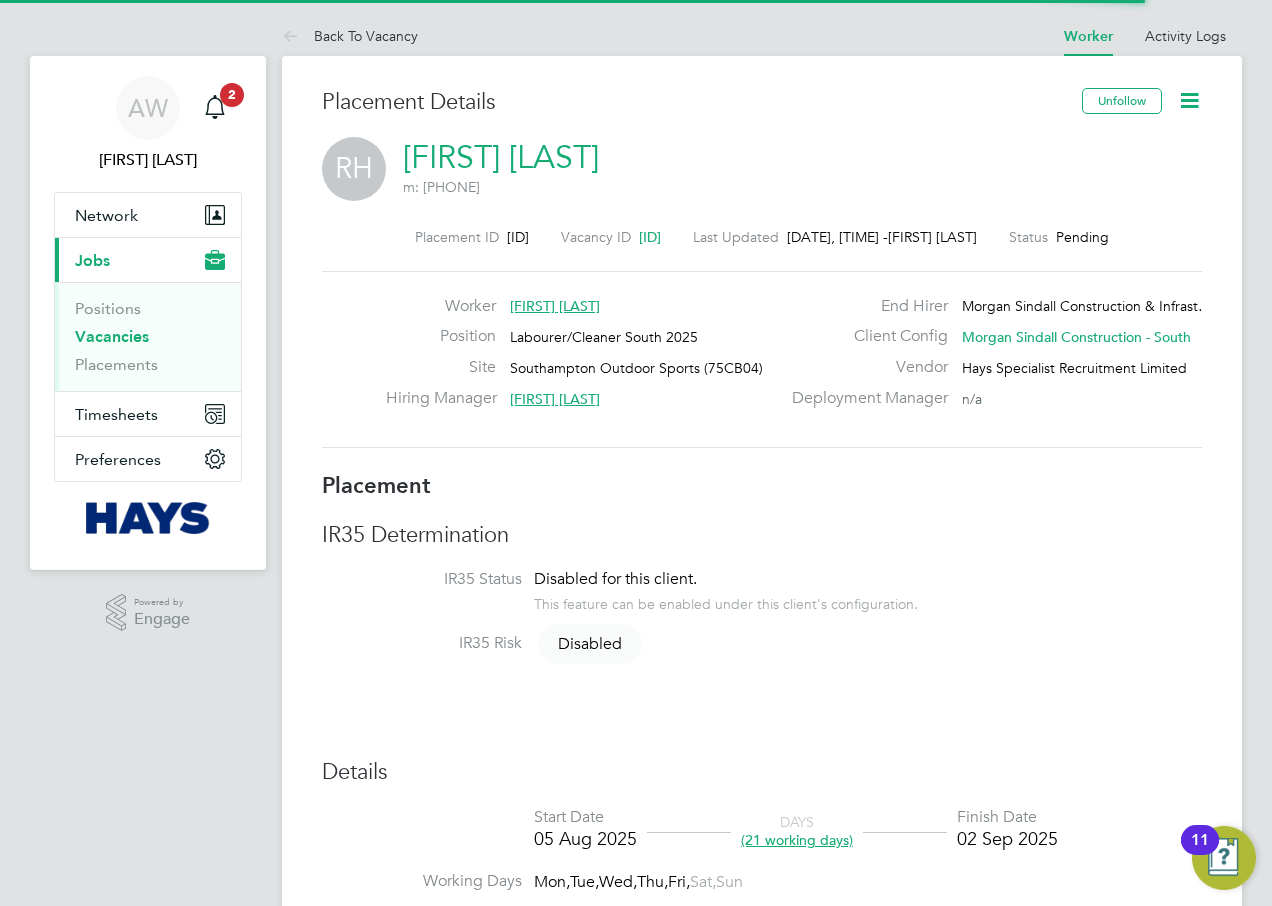 drag, startPoint x: 518, startPoint y: 236, endPoint x: 475, endPoint y: 236, distance: 43 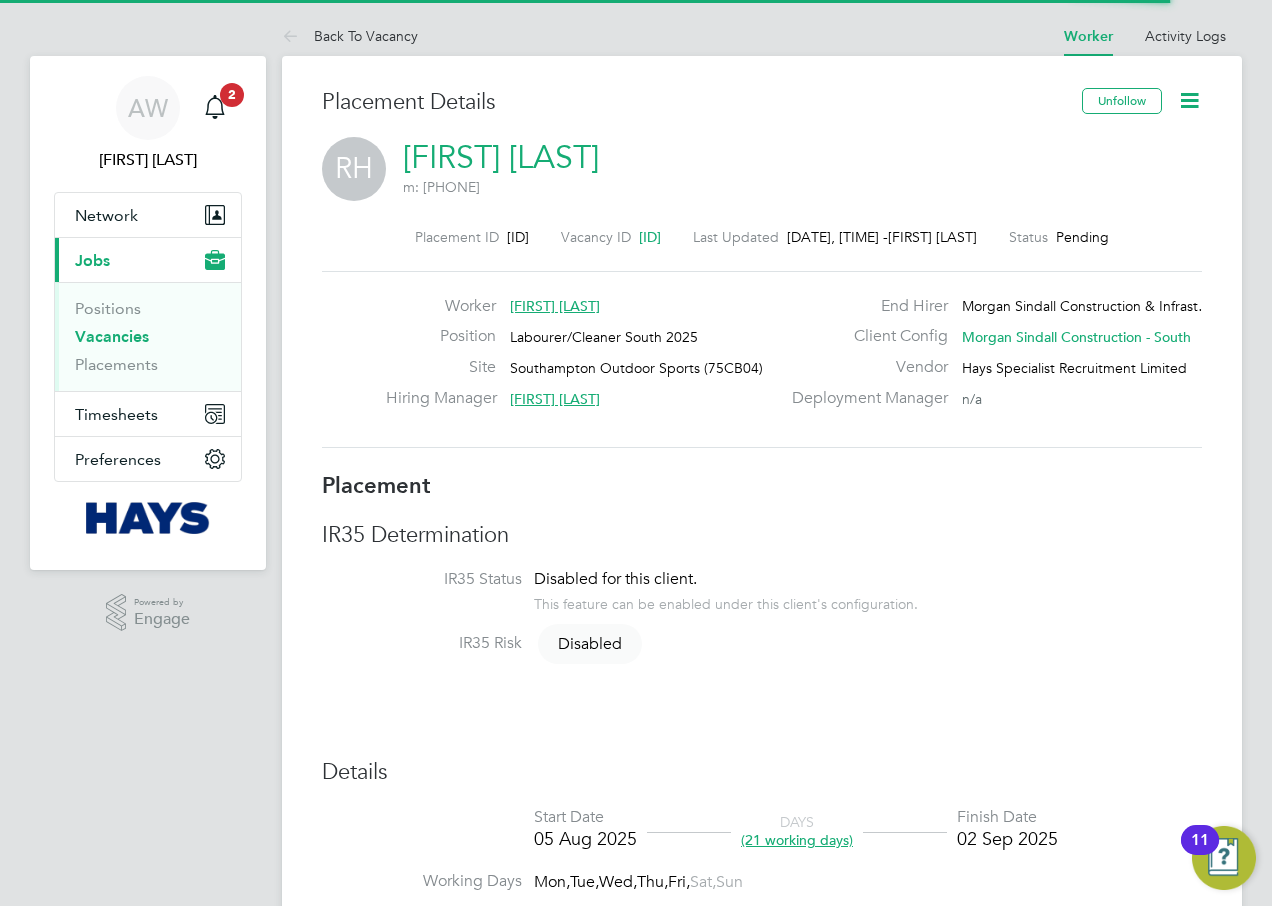 copy on "300105" 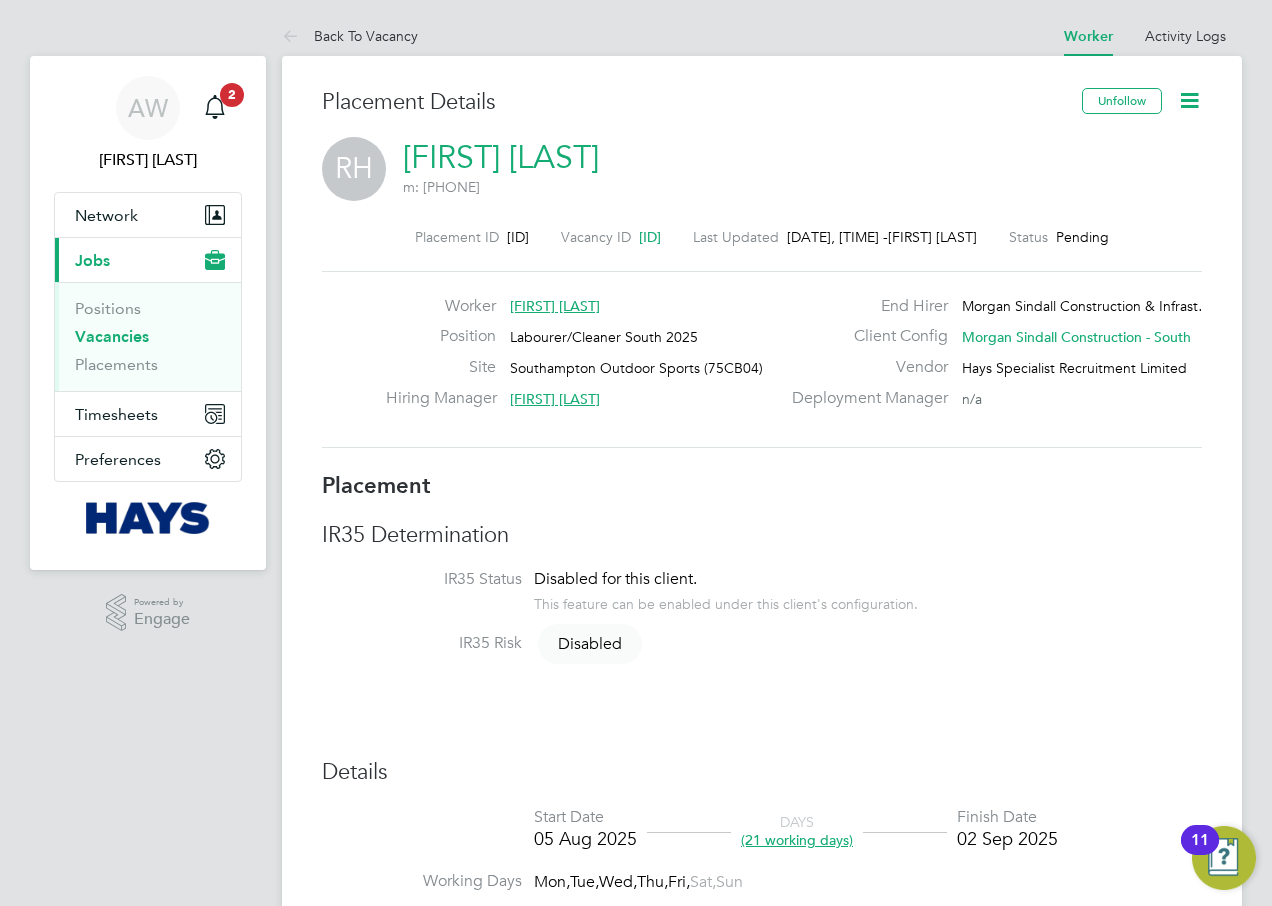 click on "Placement Details" 